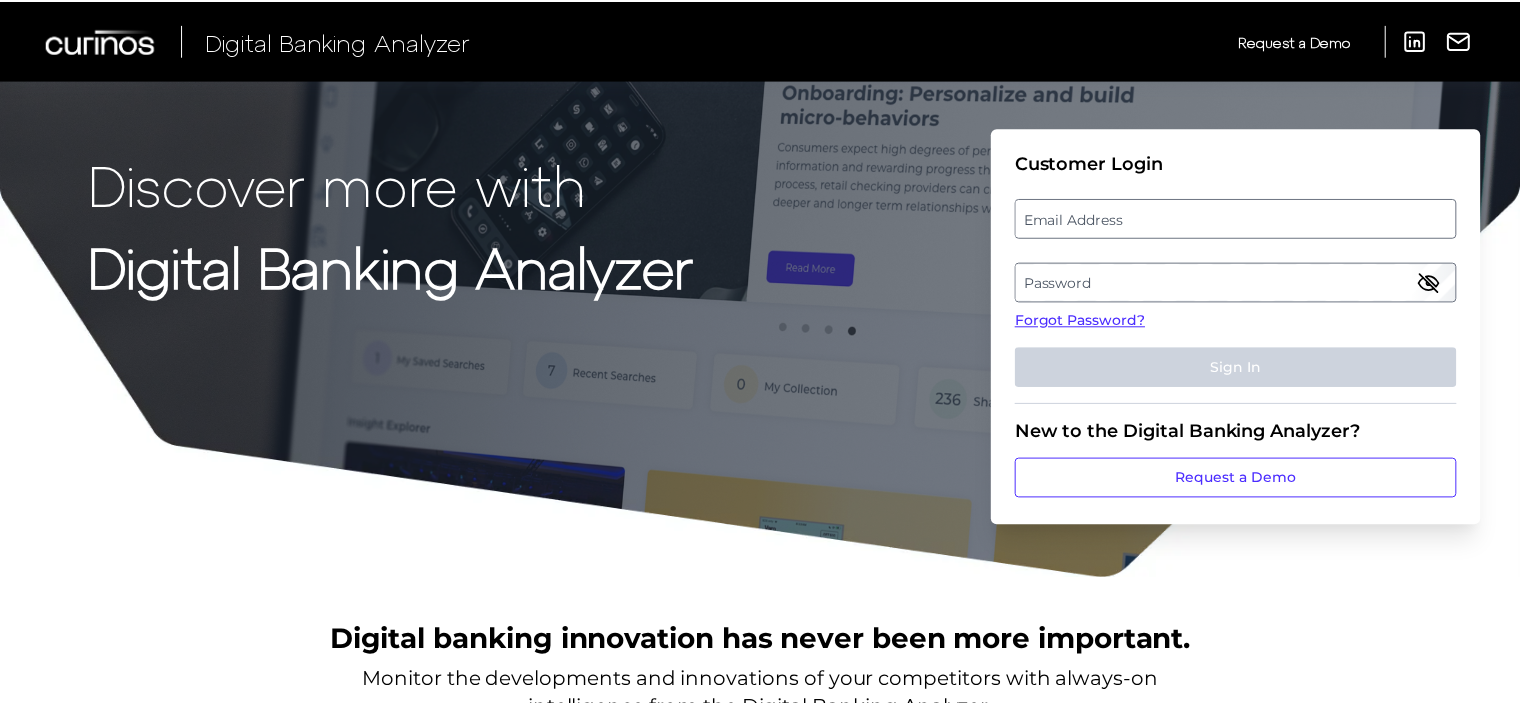 scroll, scrollTop: 0, scrollLeft: 0, axis: both 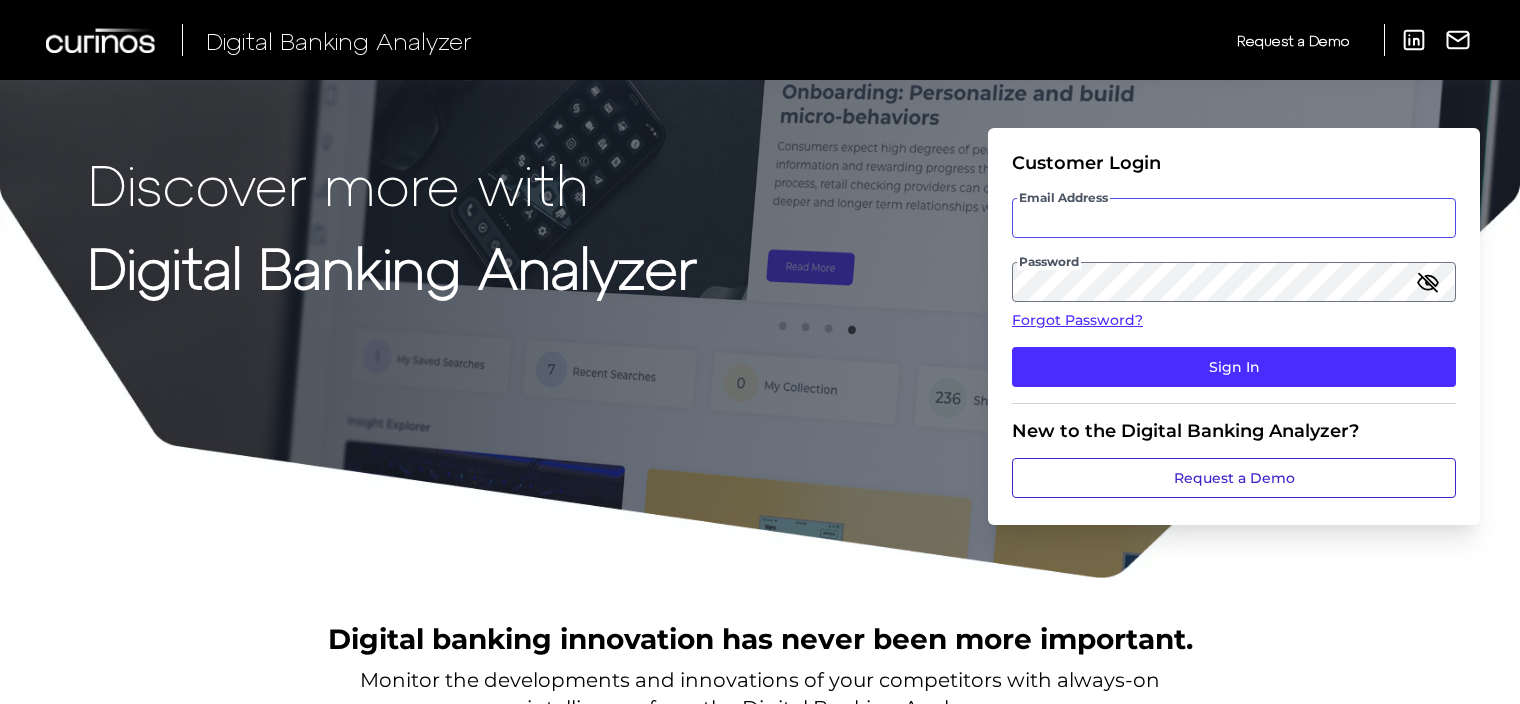type on "[EMAIL_ADDRESS][DOMAIN_NAME]" 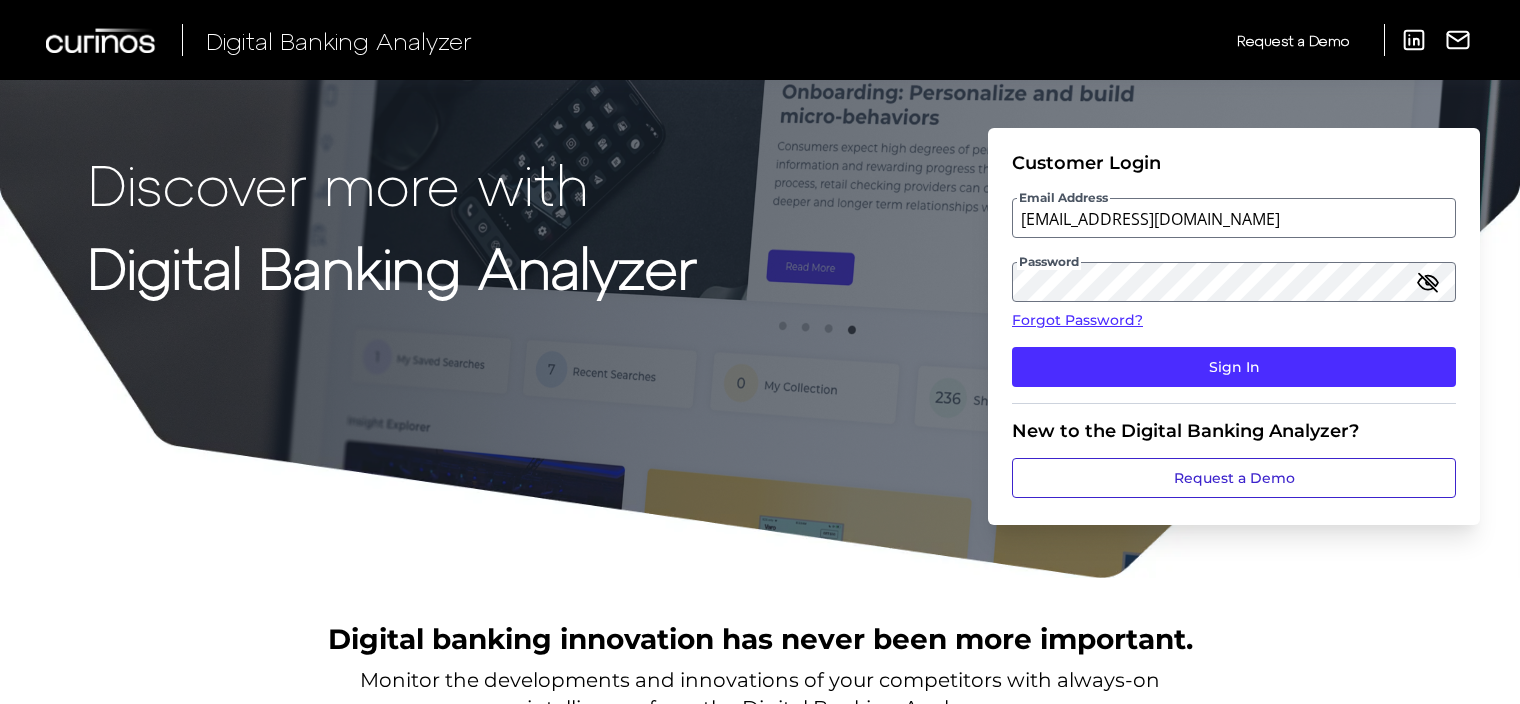 click on "Request a Demo" at bounding box center [1234, 478] 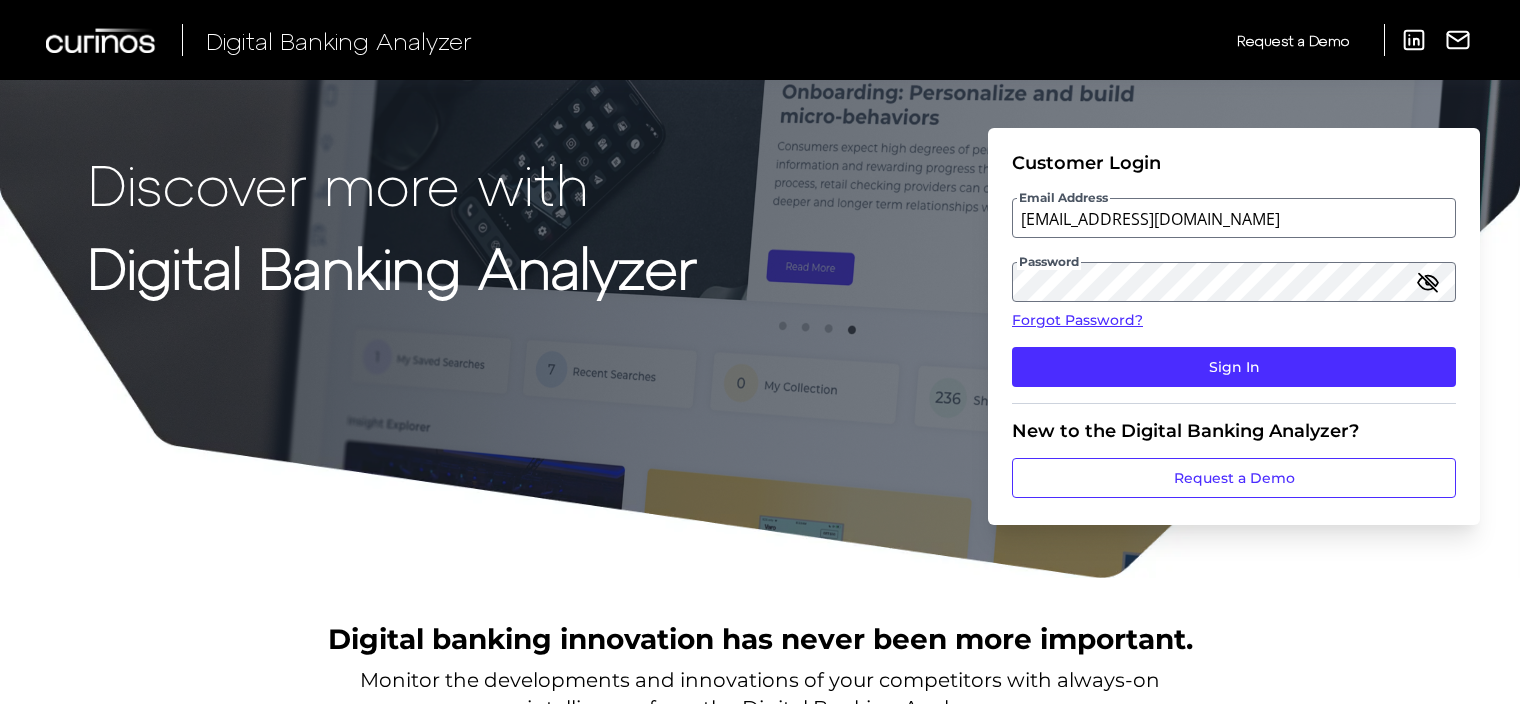 click 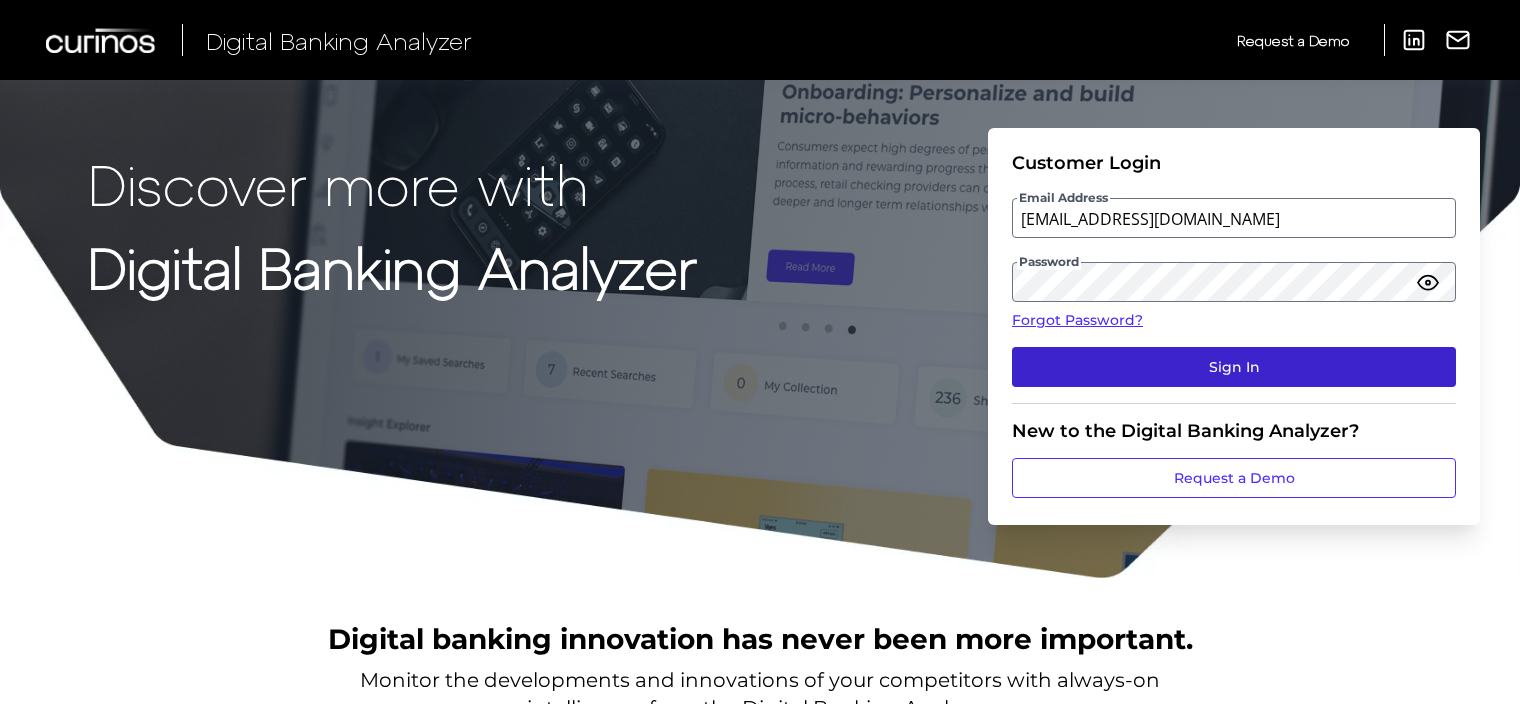 click on "Sign In" at bounding box center [1234, 367] 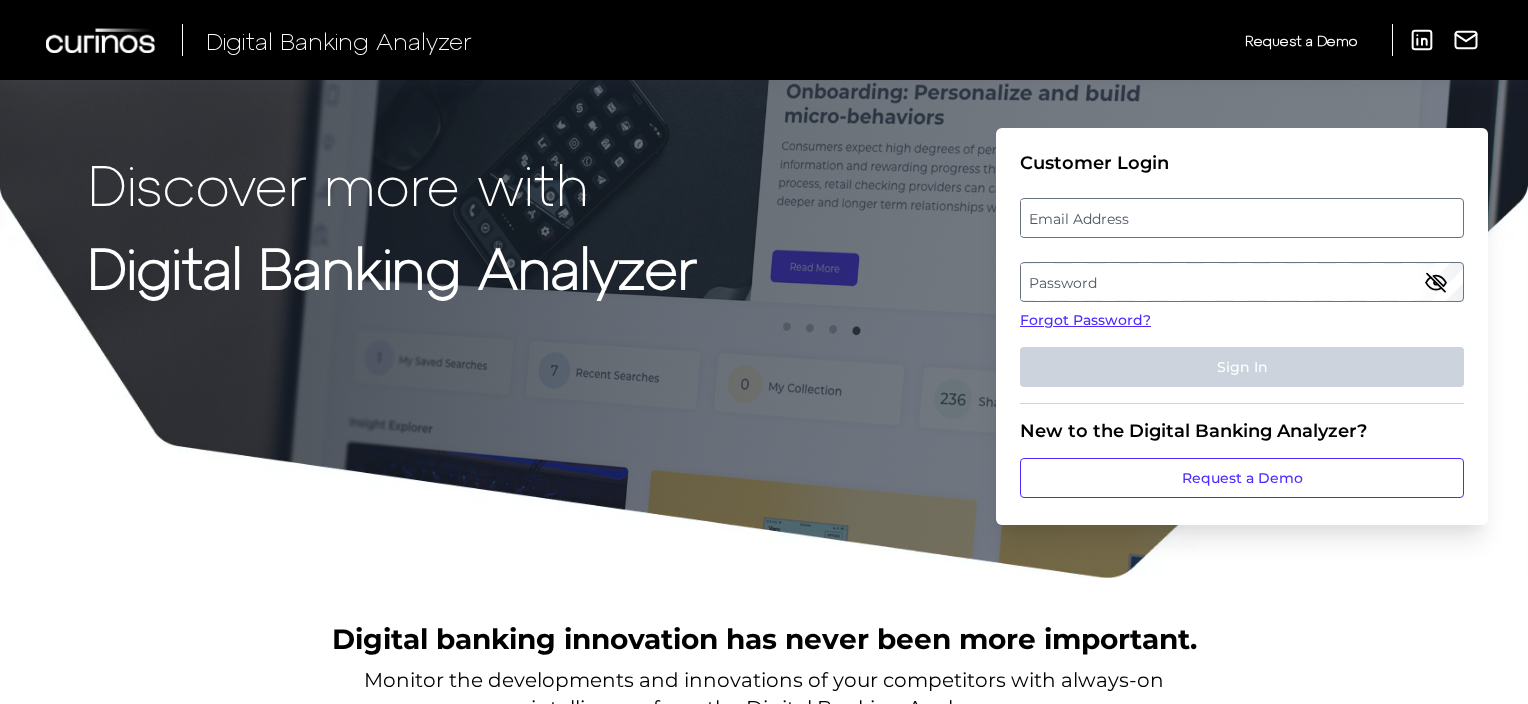 scroll, scrollTop: 0, scrollLeft: 0, axis: both 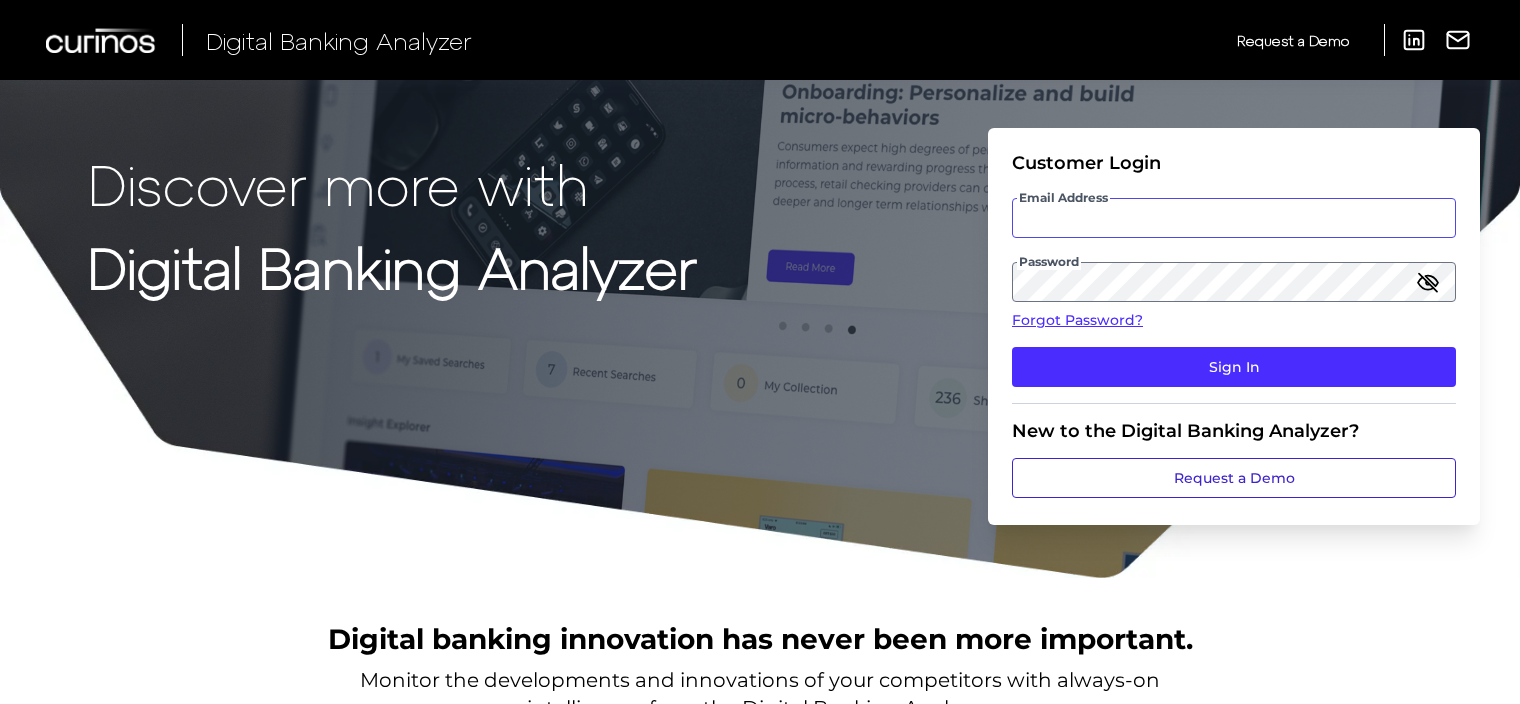 type on "[EMAIL_ADDRESS][DOMAIN_NAME]" 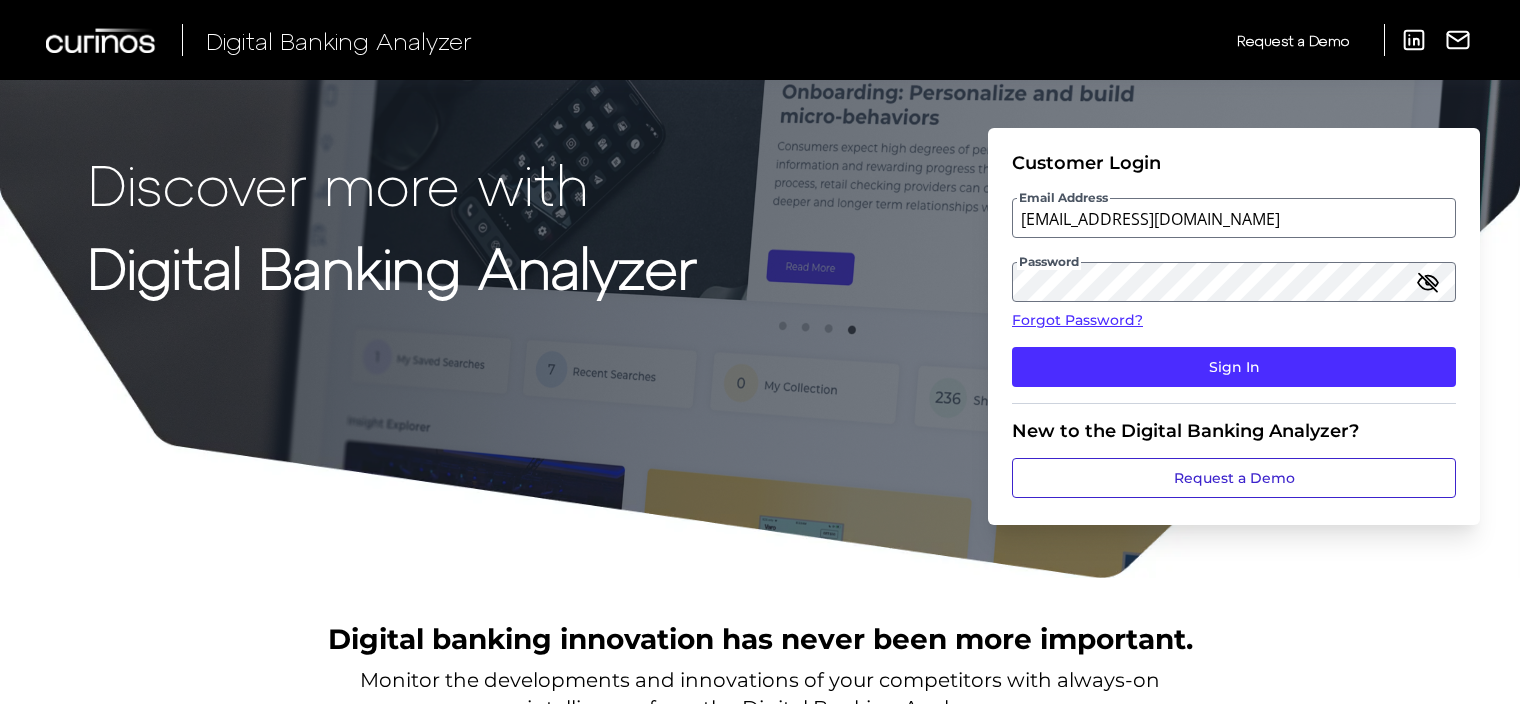 click on "Request a Demo" at bounding box center (1234, 478) 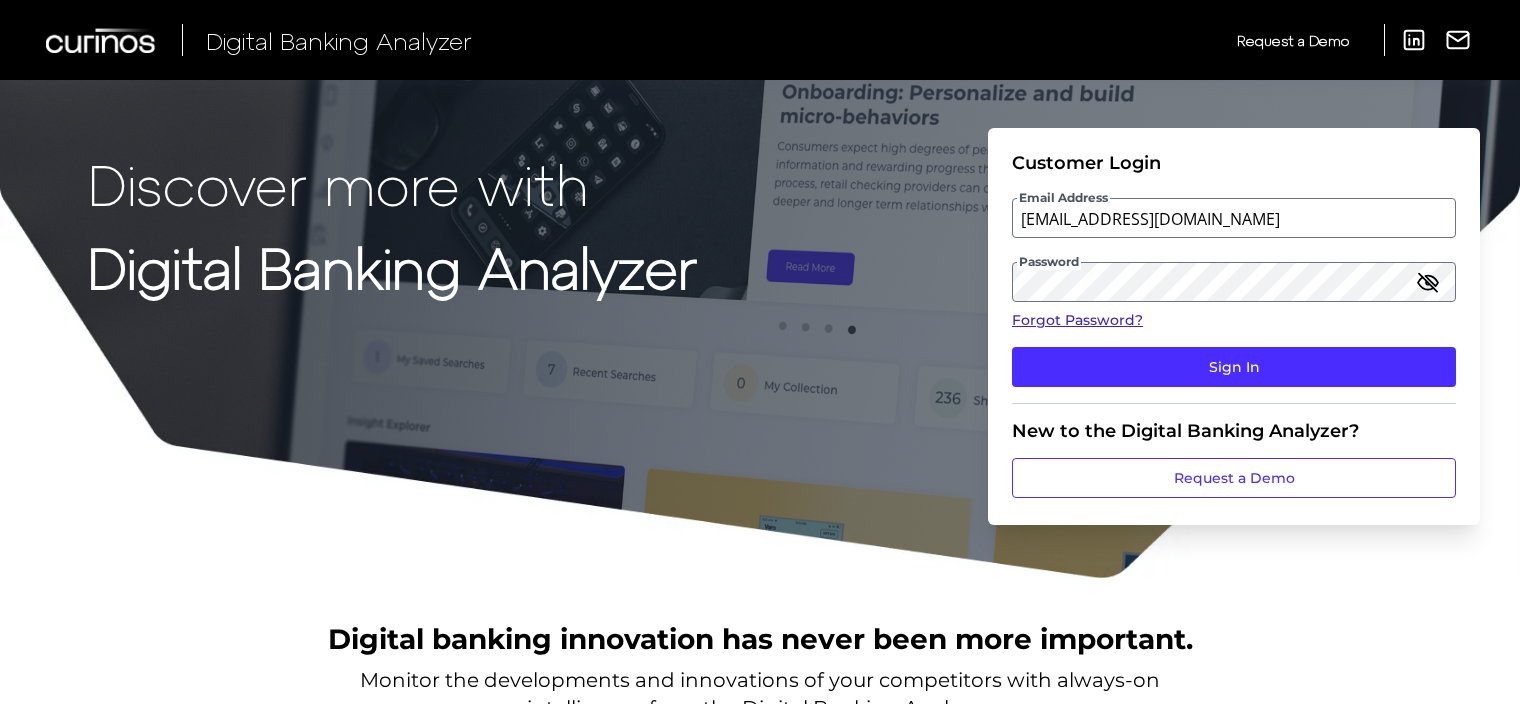 click on "Forgot Password?" at bounding box center [1234, 320] 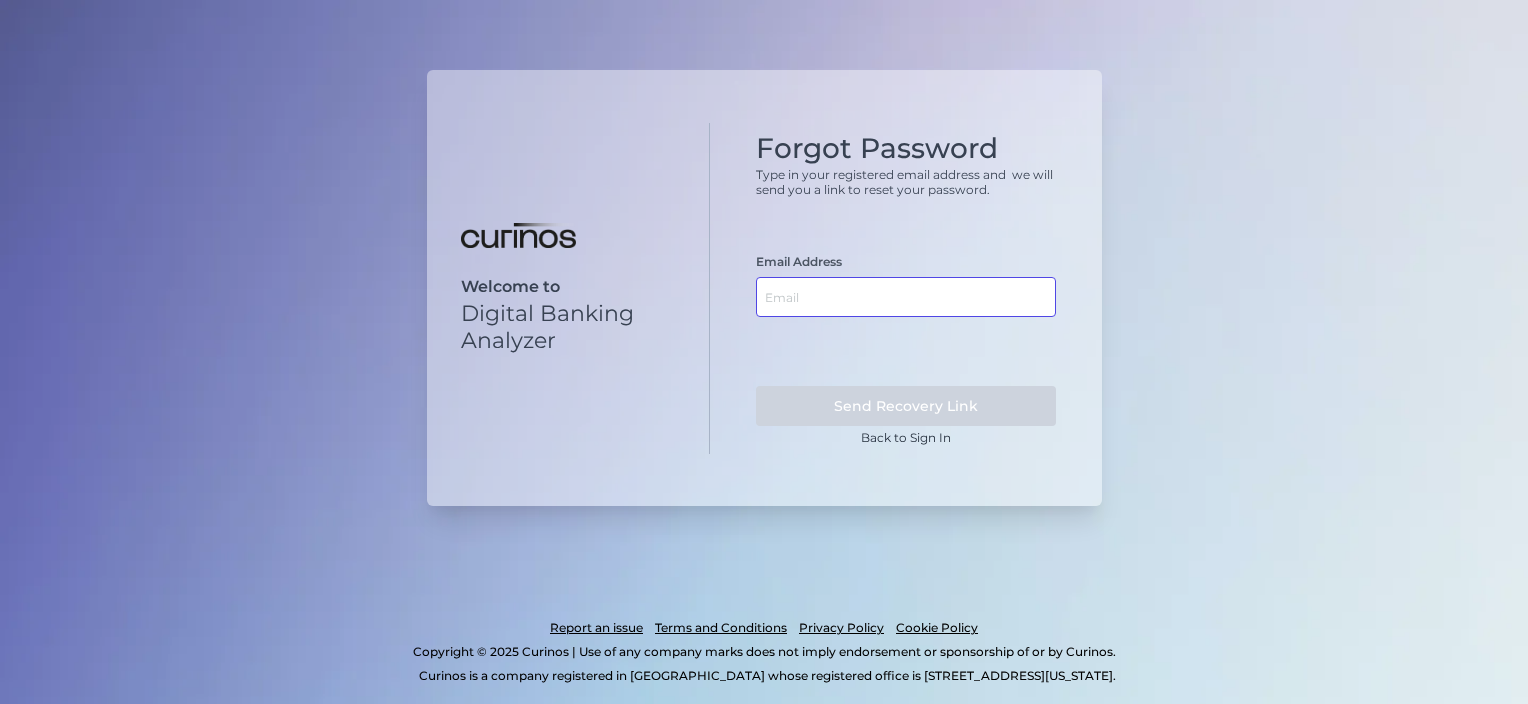 click at bounding box center (906, 297) 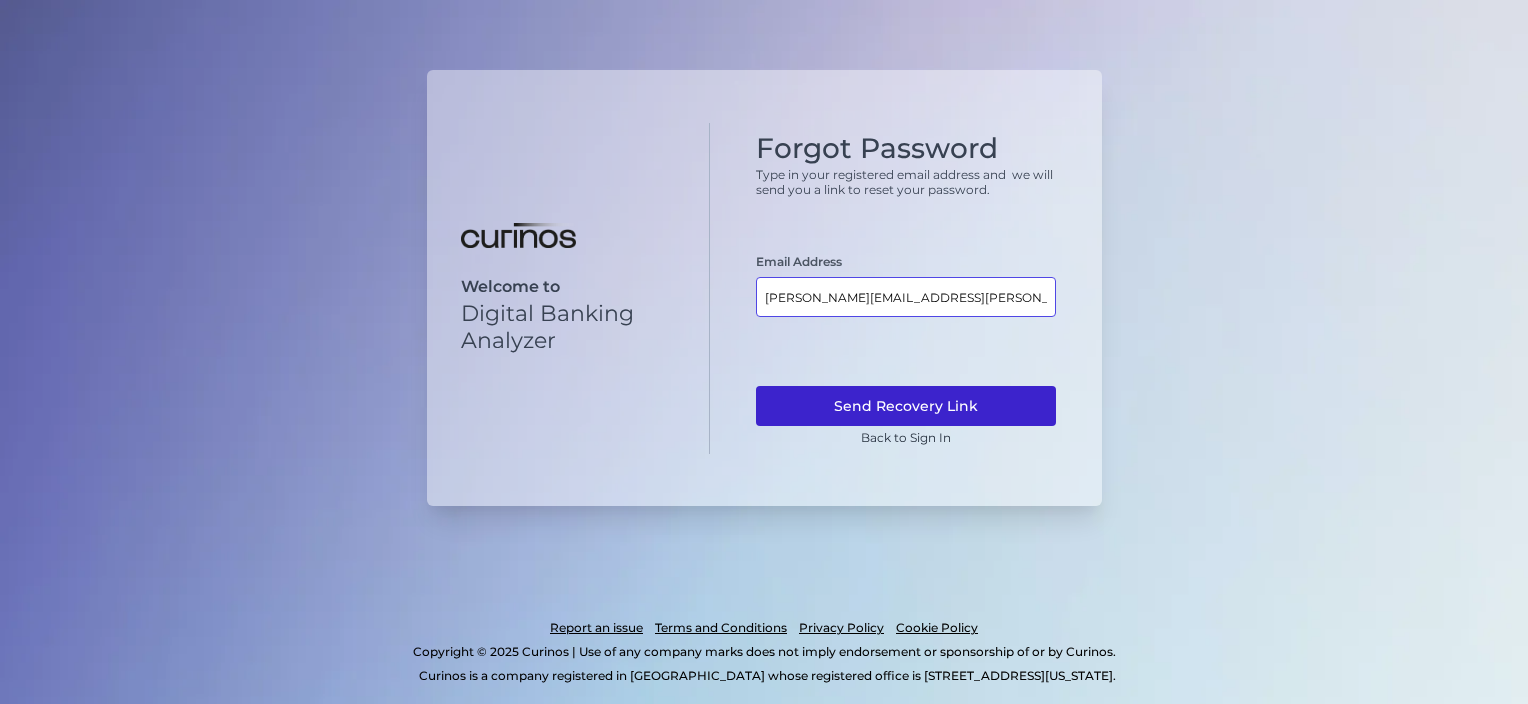type on "susanta.modak@curinos.com" 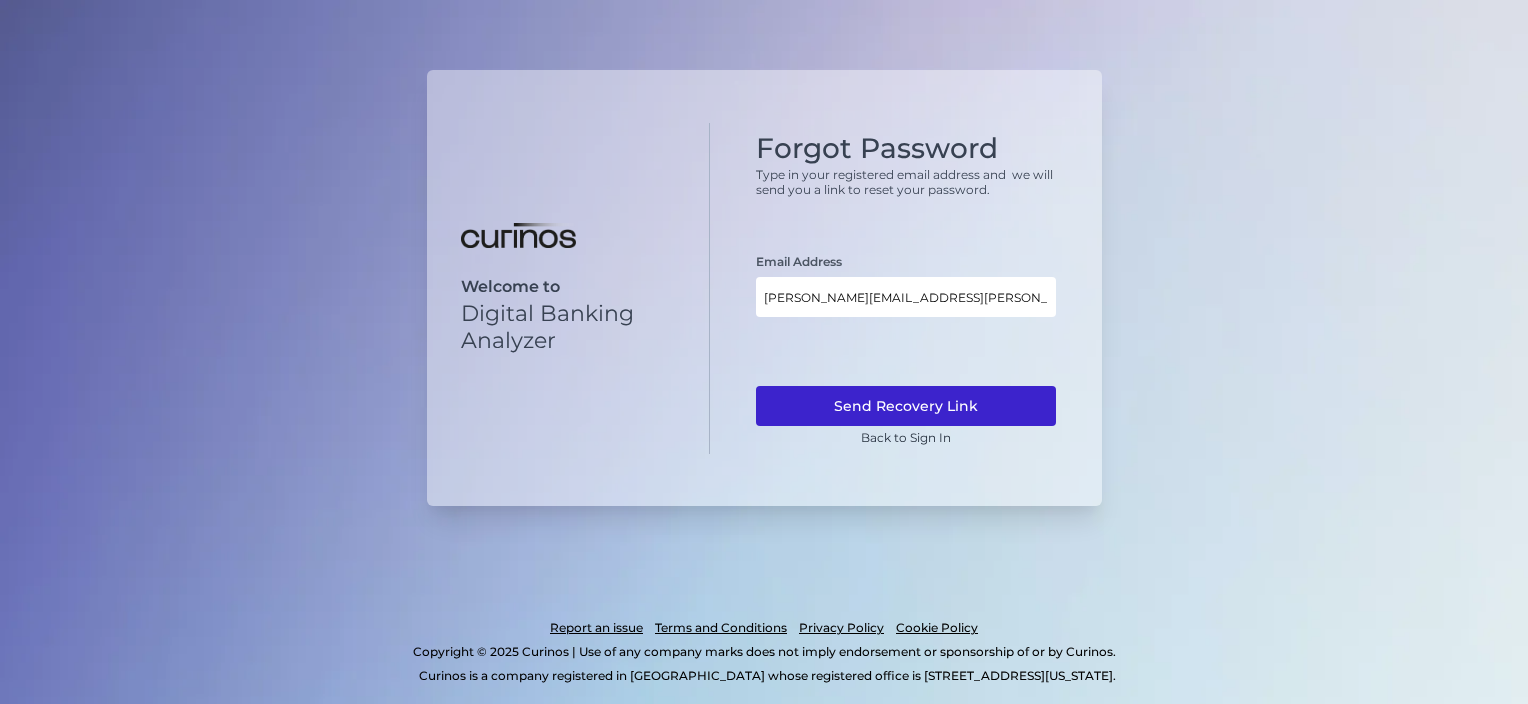 click on "Send Recovery Link" at bounding box center [906, 406] 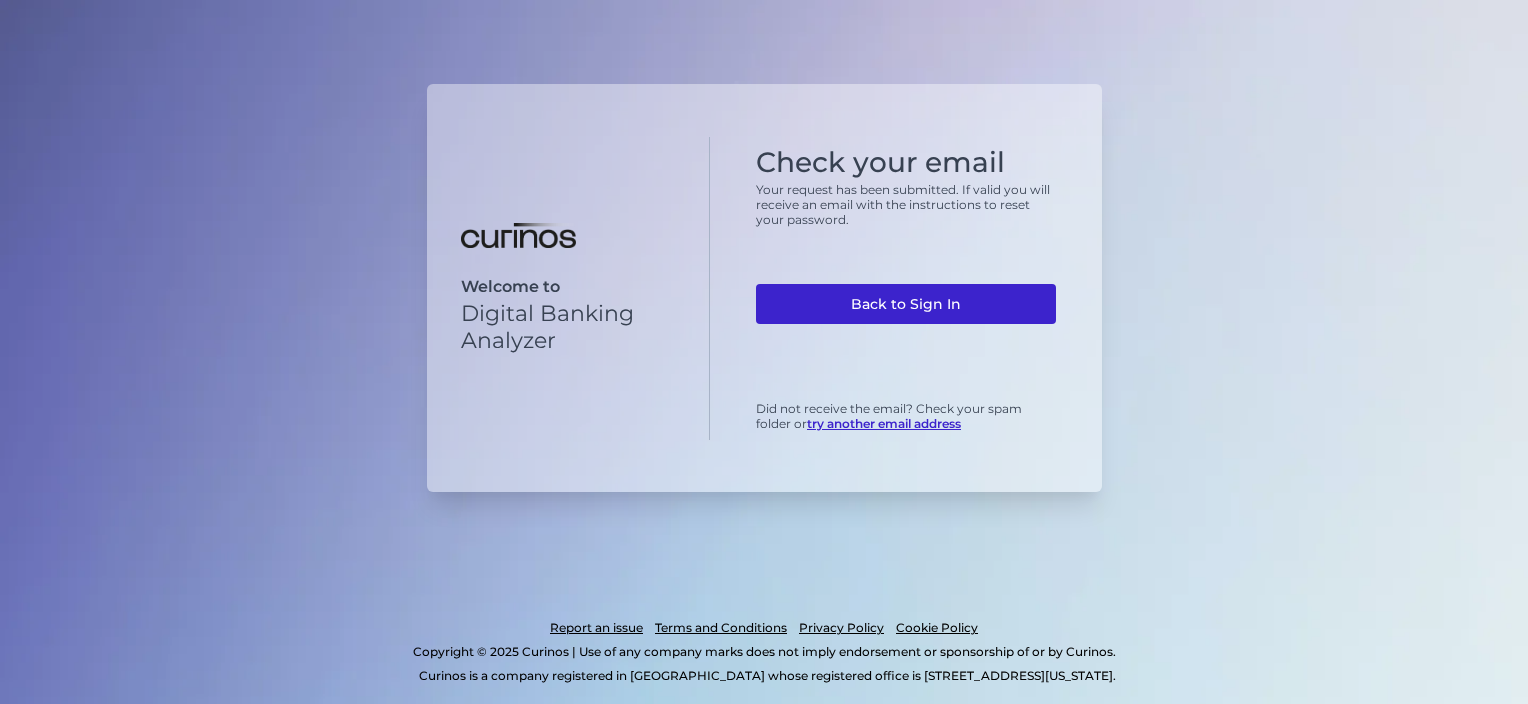 click on "Back to Sign In" at bounding box center [906, 304] 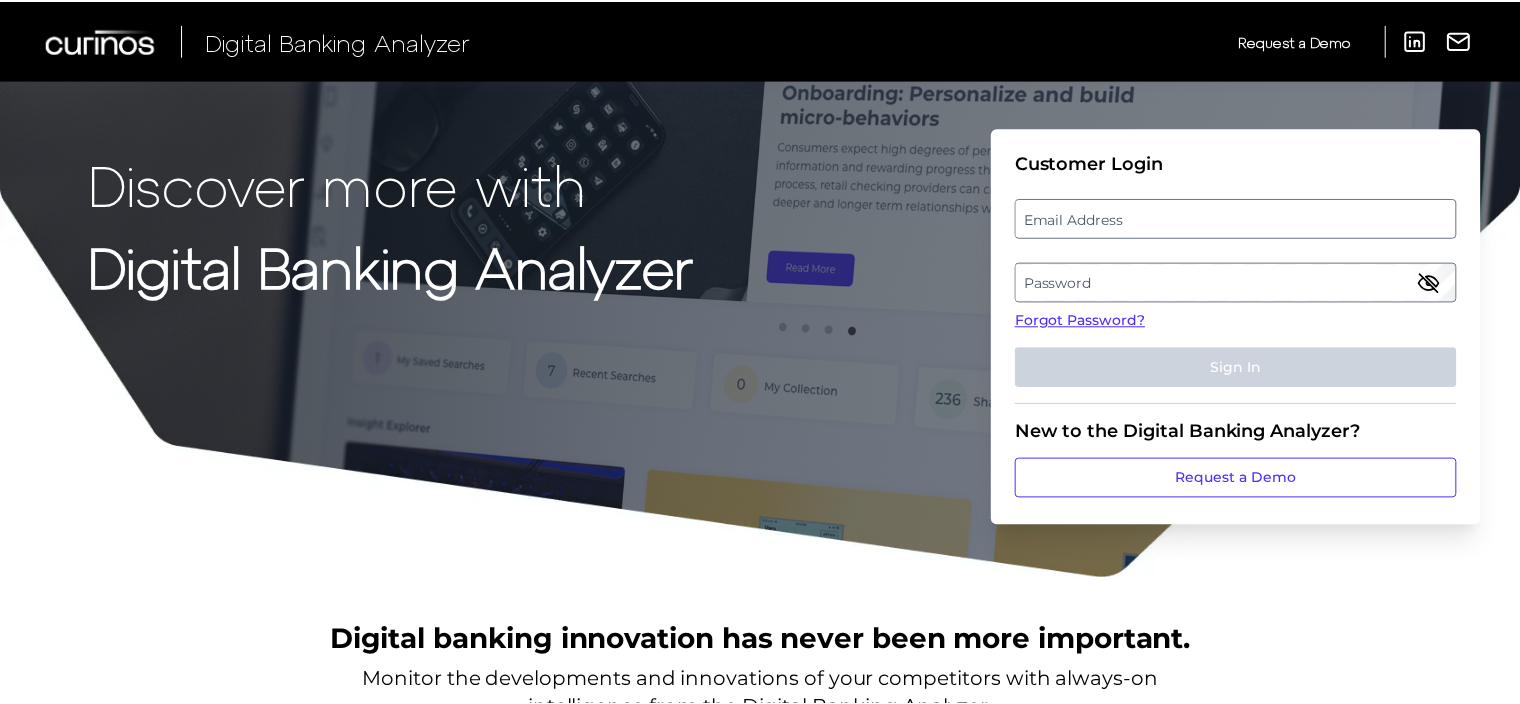 scroll, scrollTop: 0, scrollLeft: 0, axis: both 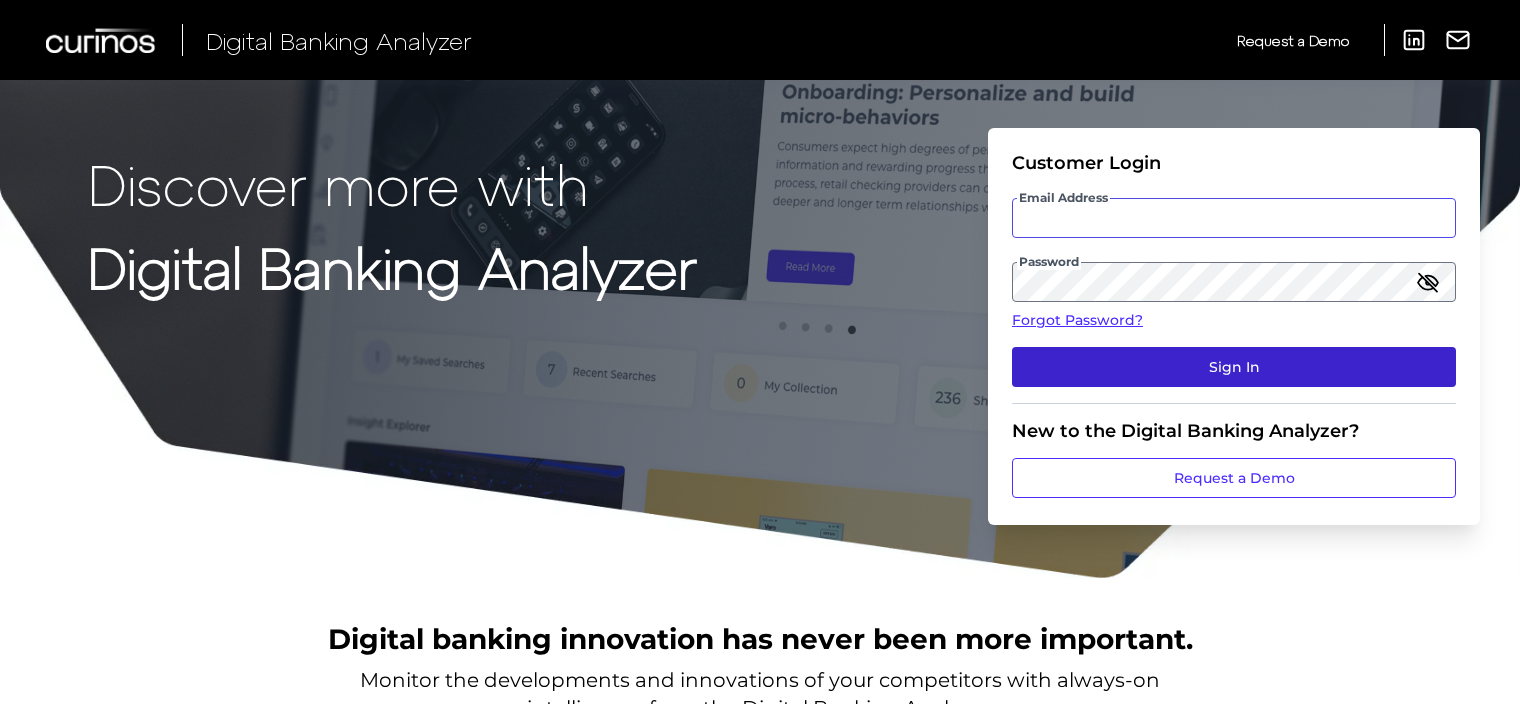type on "[EMAIL_ADDRESS][DOMAIN_NAME]" 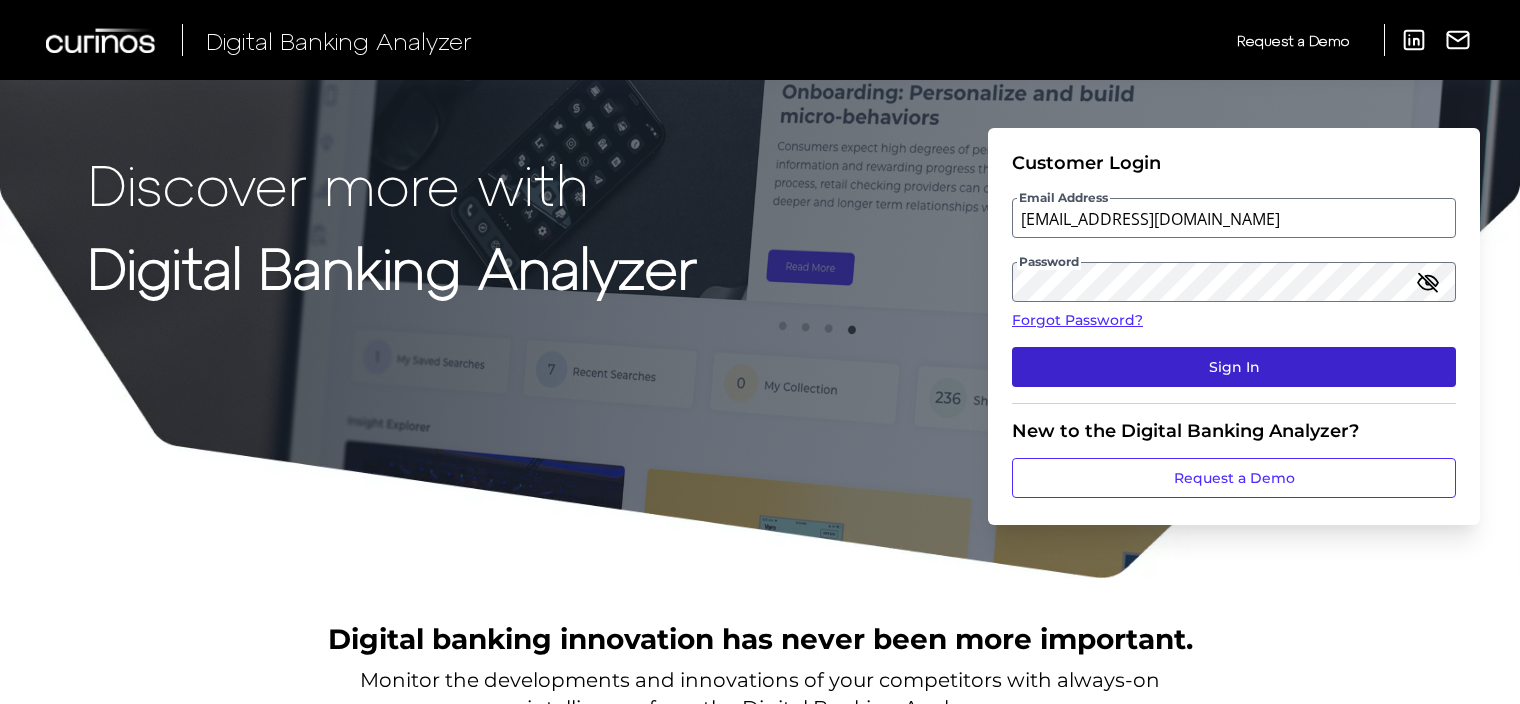 click on "Sign In" at bounding box center [1234, 367] 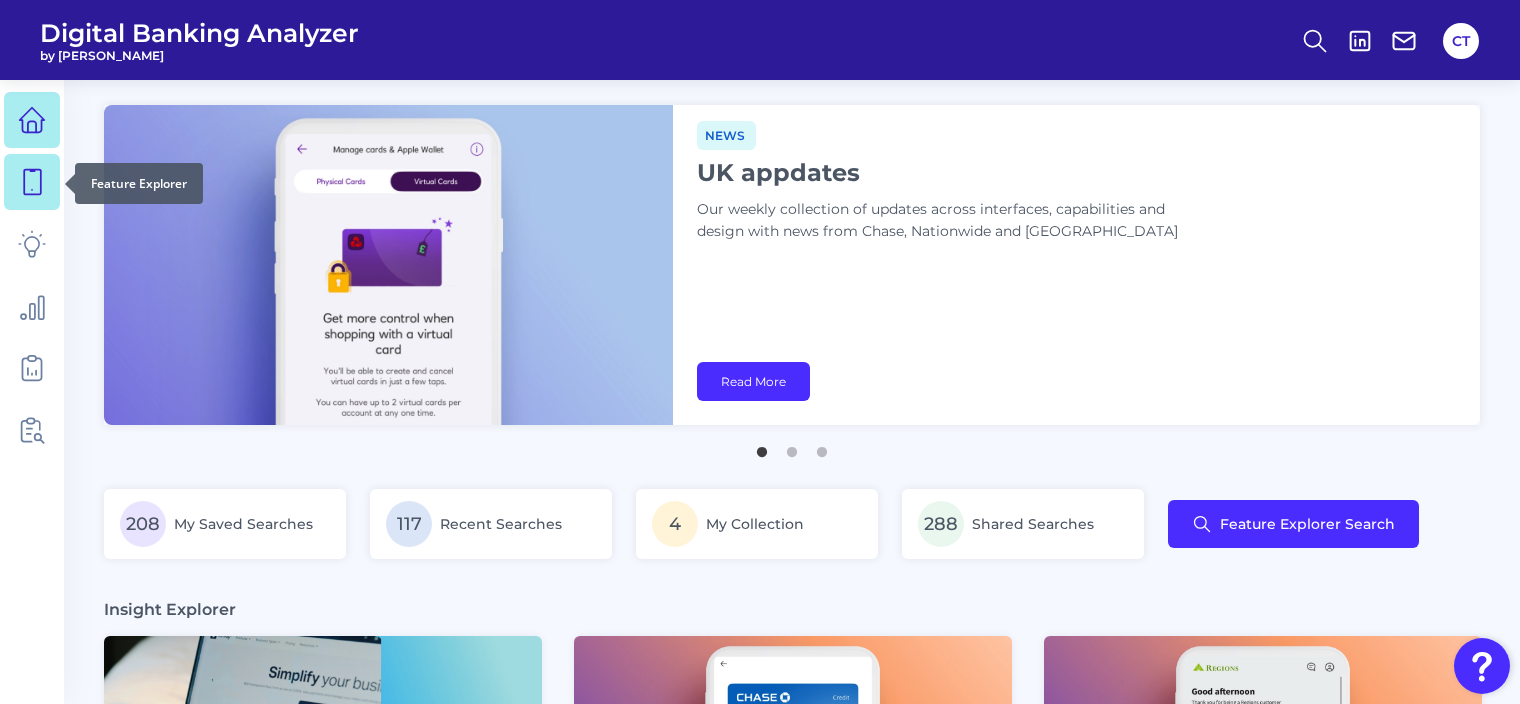 click 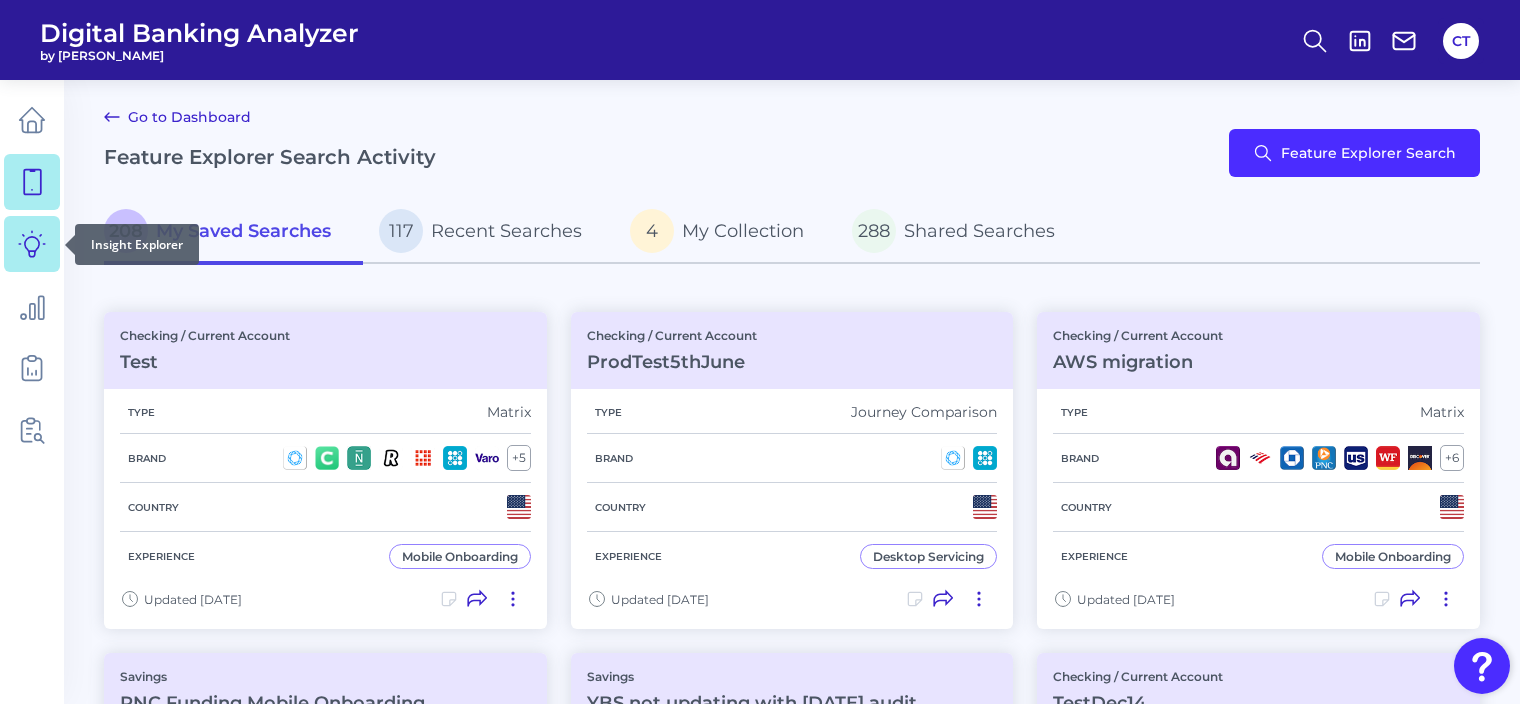 click 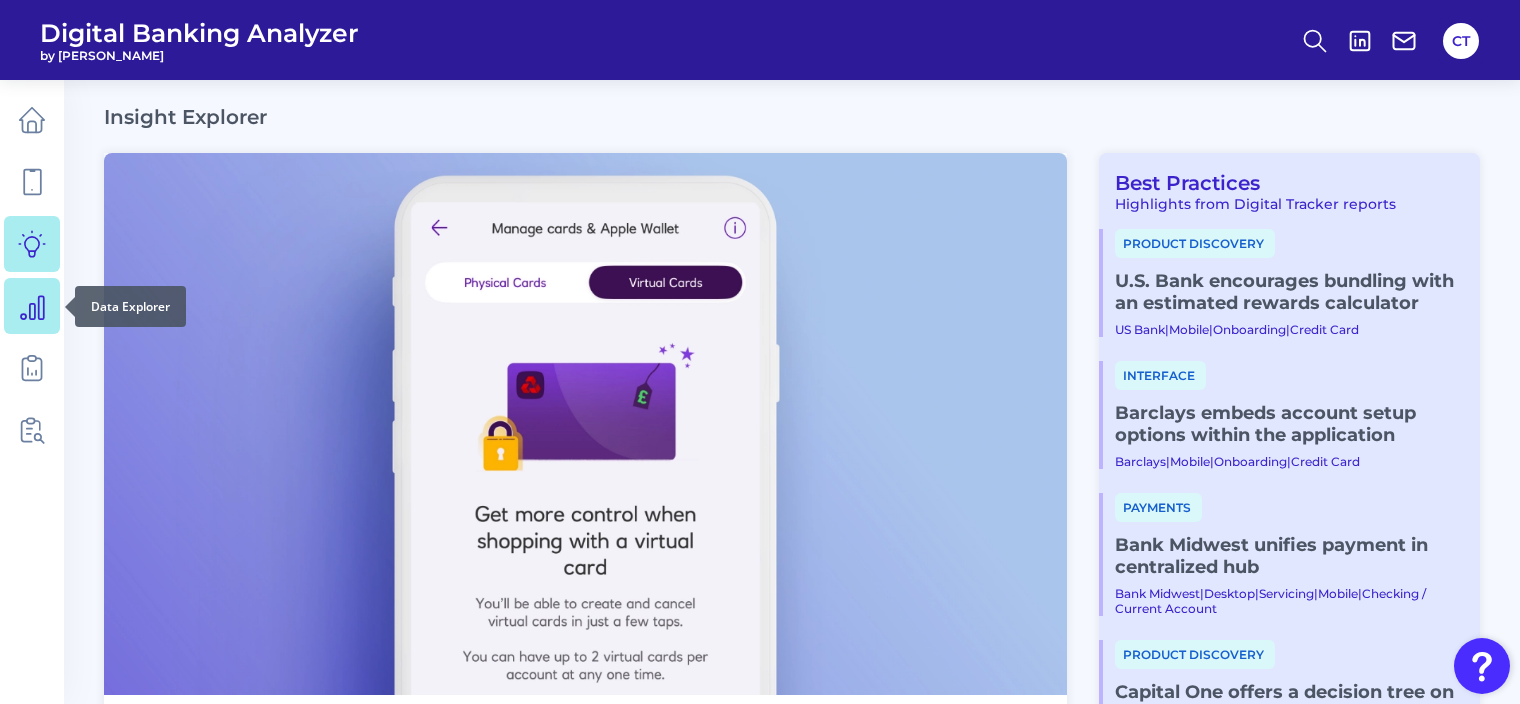 click 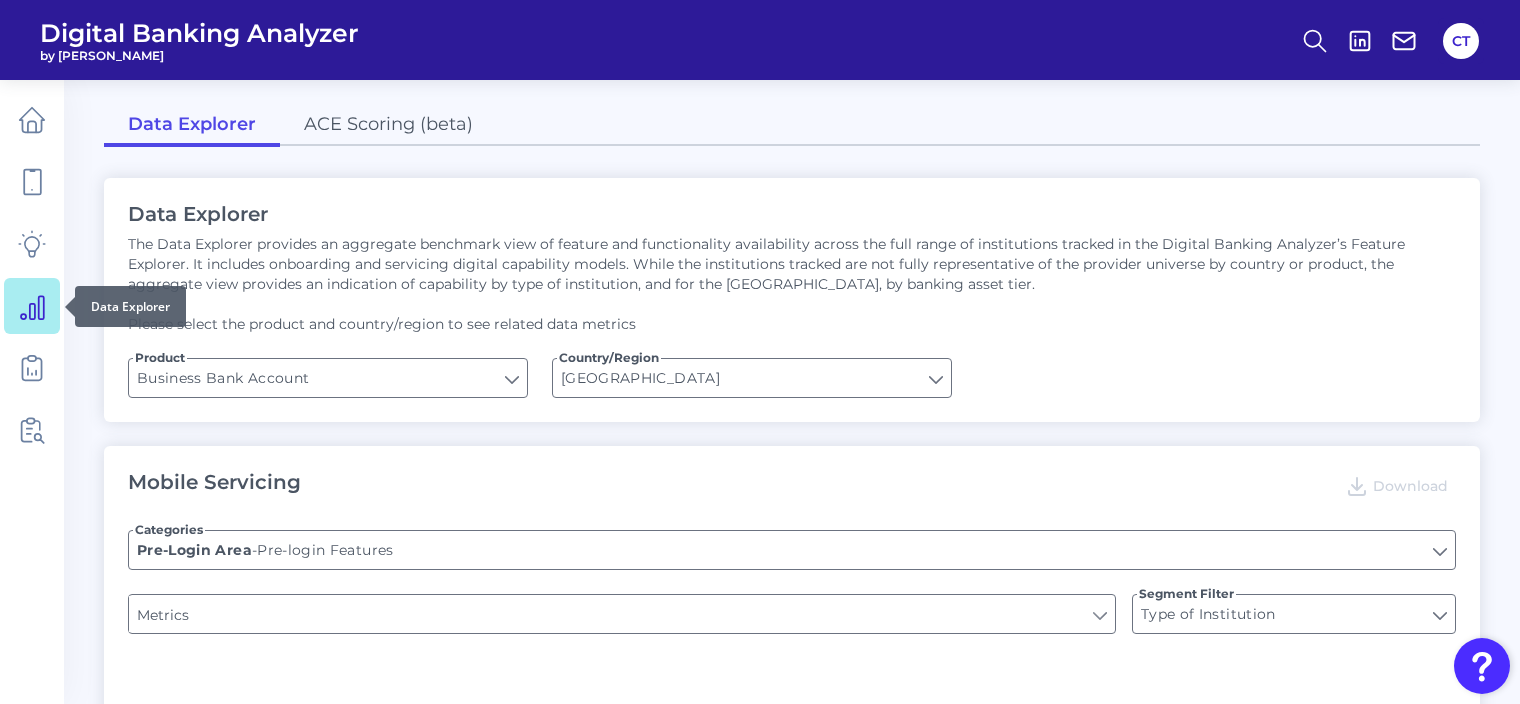 type on "Upon opening the app are users immediately prompted to use Touch/Face ID to login?" 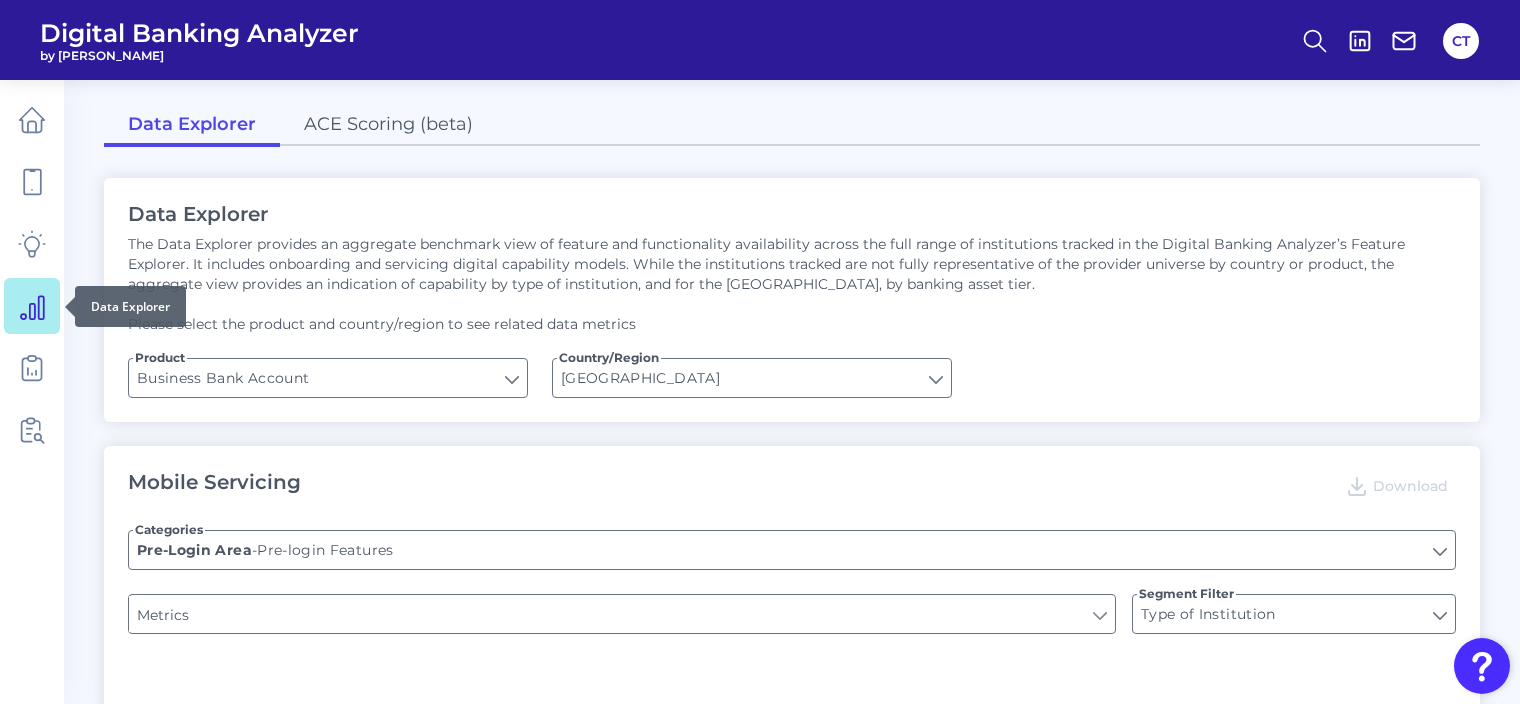 type on "Does it offer third-party single sign on?" 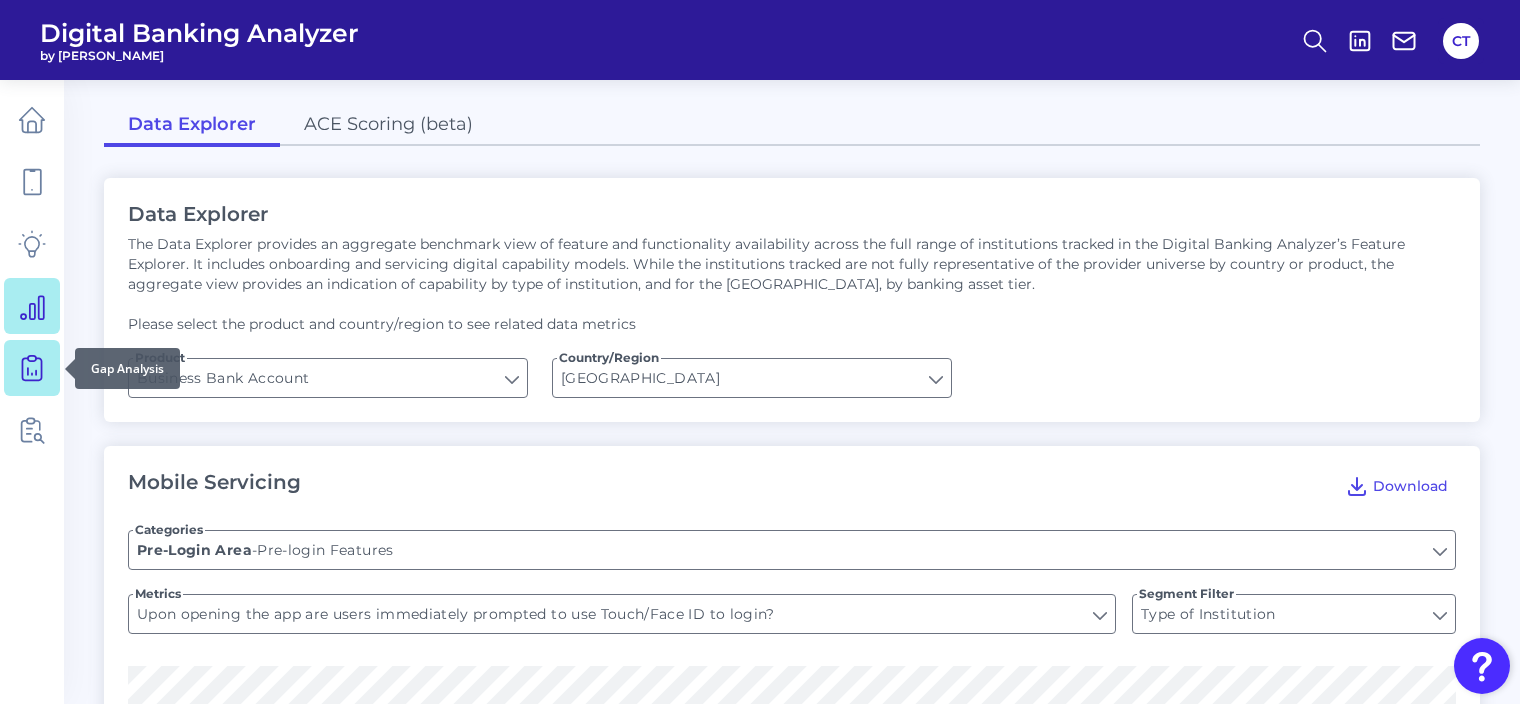 click 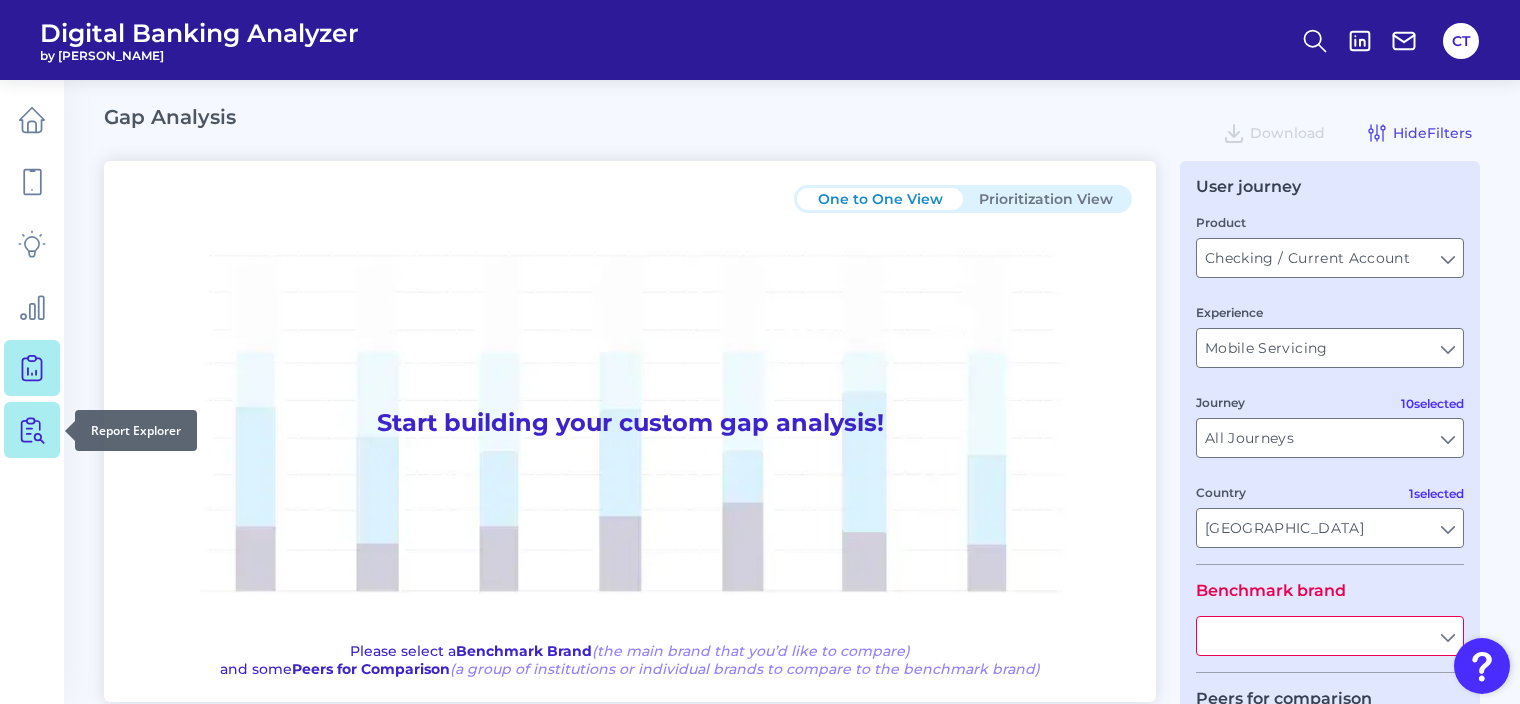 click 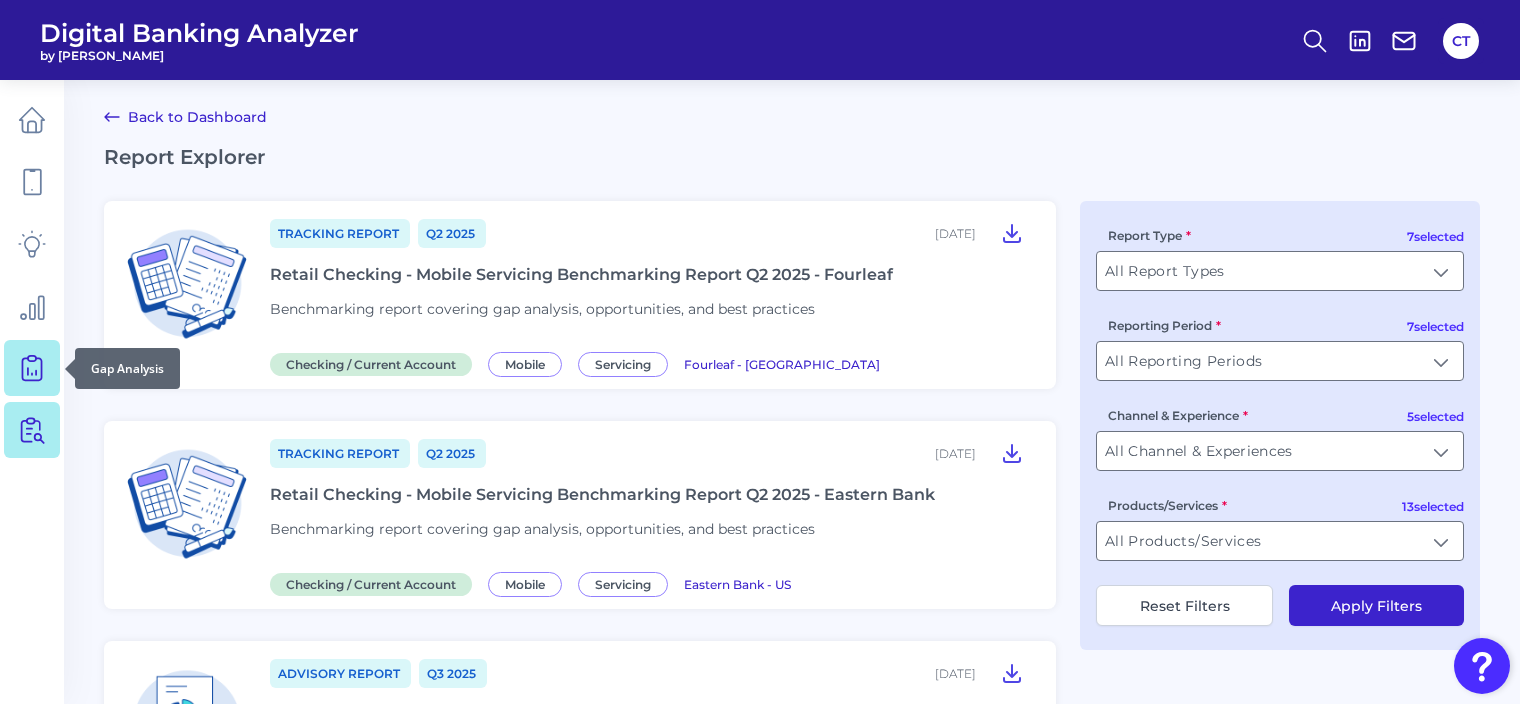 click 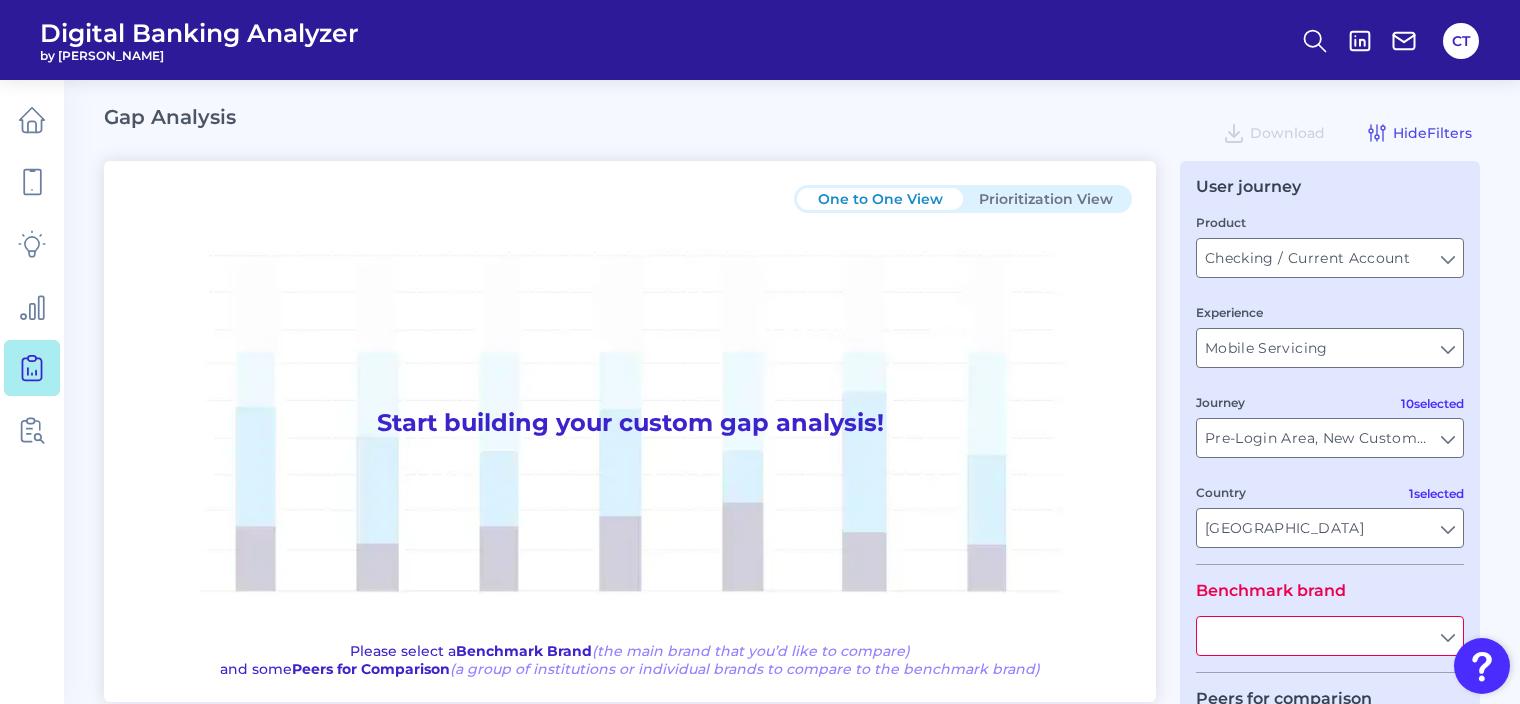 type on "All Journeys" 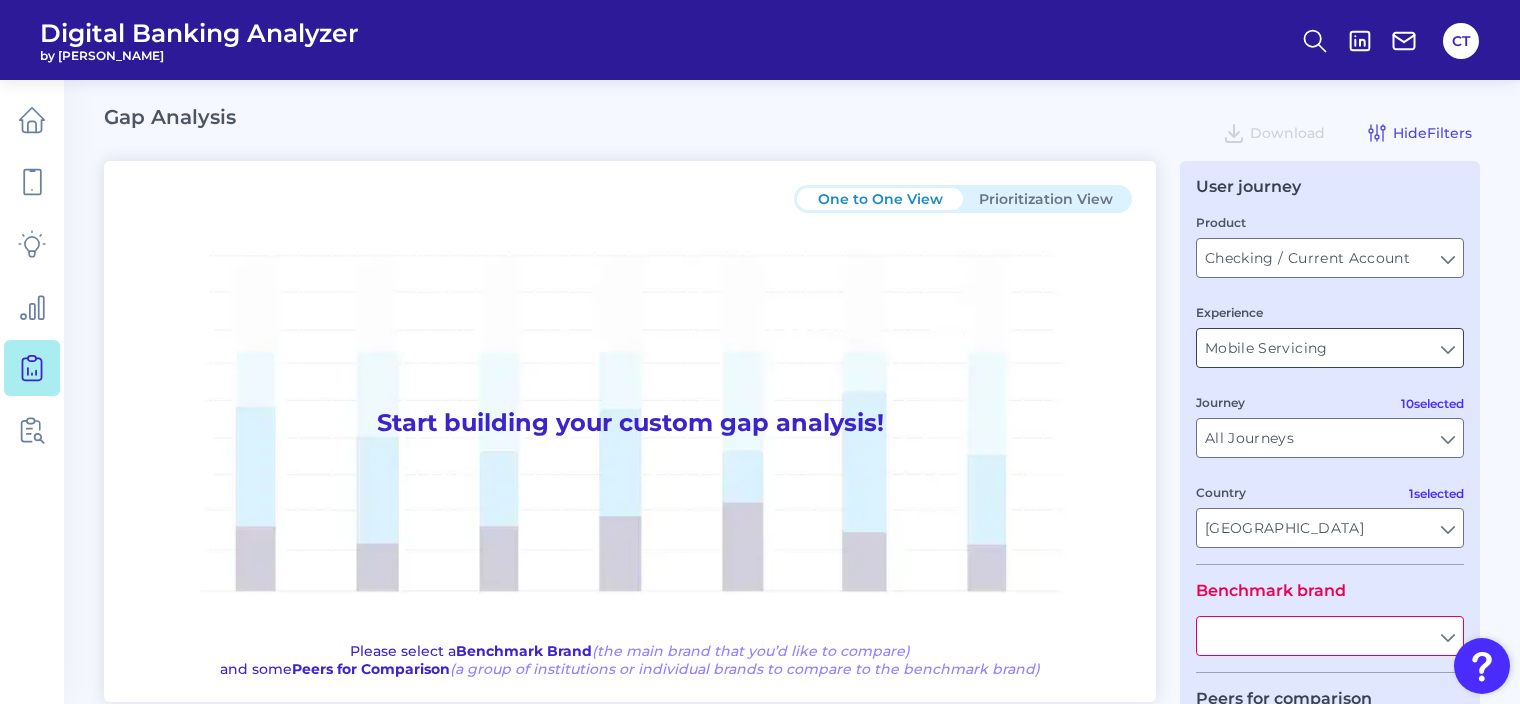 scroll, scrollTop: 296, scrollLeft: 0, axis: vertical 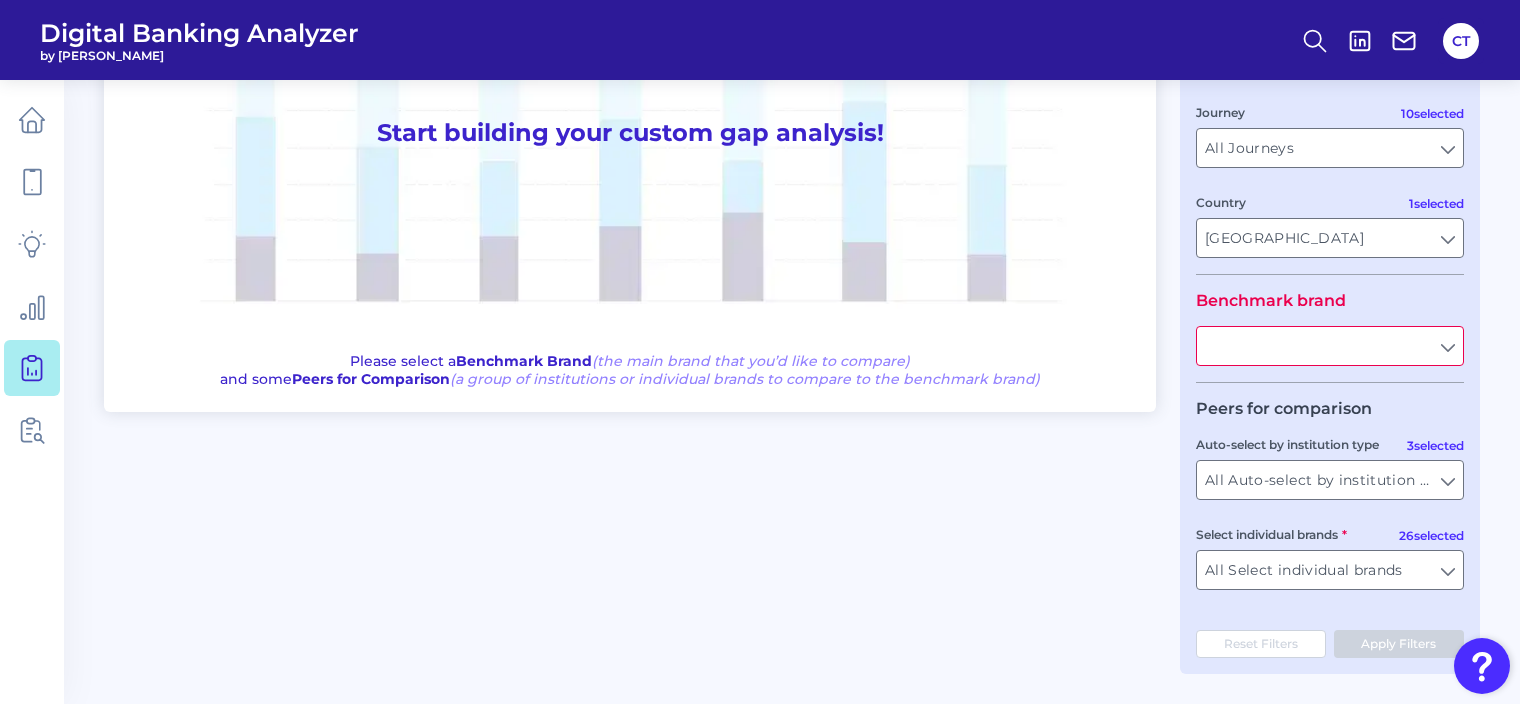 click at bounding box center (1330, 346) 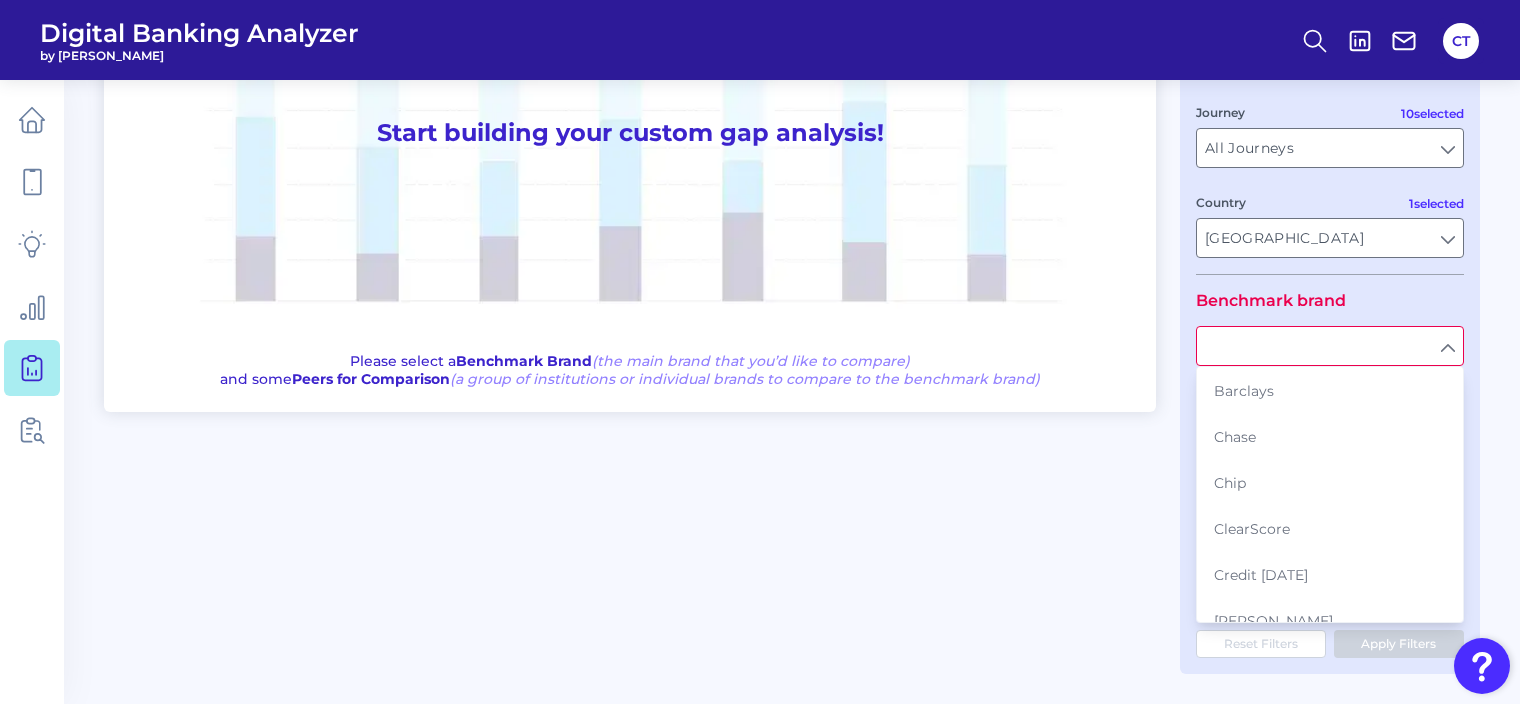 click on "Barclays" at bounding box center (1244, 391) 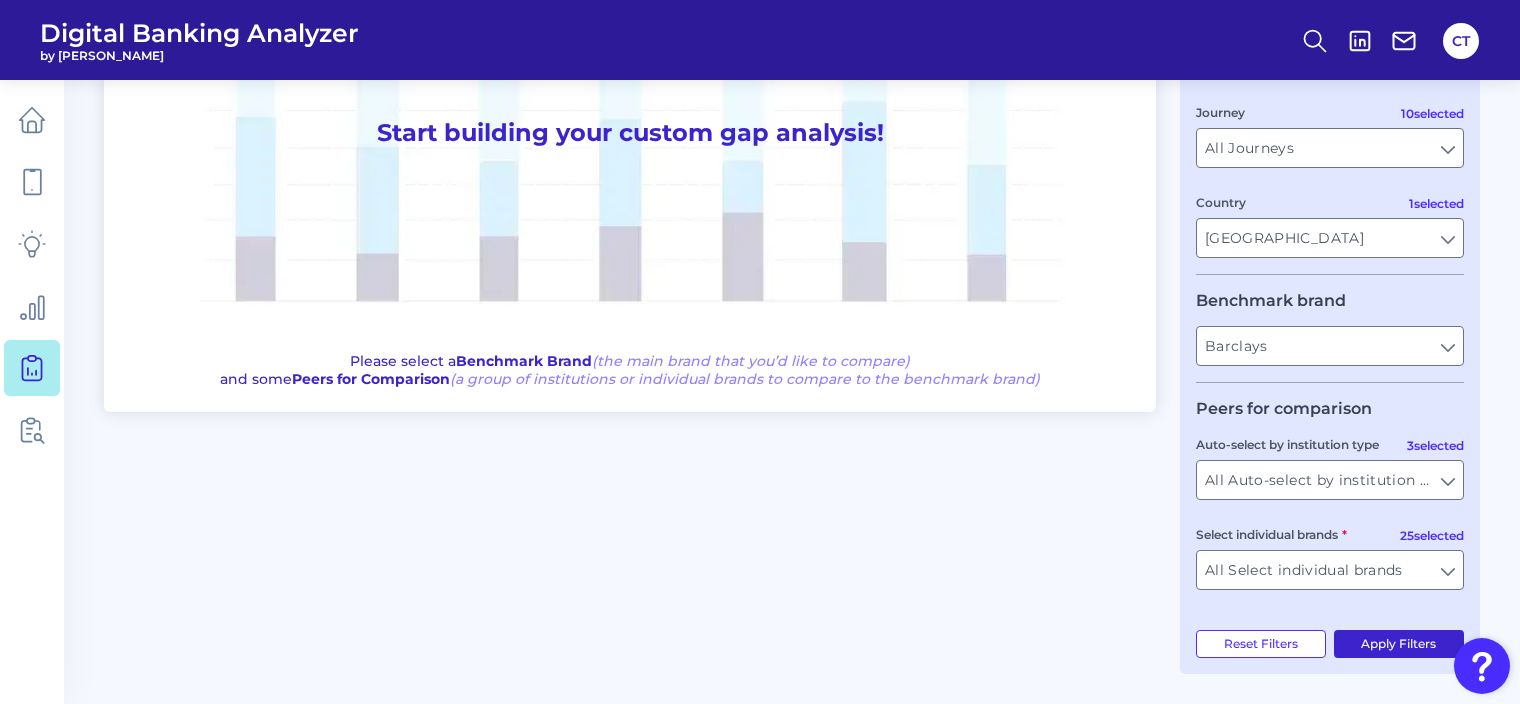 click on "Apply Filters" at bounding box center (1399, 644) 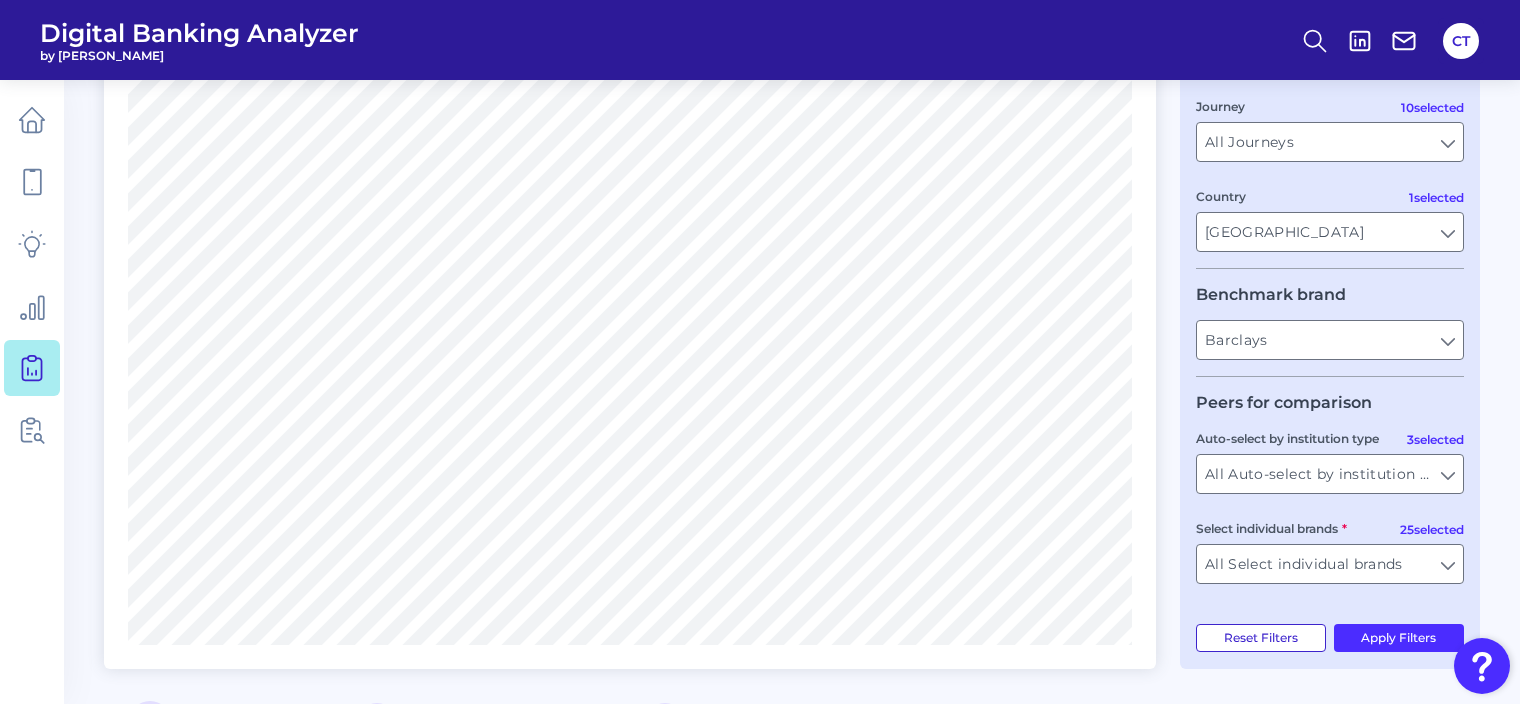 click on "Reset Filters" at bounding box center [1261, 638] 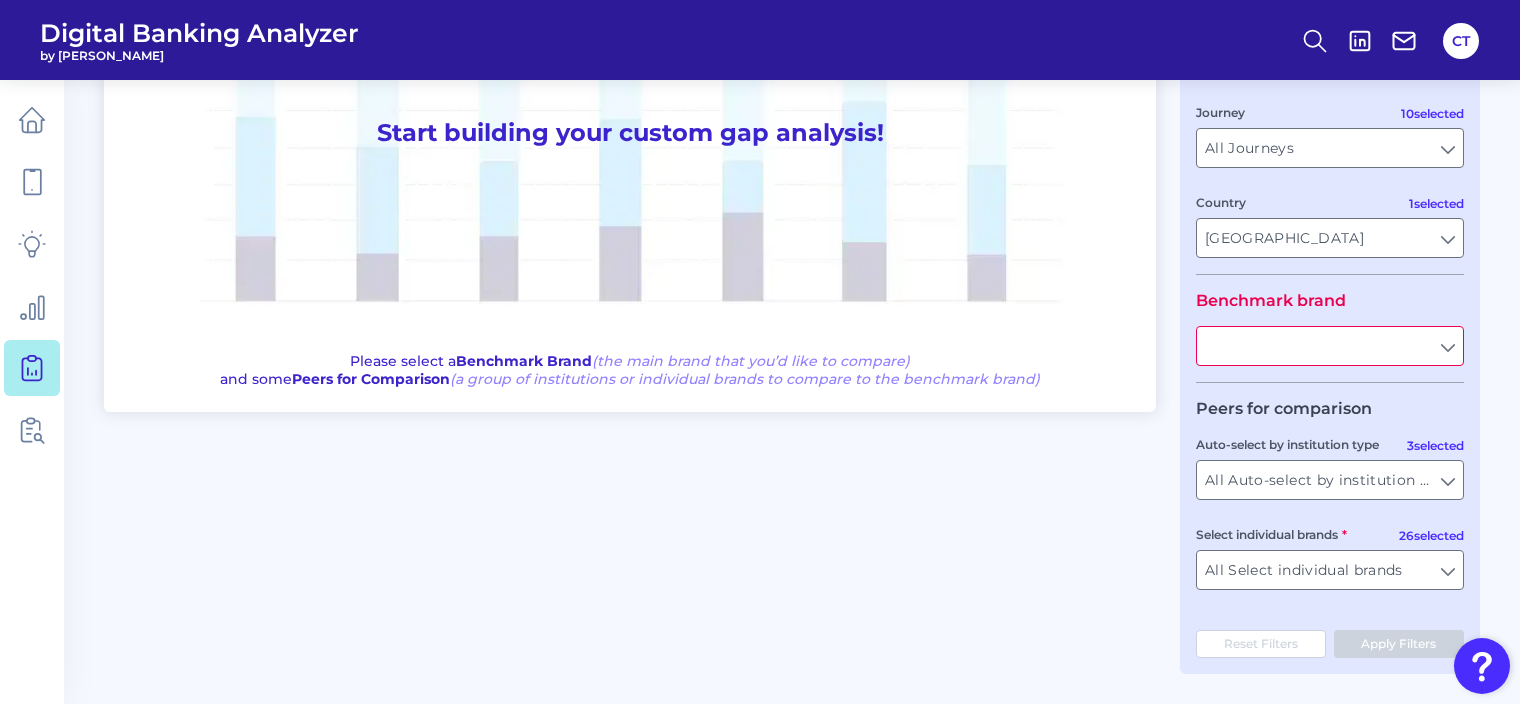 click at bounding box center (1330, 346) 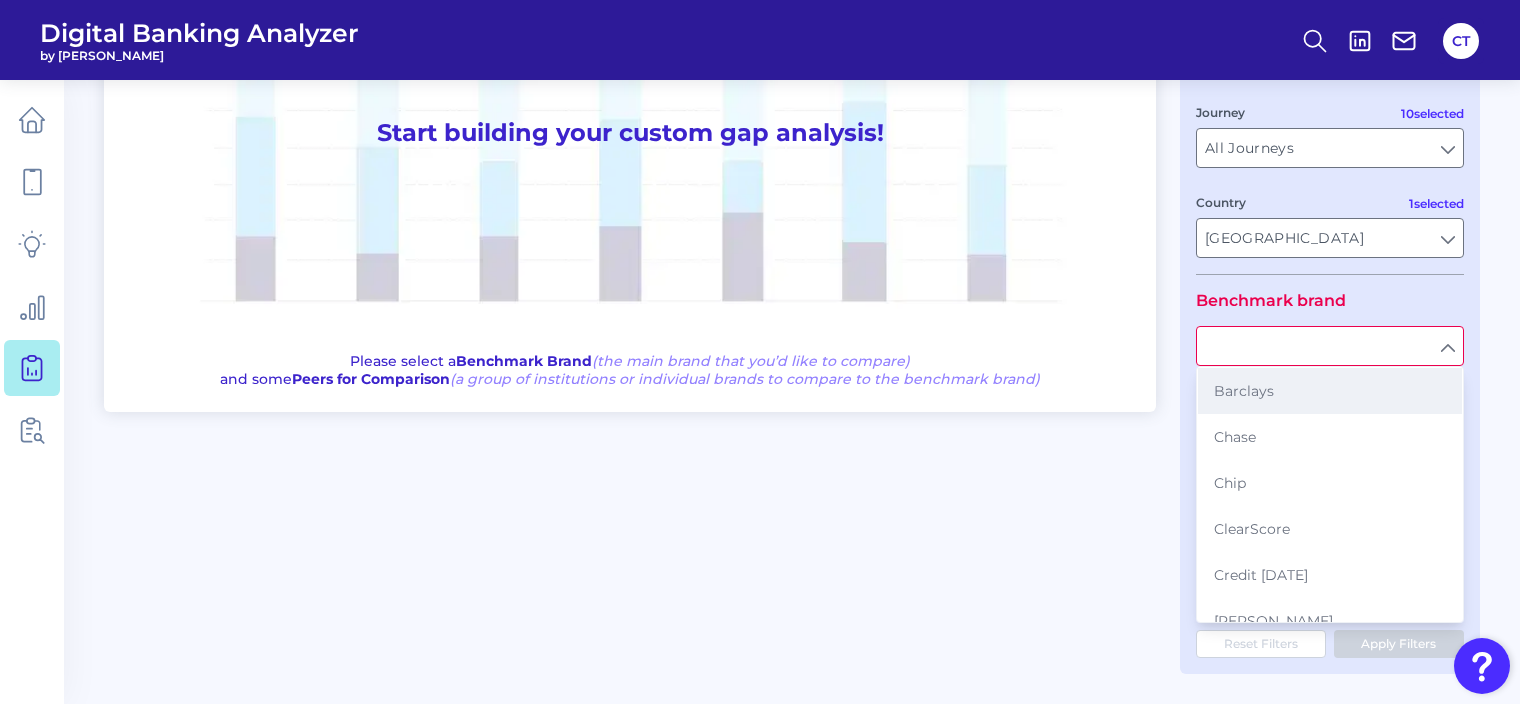 click on "Barclays" at bounding box center (1244, 391) 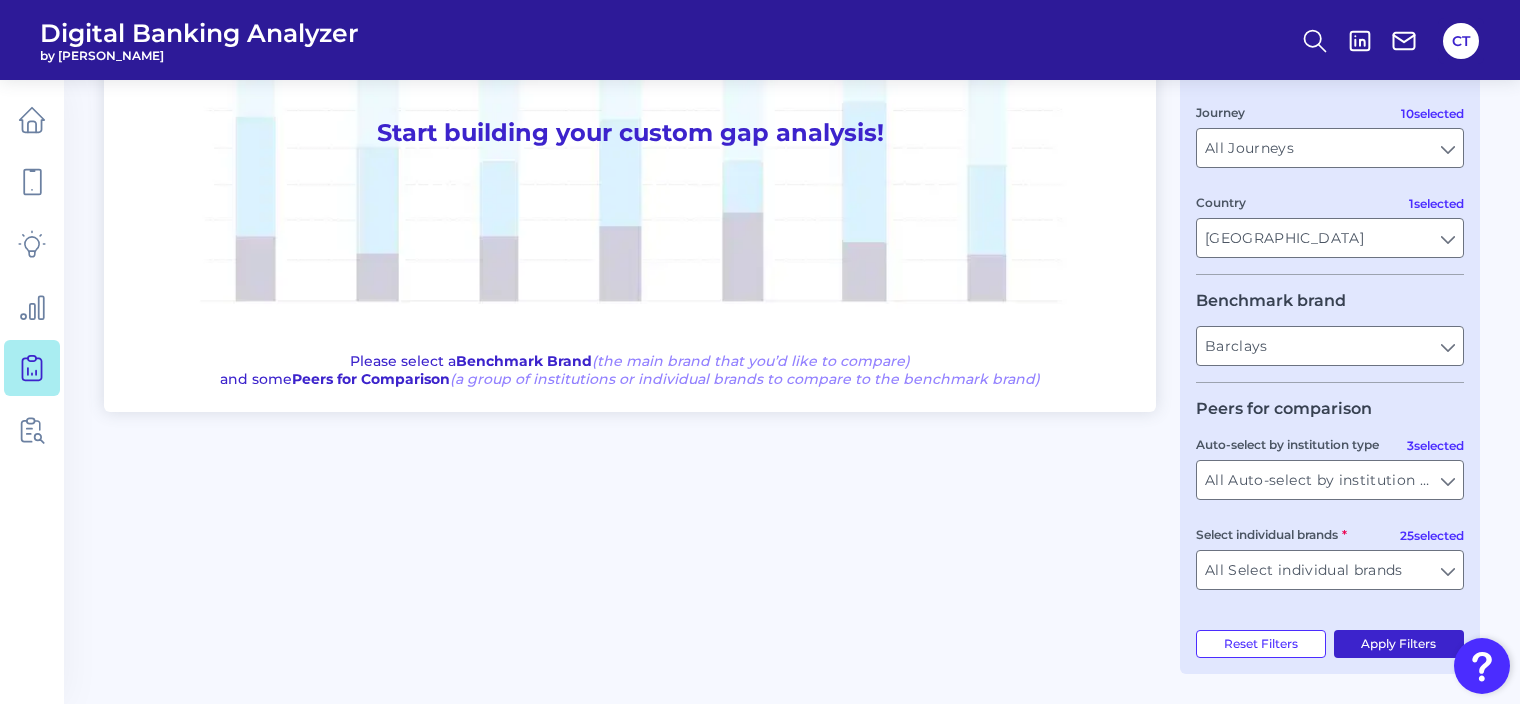 click on "Apply Filters" at bounding box center [1399, 644] 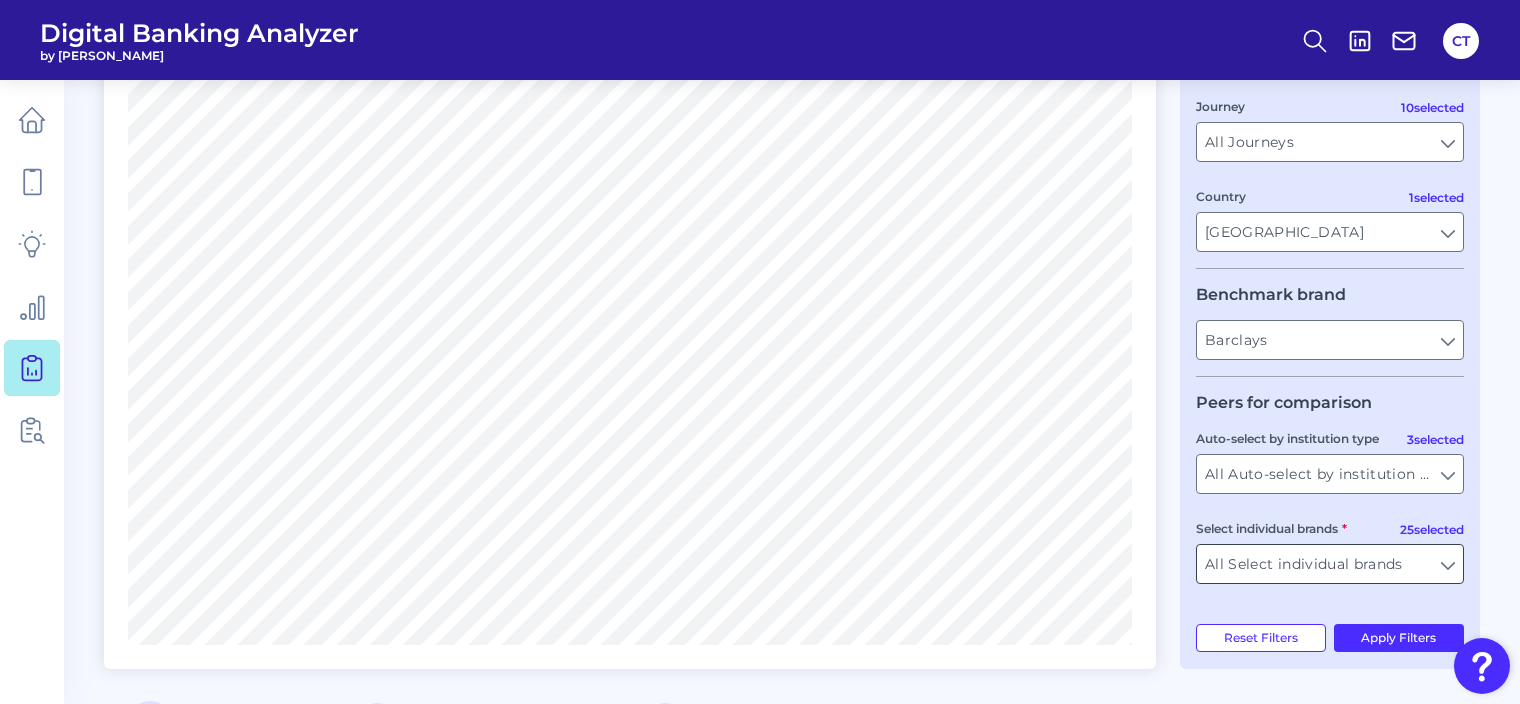 scroll, scrollTop: 0, scrollLeft: 0, axis: both 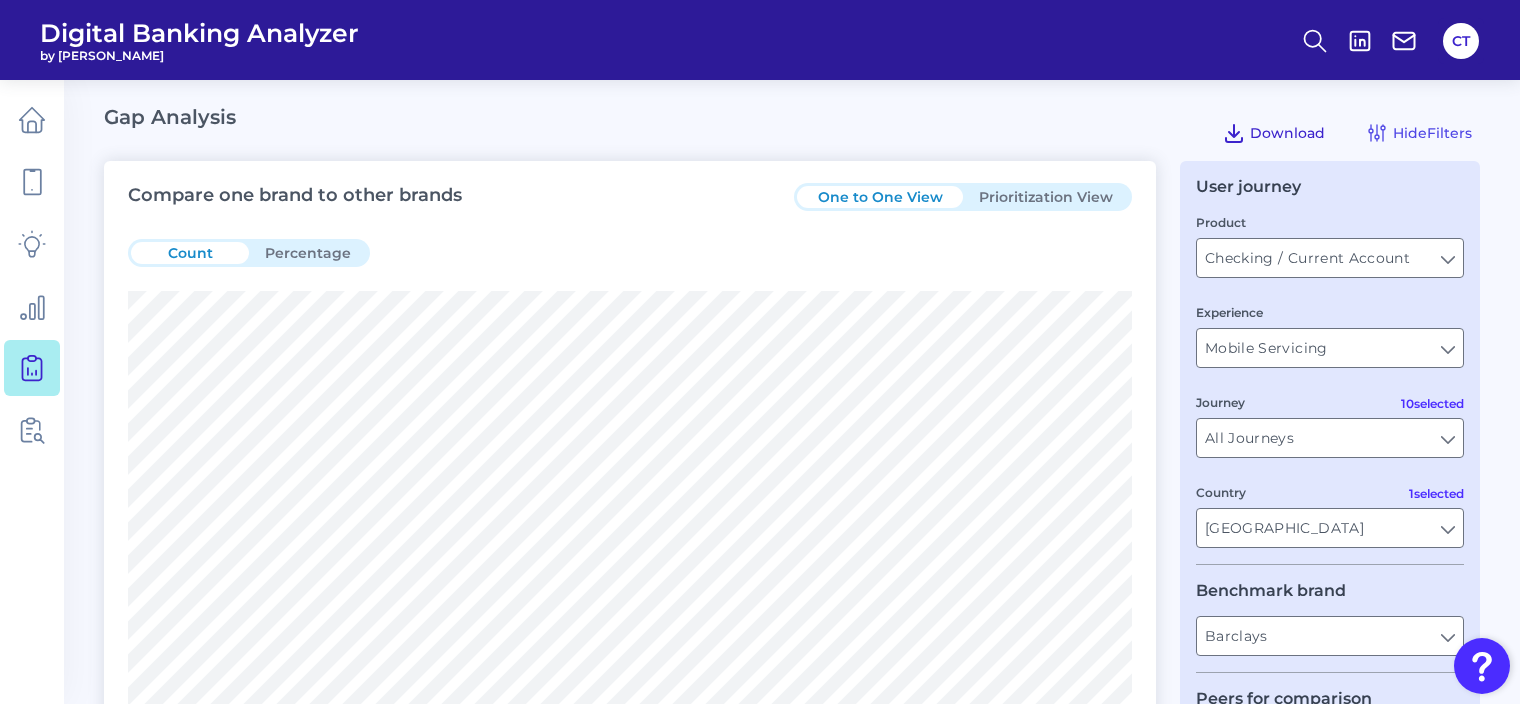 click on "Download" at bounding box center [1287, 133] 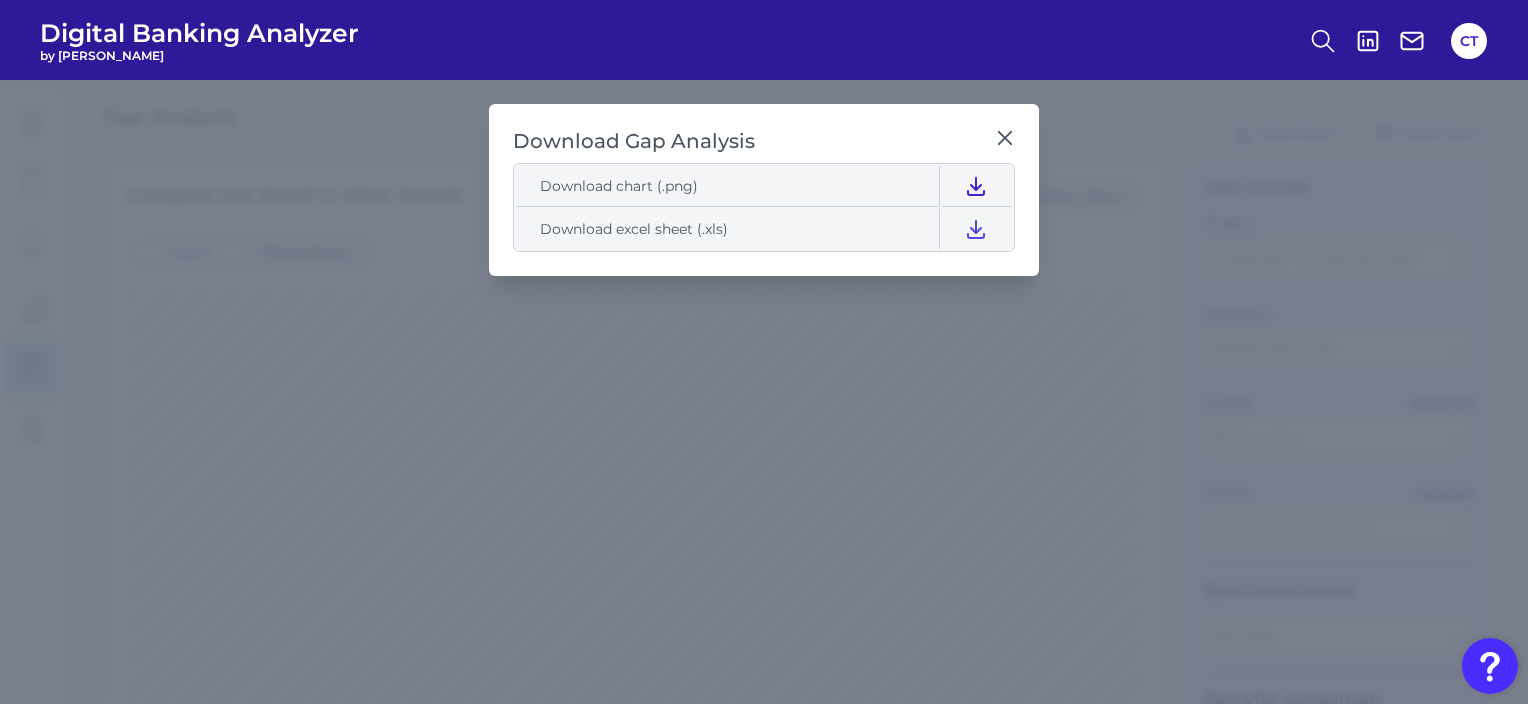 click 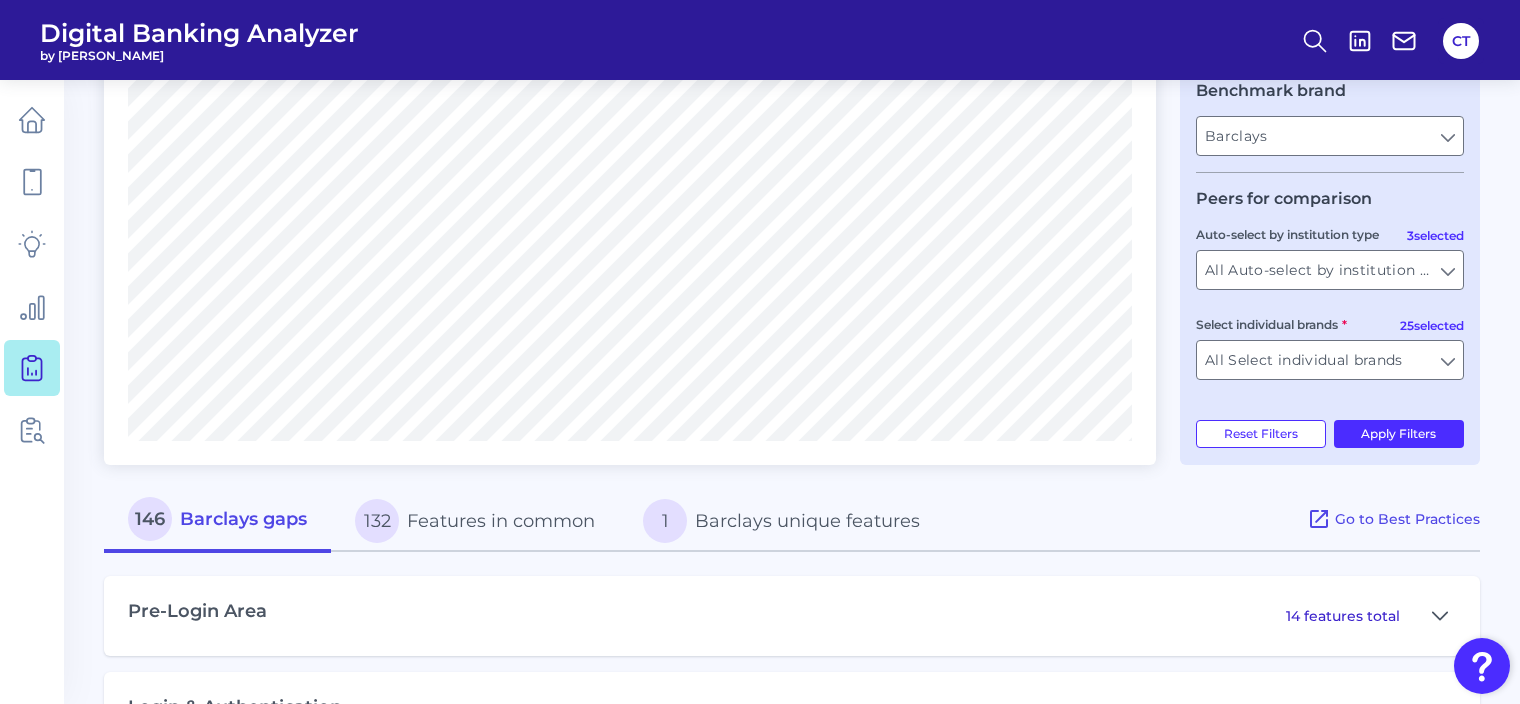 scroll, scrollTop: 900, scrollLeft: 0, axis: vertical 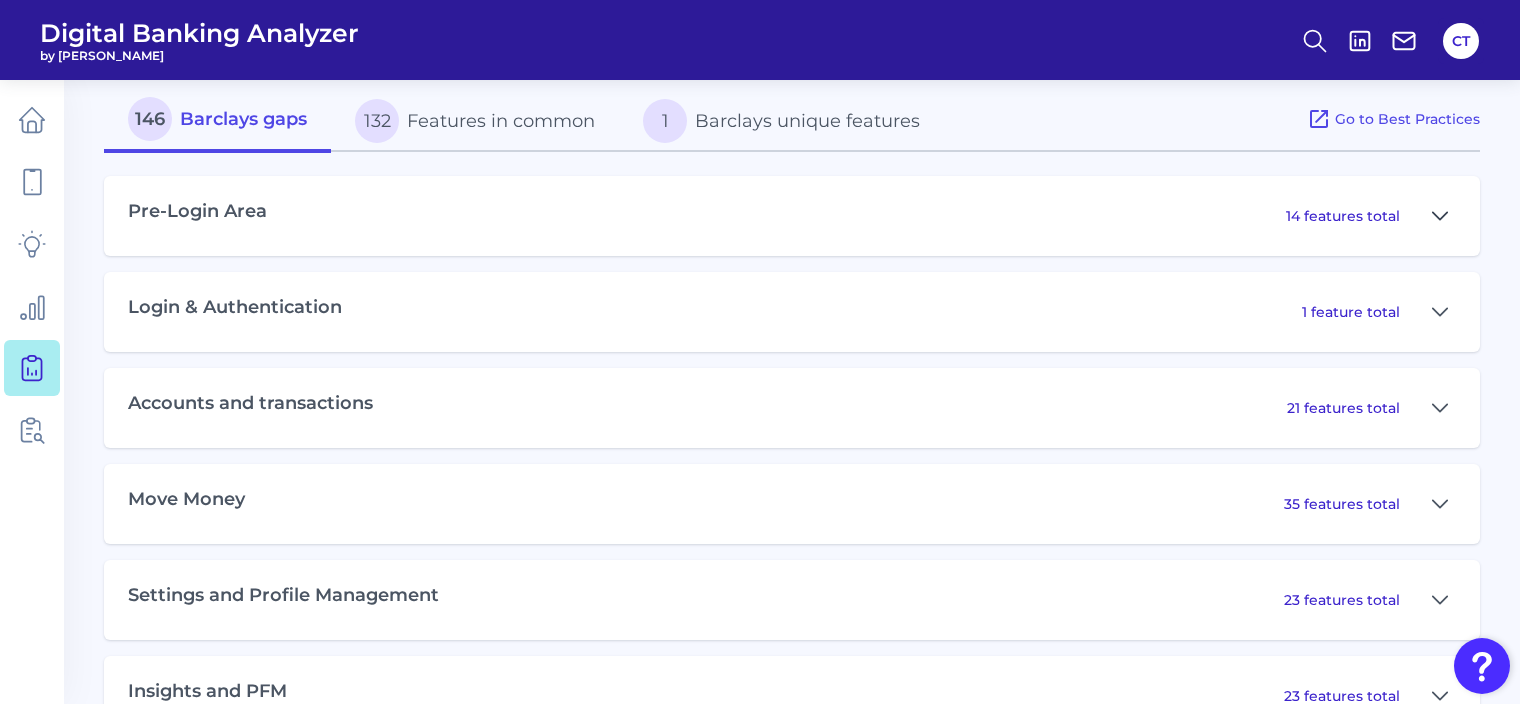 click 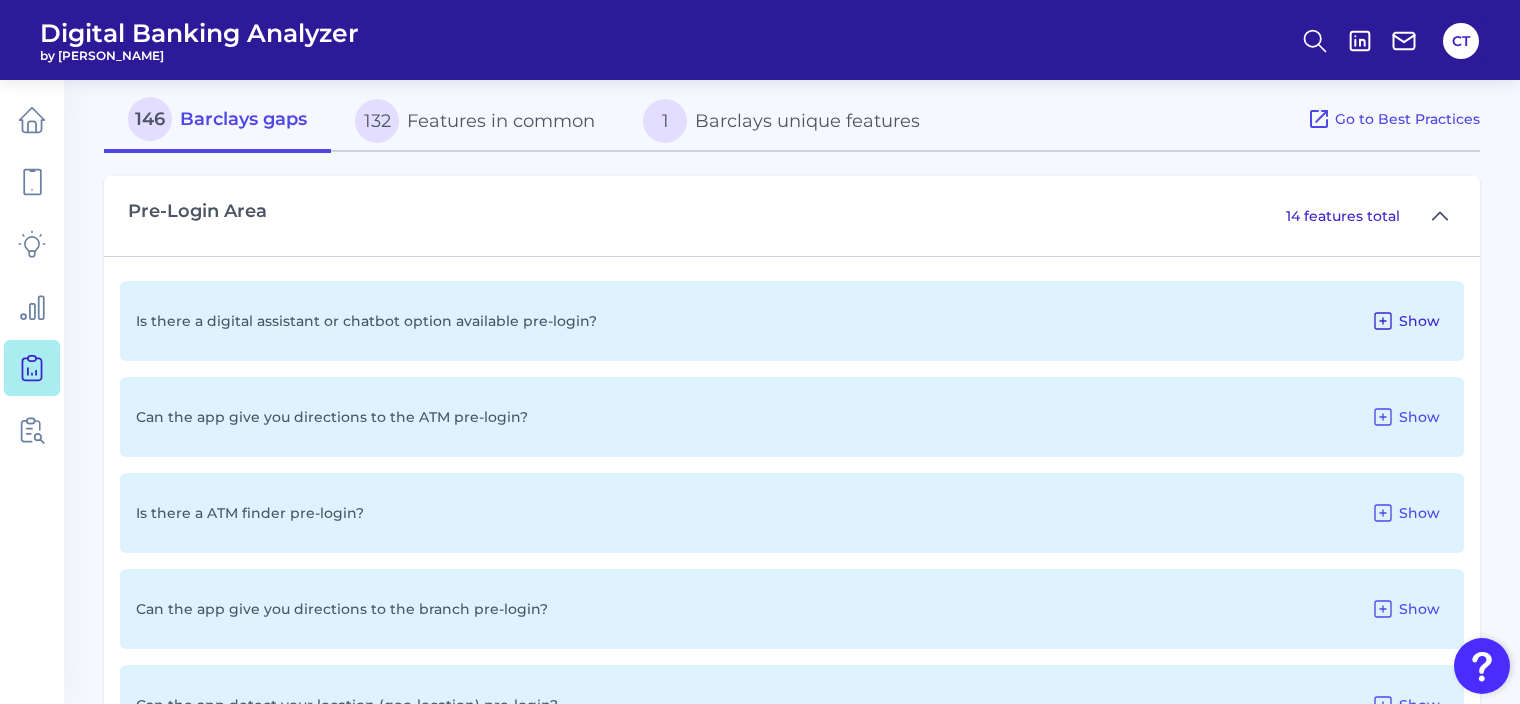 click 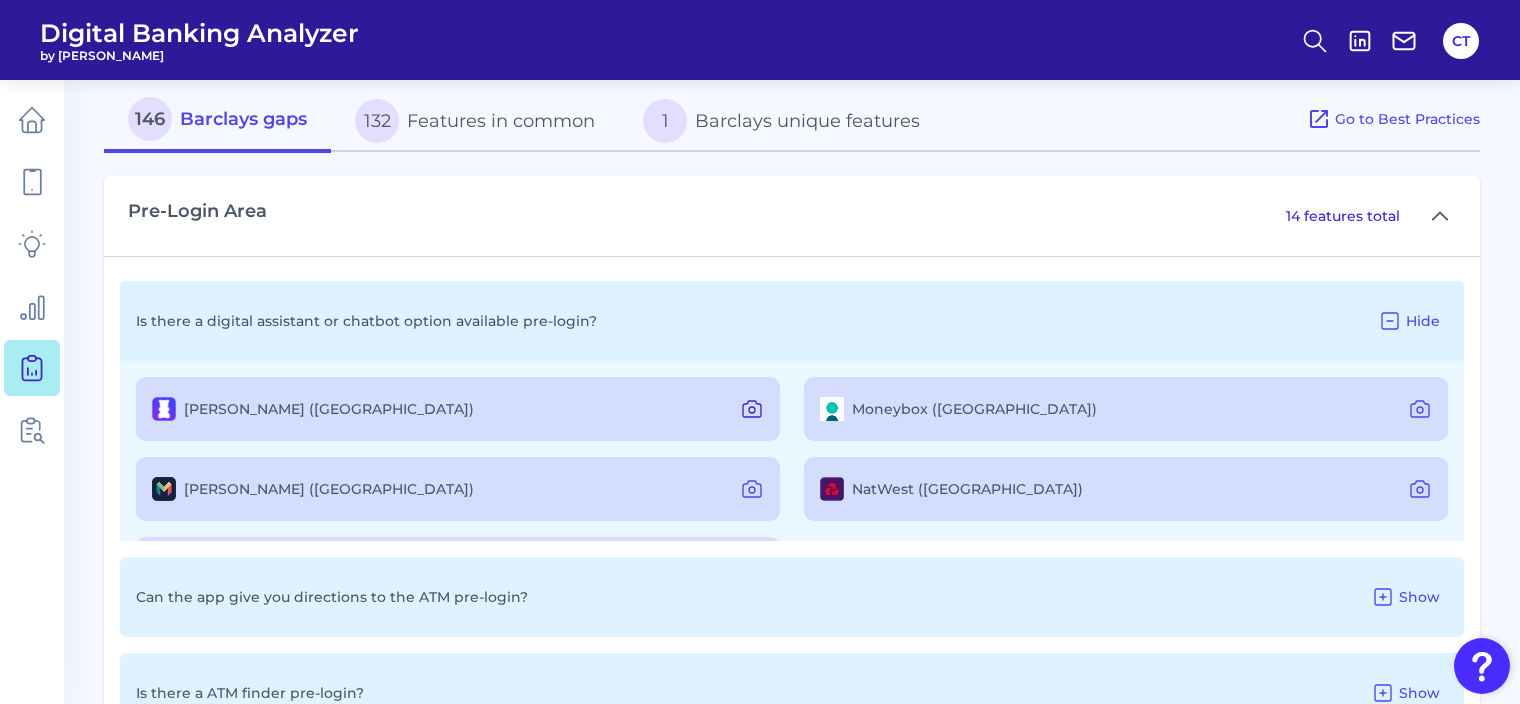 click 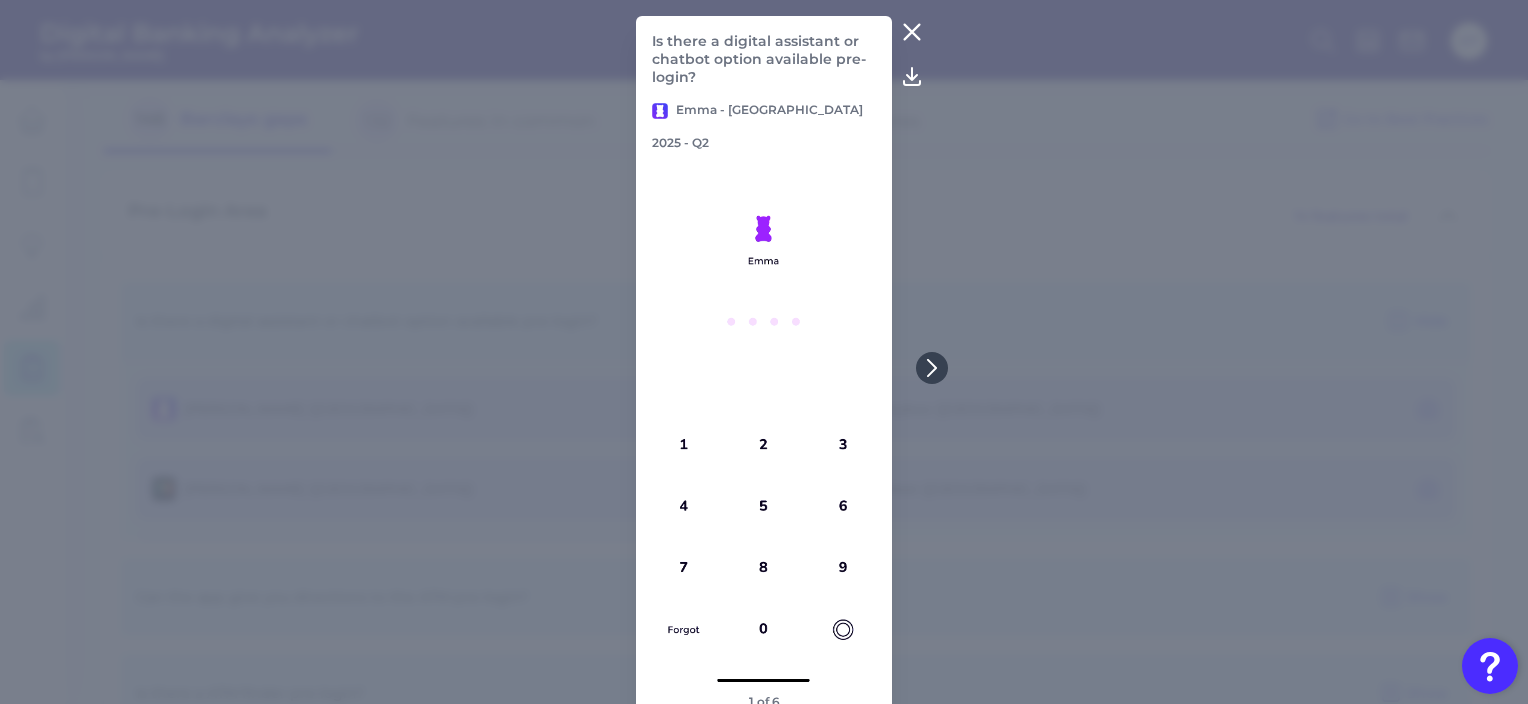 click 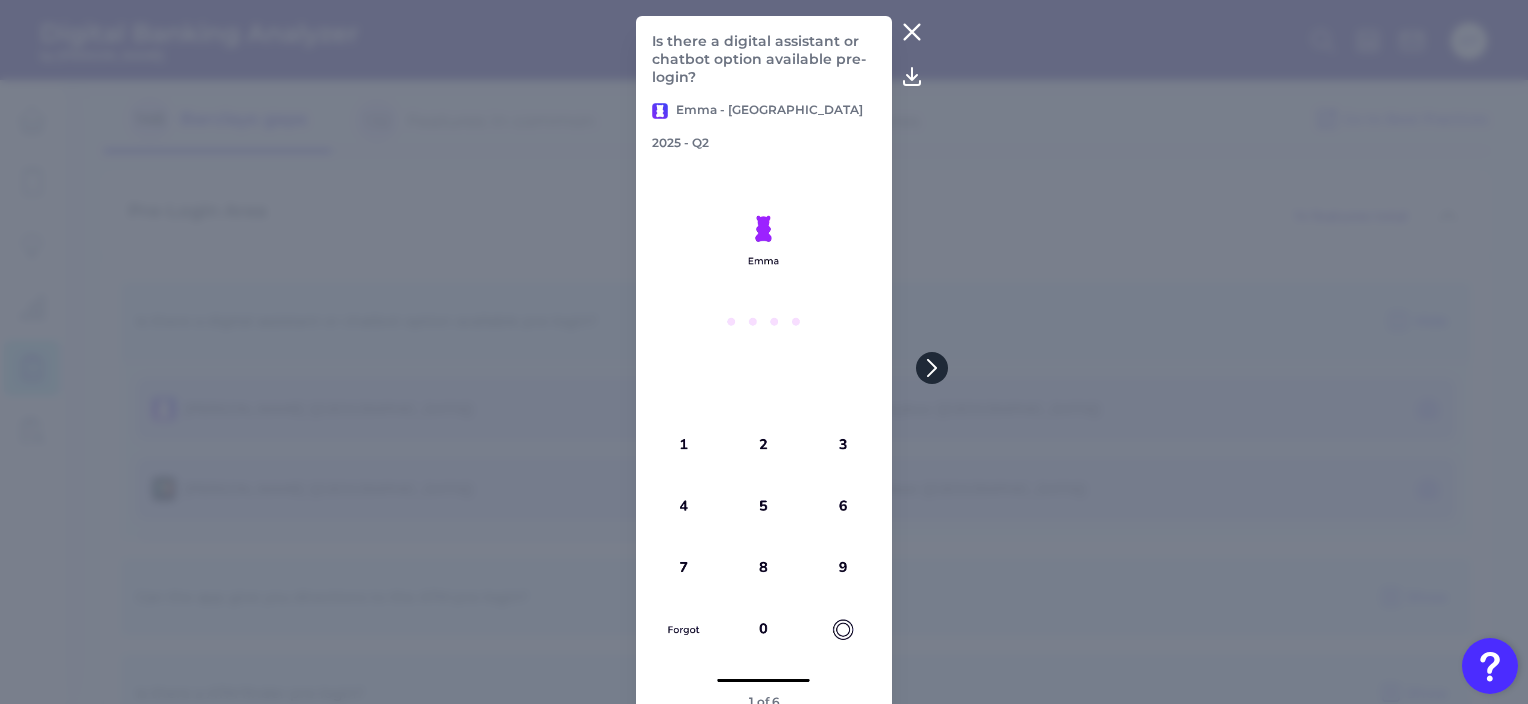 click 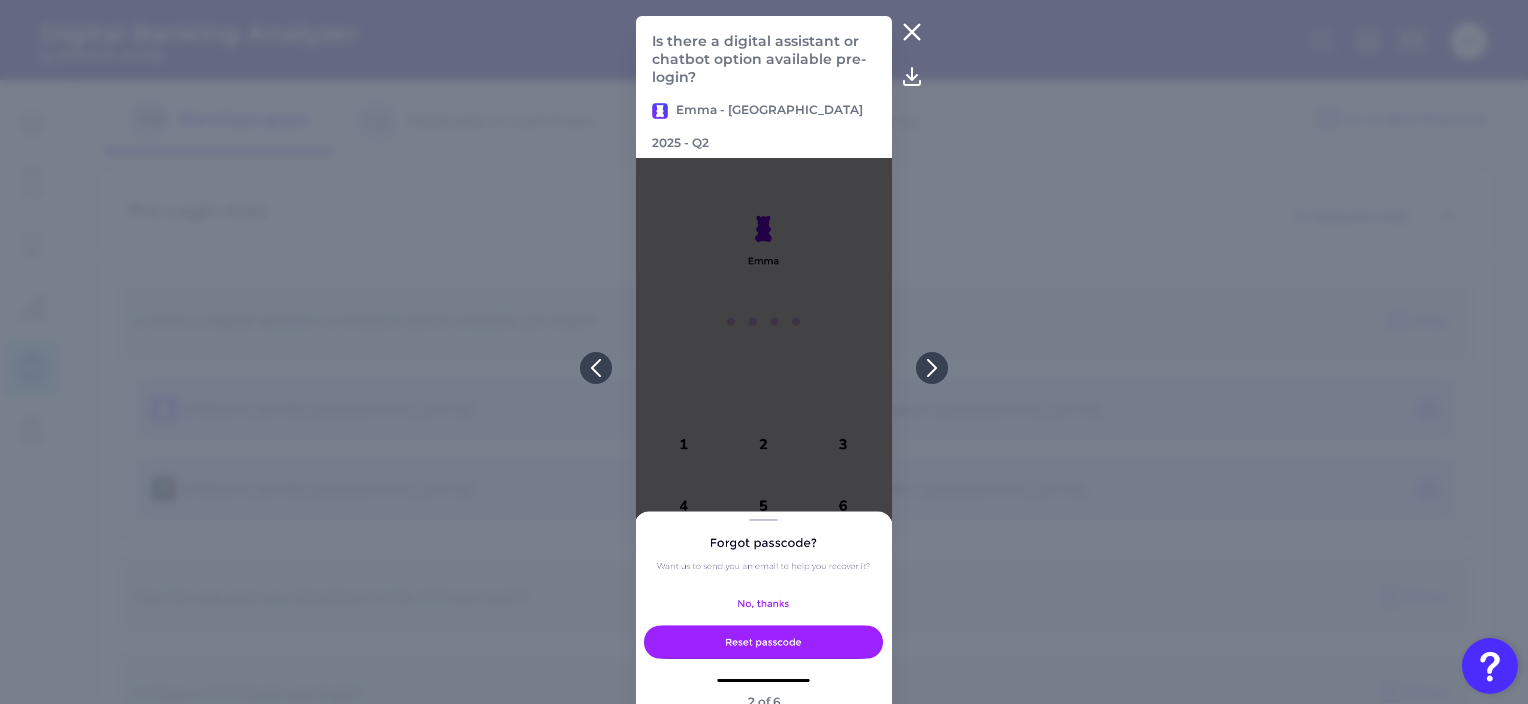click 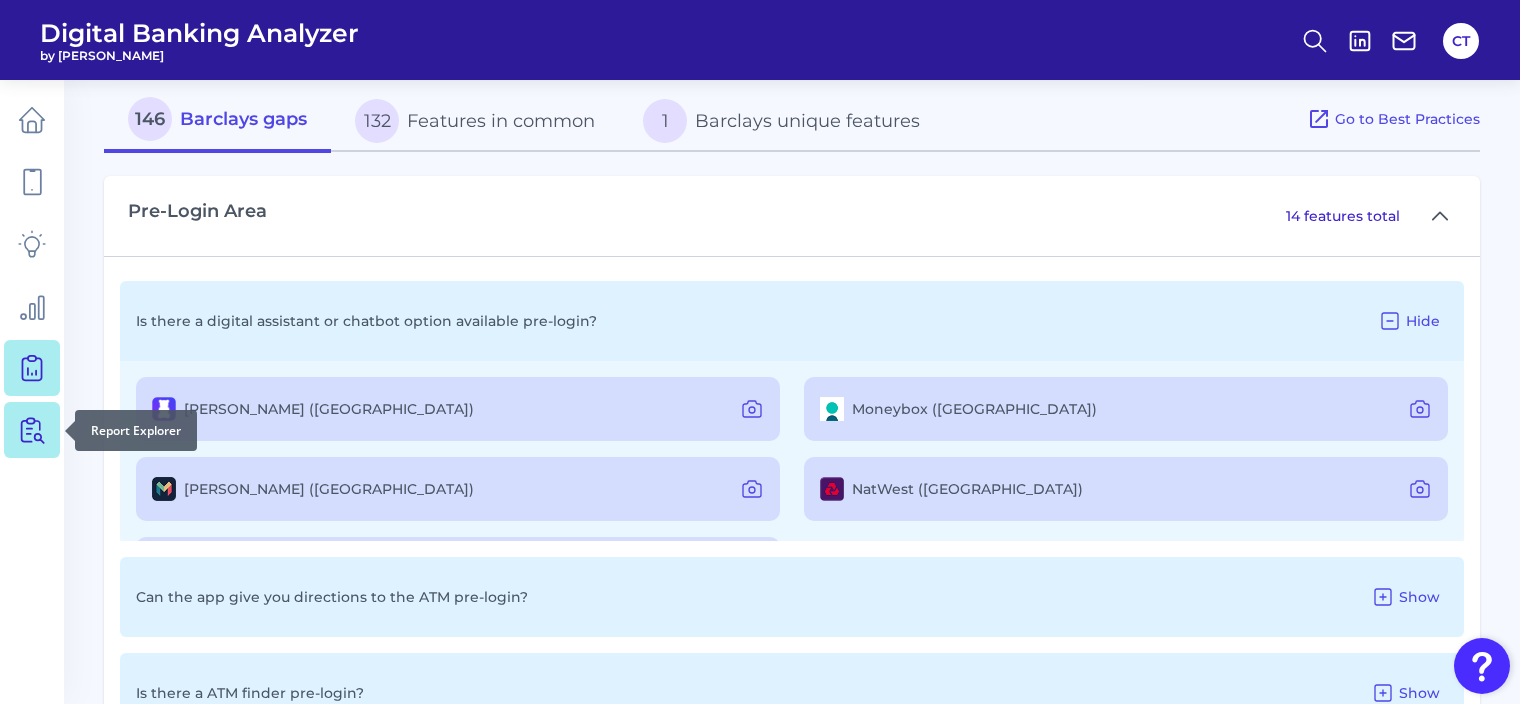 click 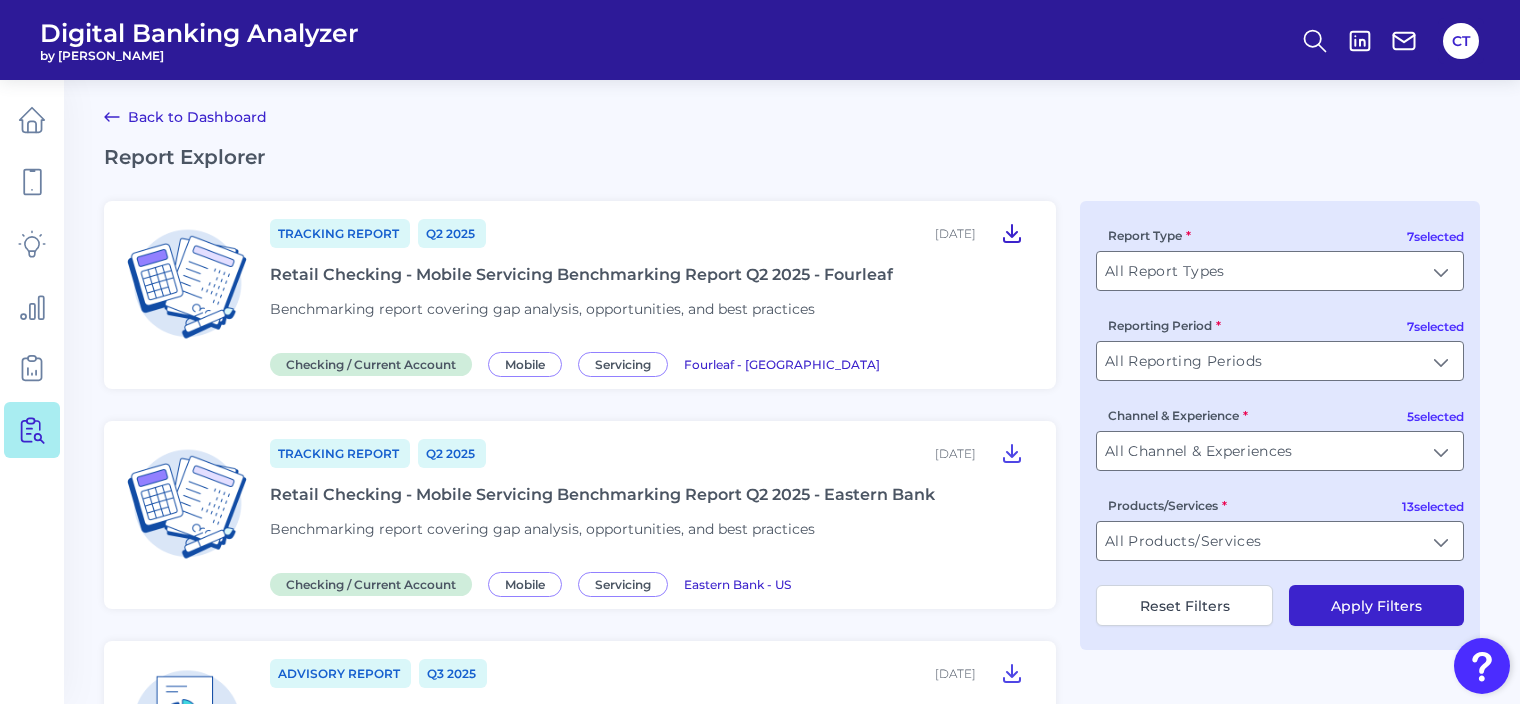 click 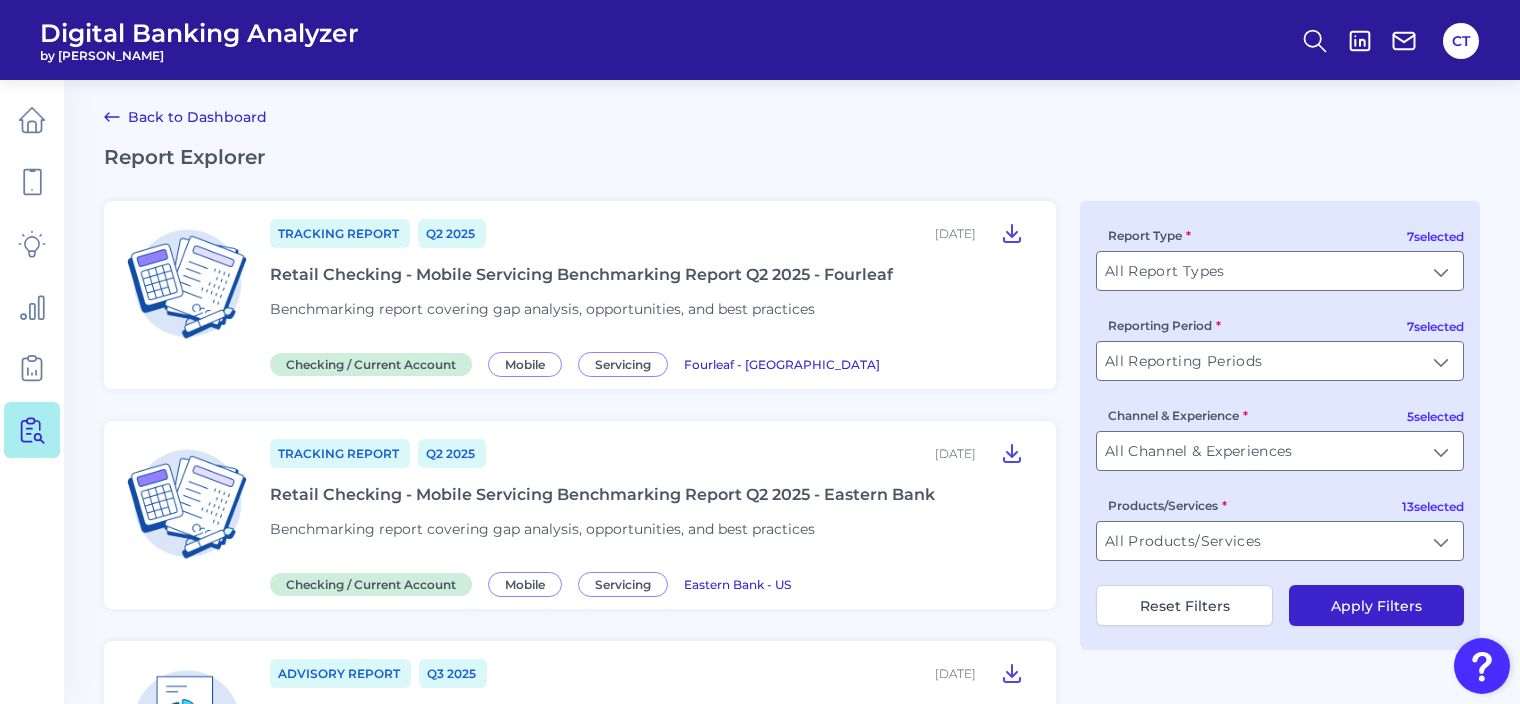 click on "Report Explorer" at bounding box center [792, 157] 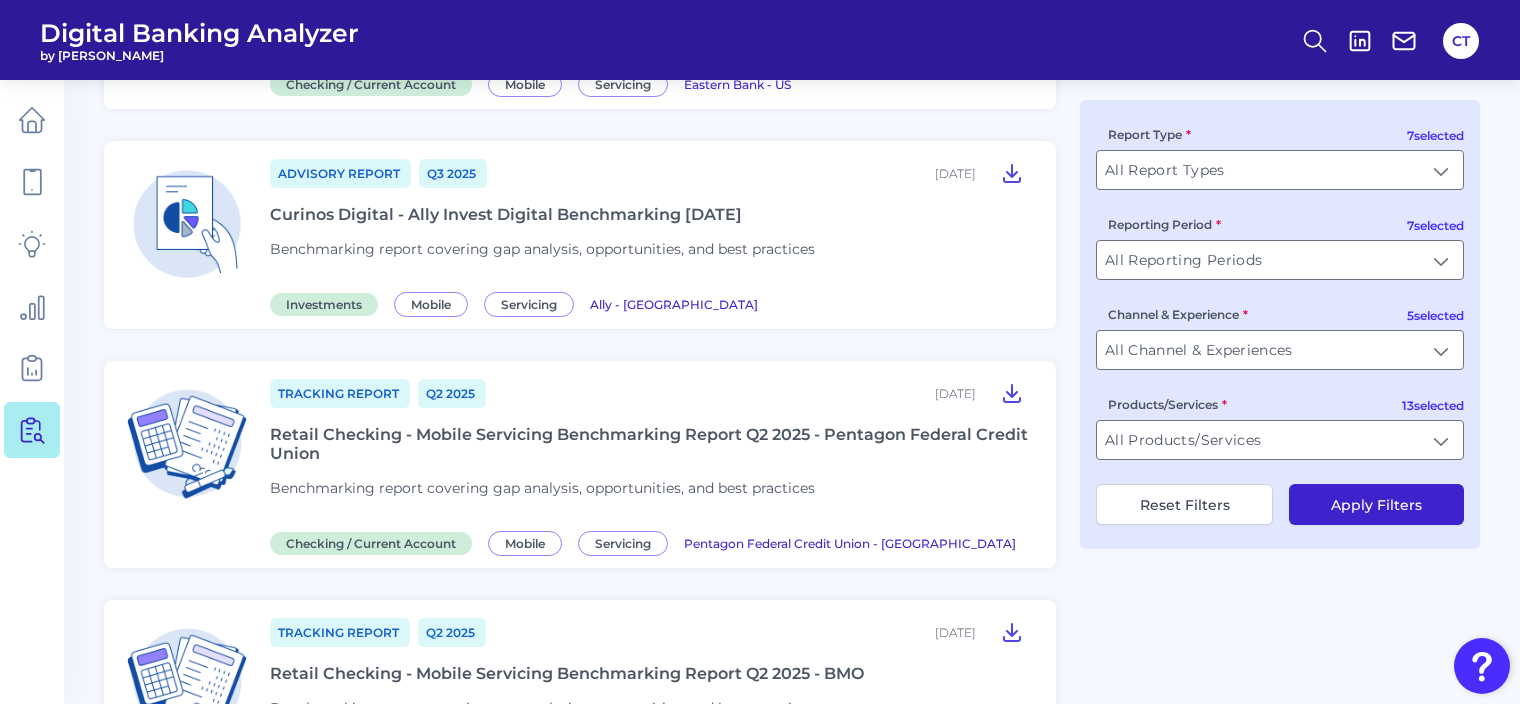 scroll, scrollTop: 900, scrollLeft: 0, axis: vertical 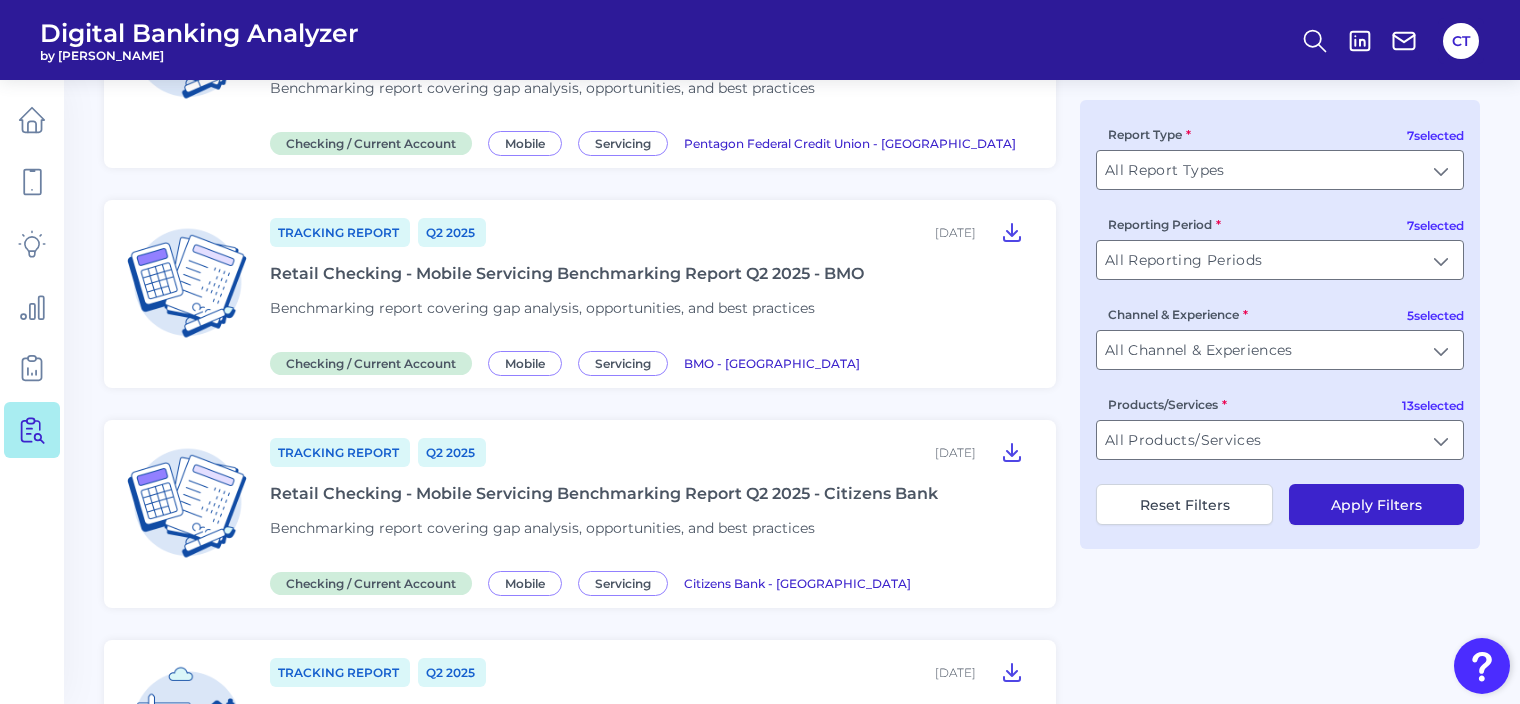 click on "Apply Filters" at bounding box center [1376, 504] 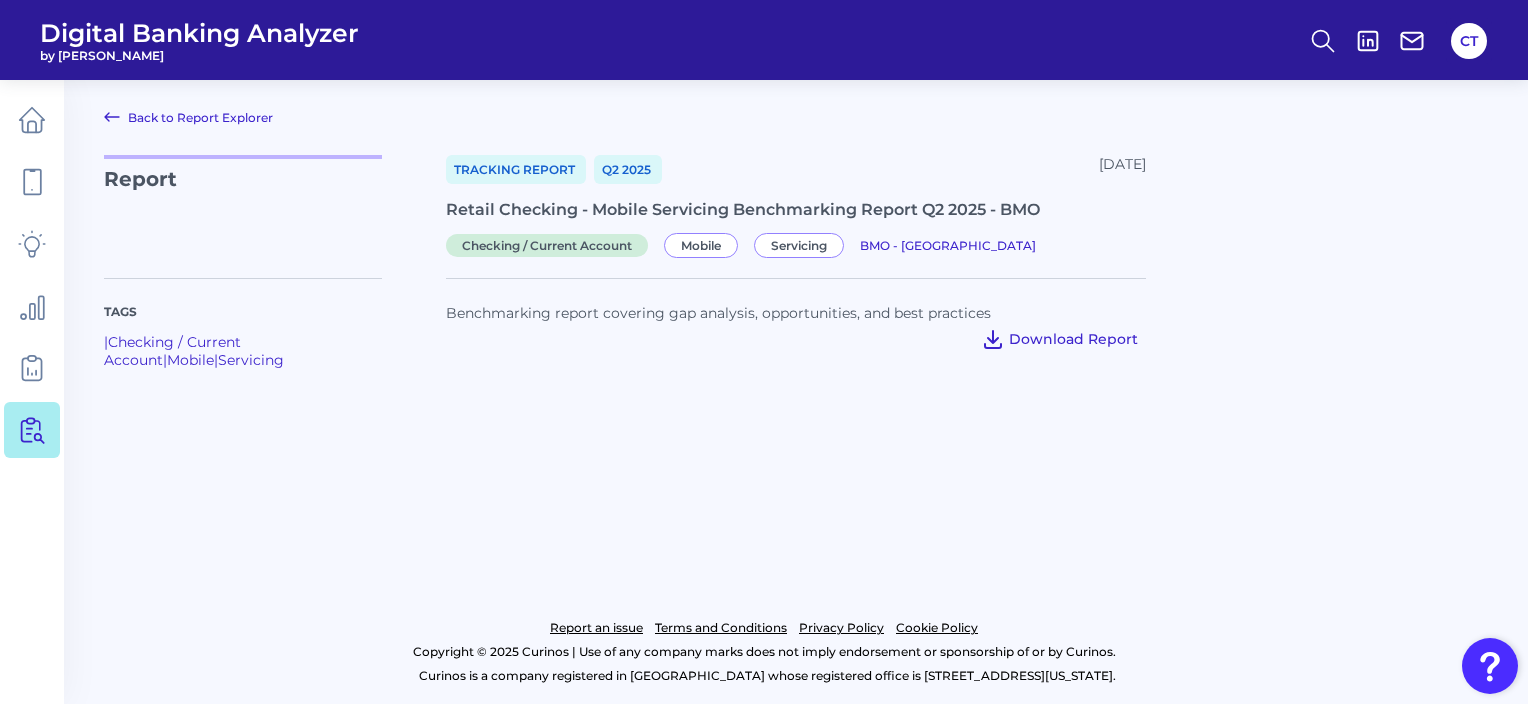 click on "Download Report" at bounding box center [1073, 339] 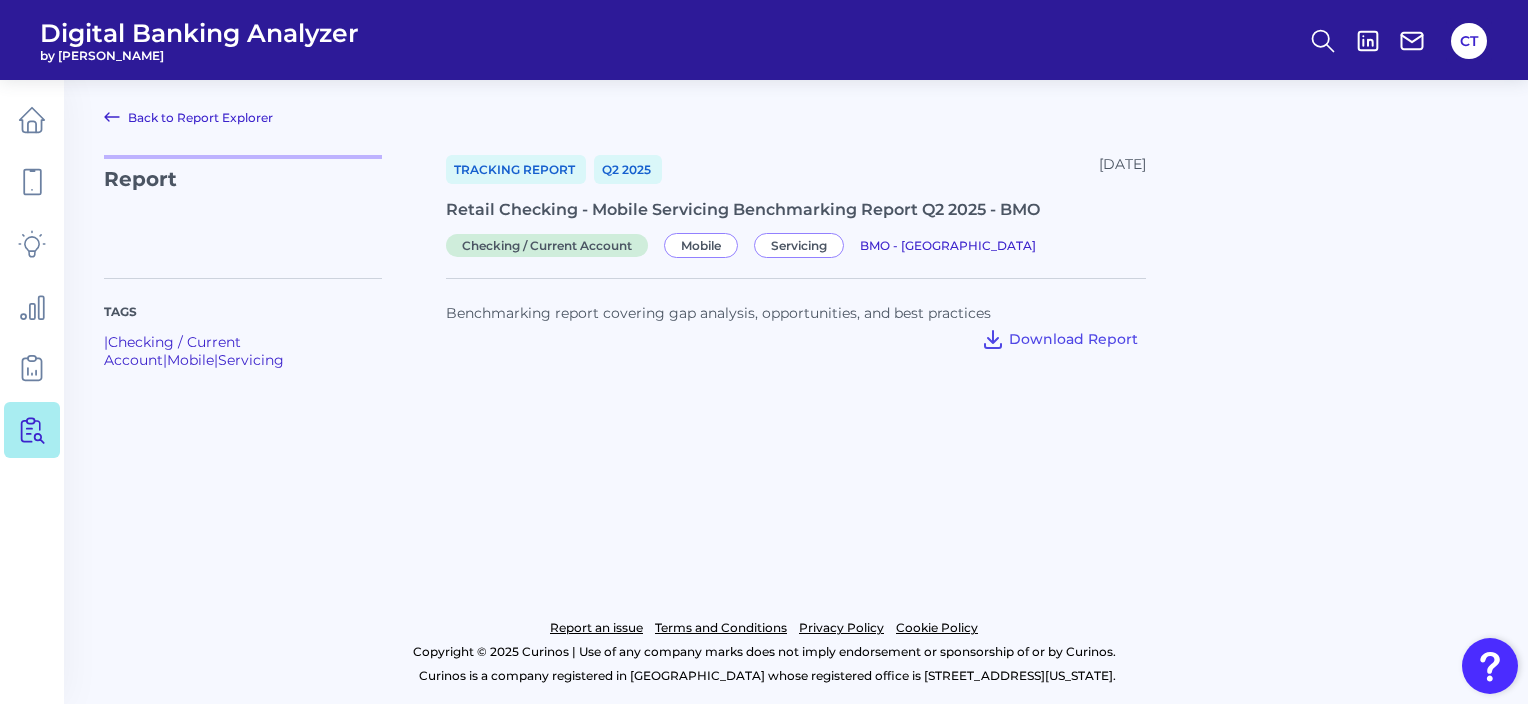 click on "Back to Report Explorer" at bounding box center (188, 117) 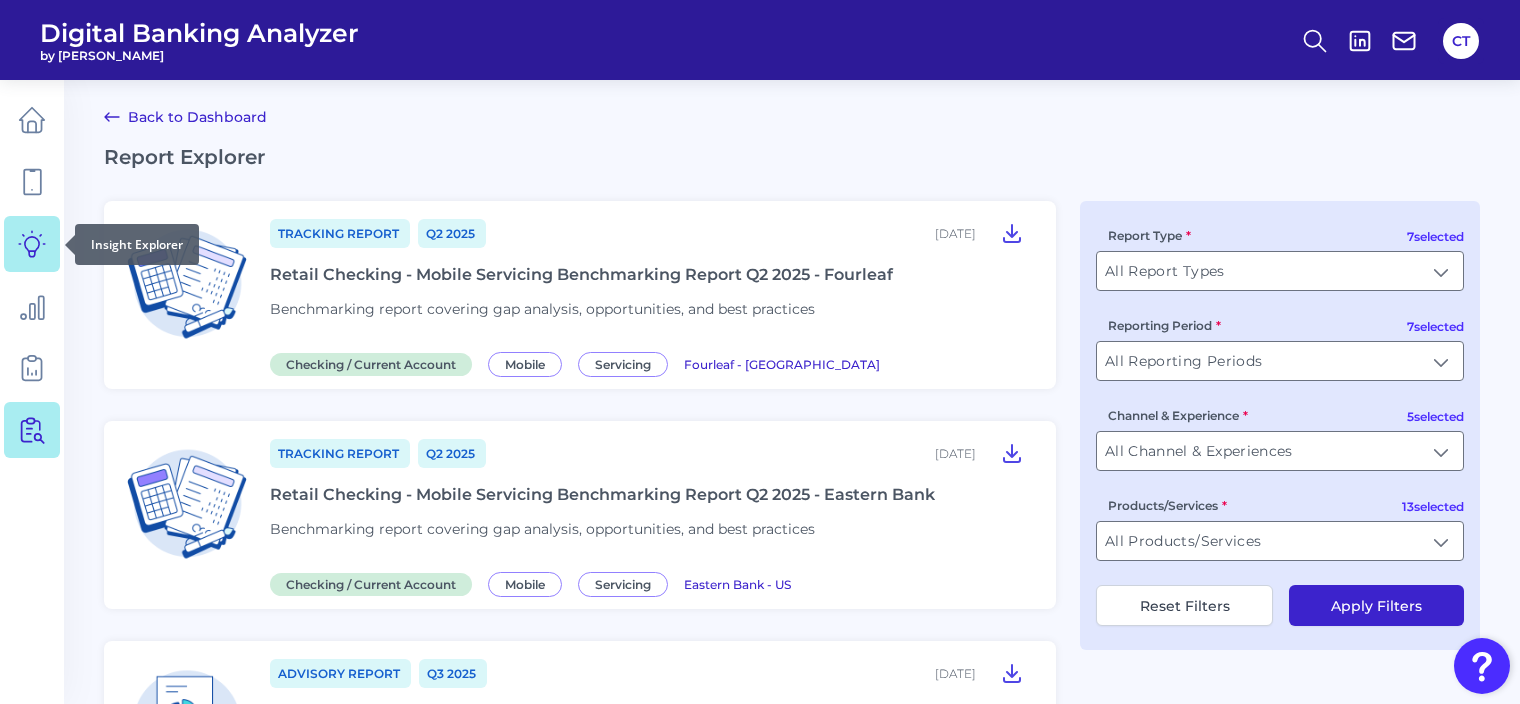 click 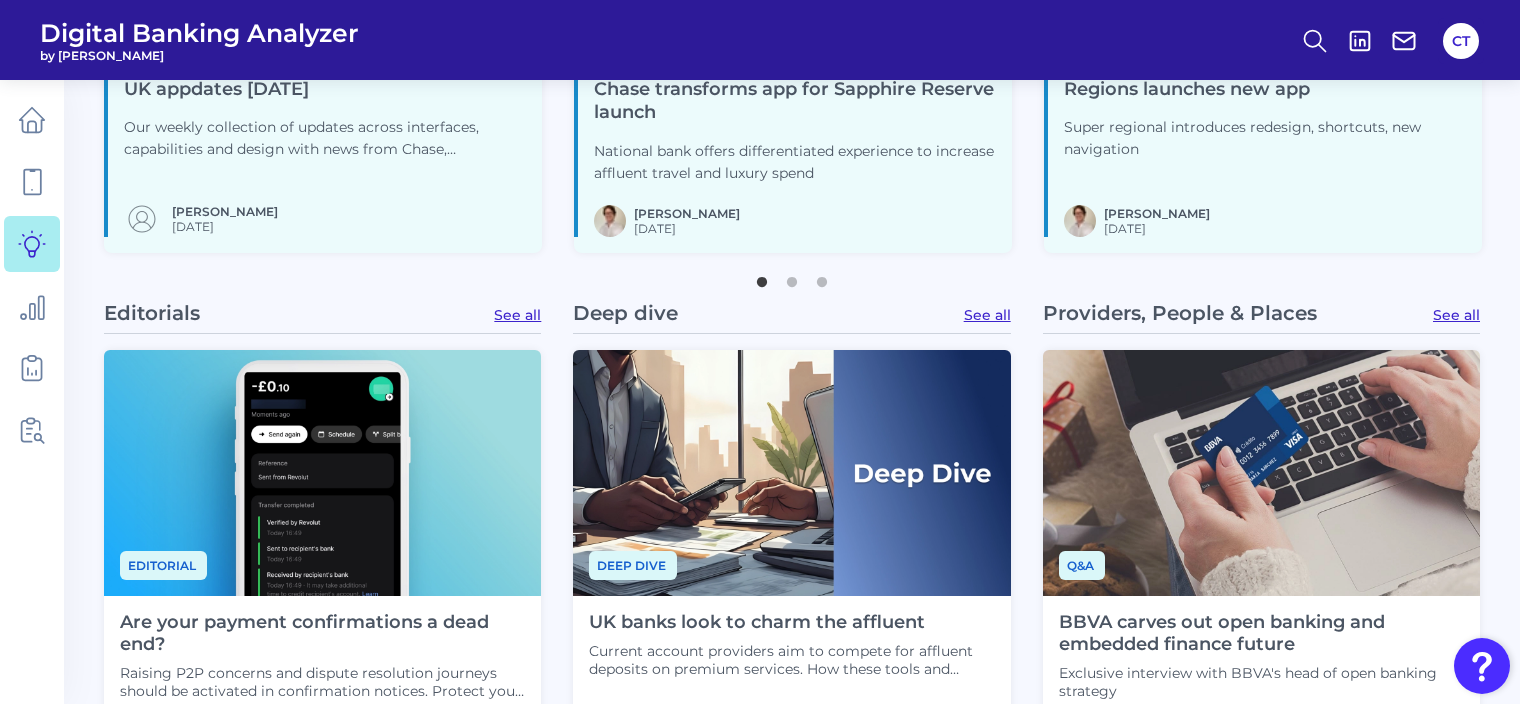 scroll, scrollTop: 1400, scrollLeft: 0, axis: vertical 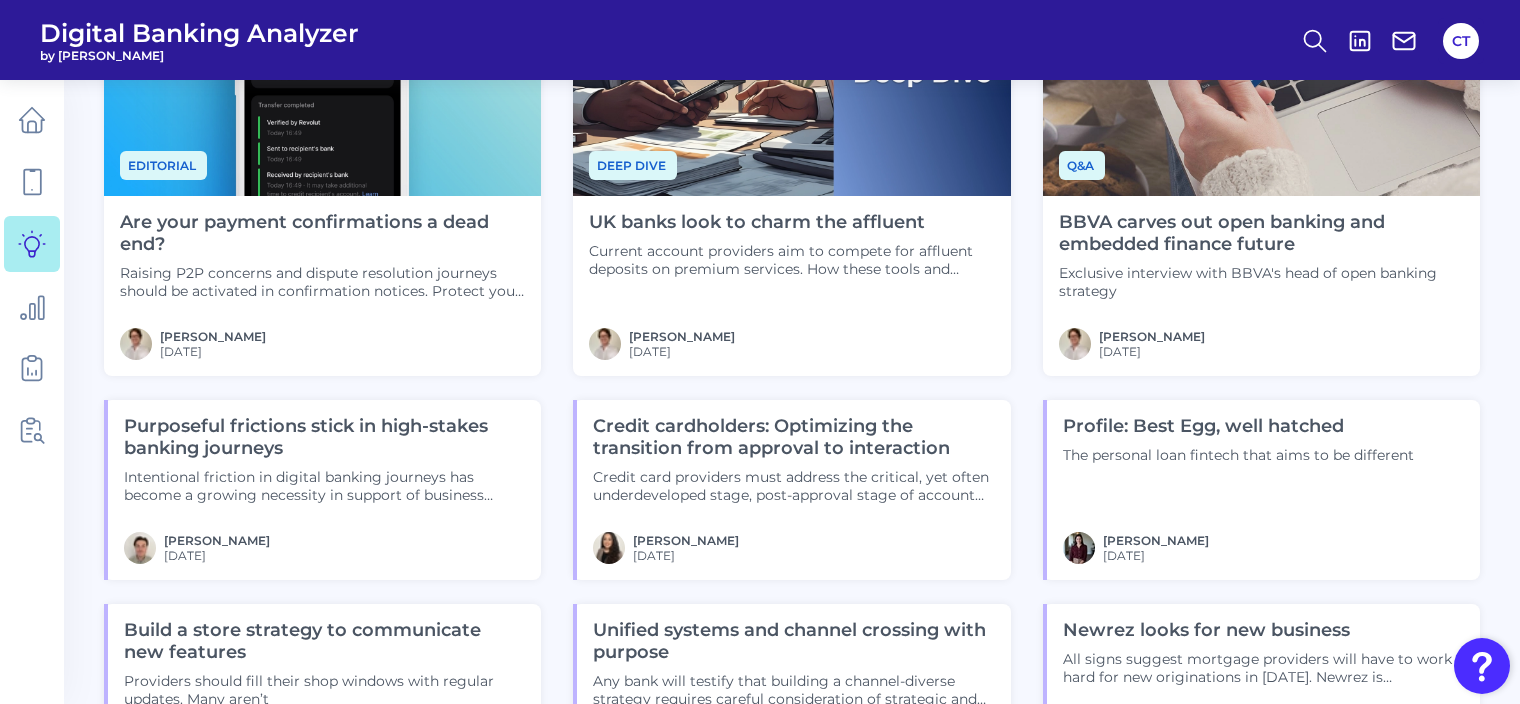 click on "Intentional friction in digital banking journeys has become a growing necessity in support of business objectives during a period in which most of the market looks to streamline and abridge most online and app experiences" at bounding box center [324, 486] 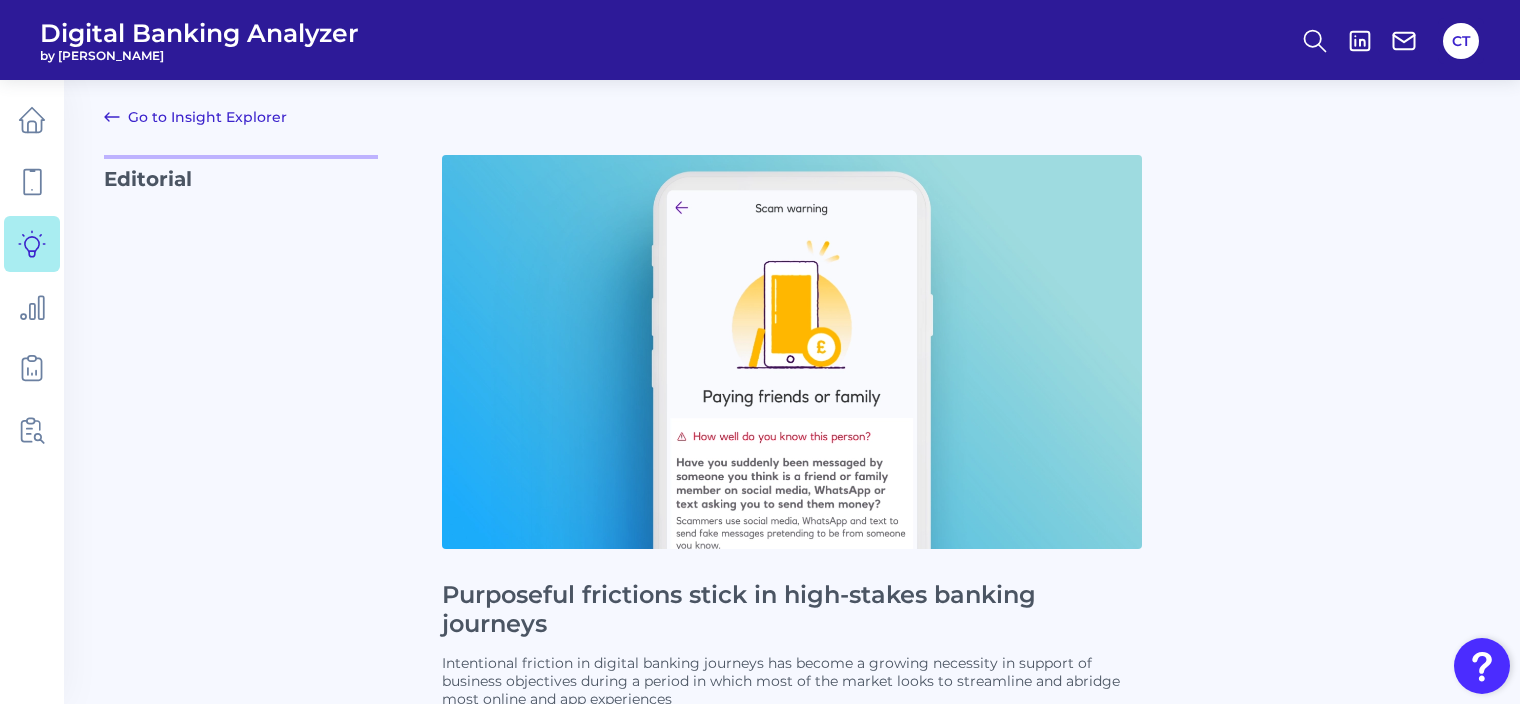 scroll, scrollTop: 500, scrollLeft: 0, axis: vertical 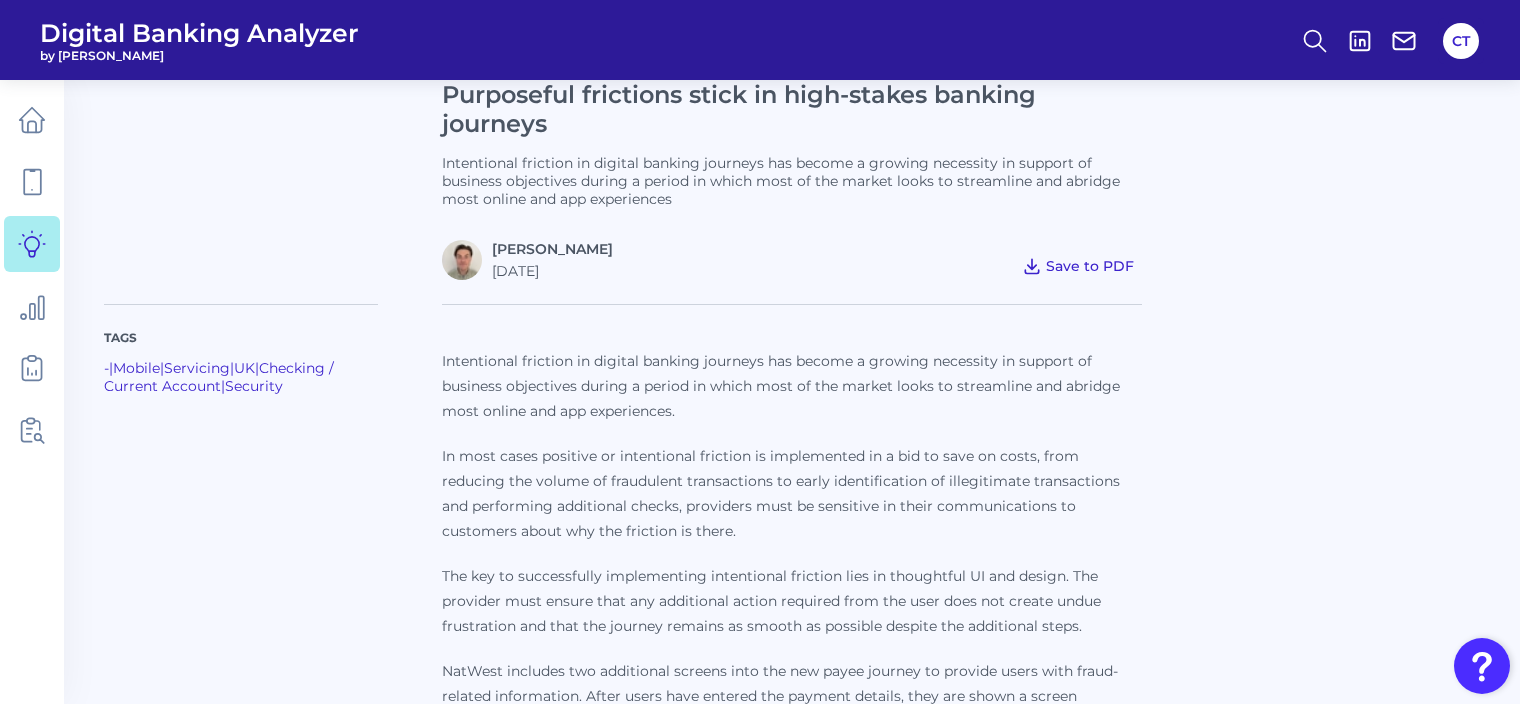 click on "Save to PDF" at bounding box center [1090, 266] 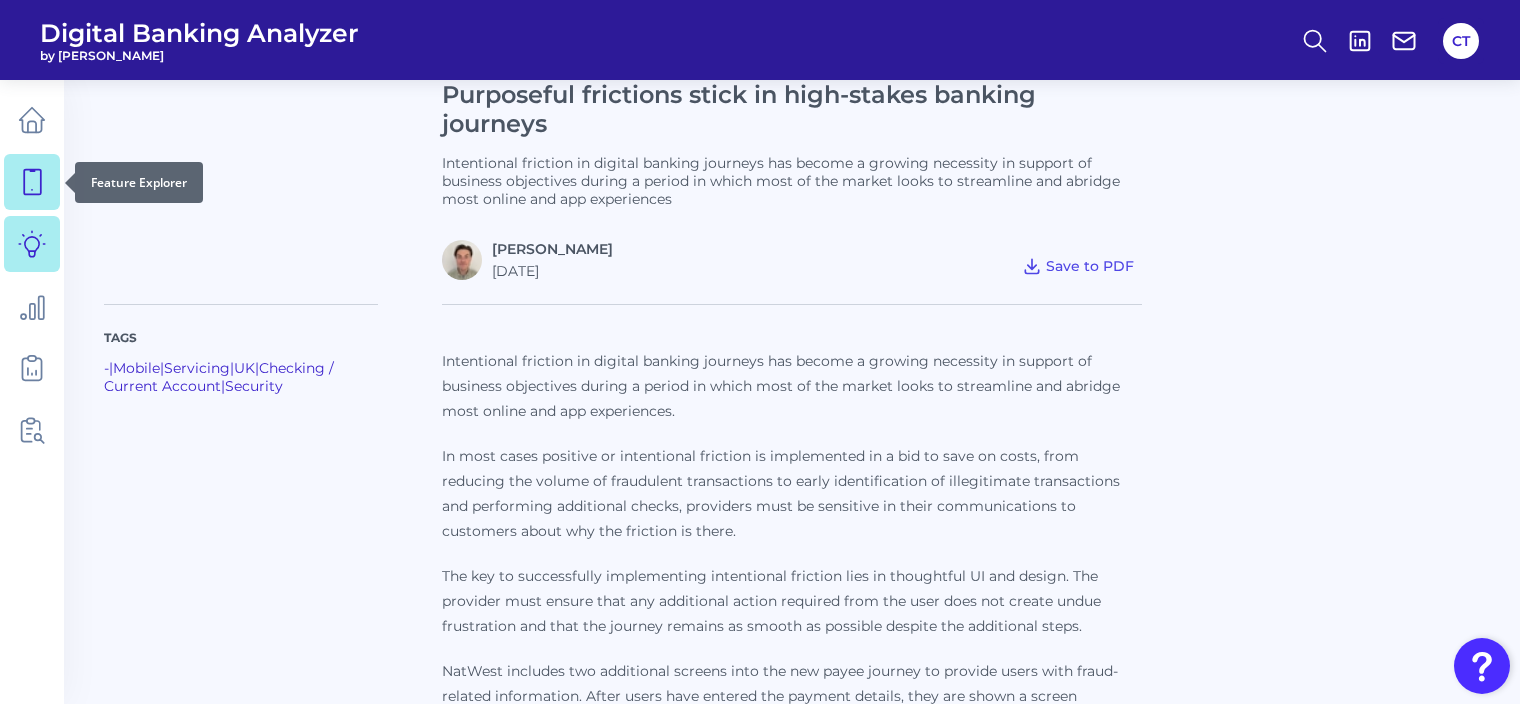 click 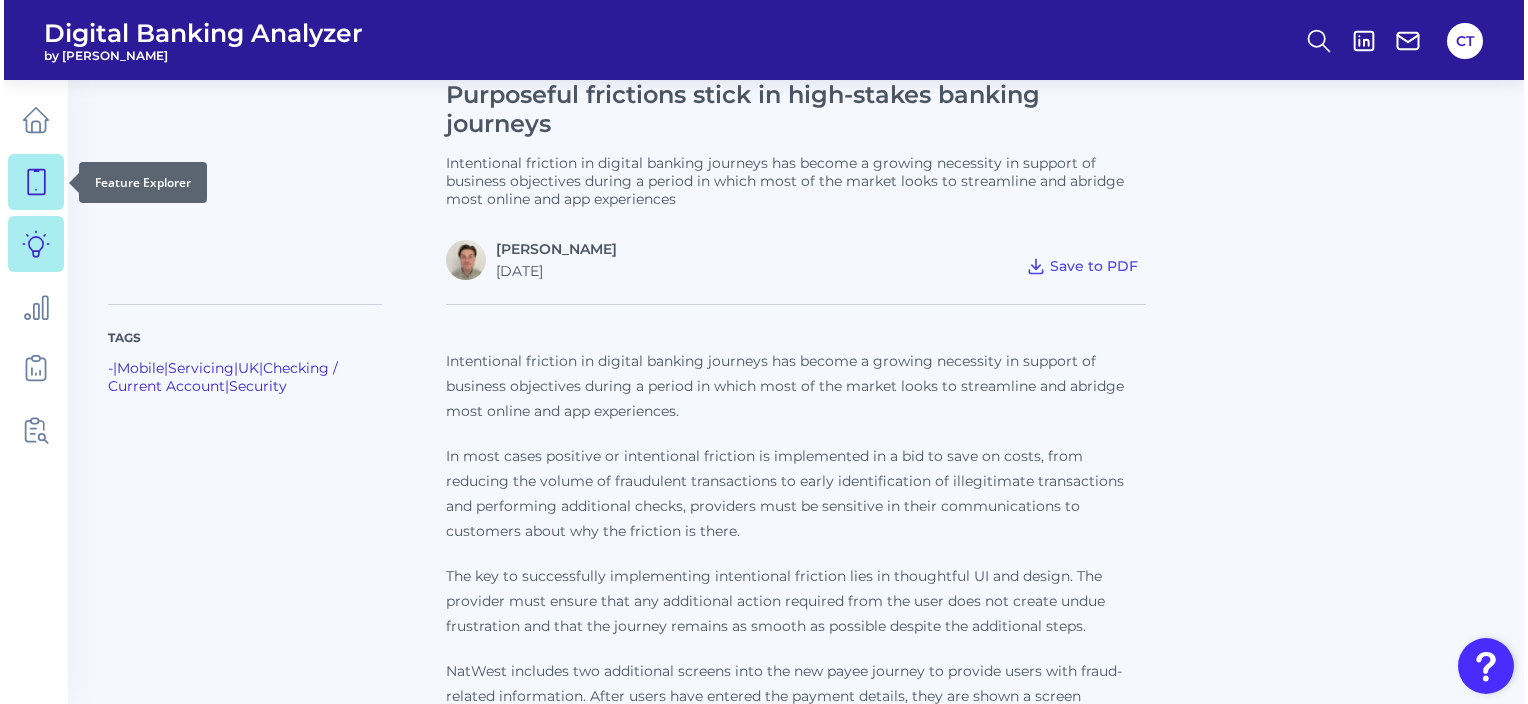 scroll, scrollTop: 0, scrollLeft: 0, axis: both 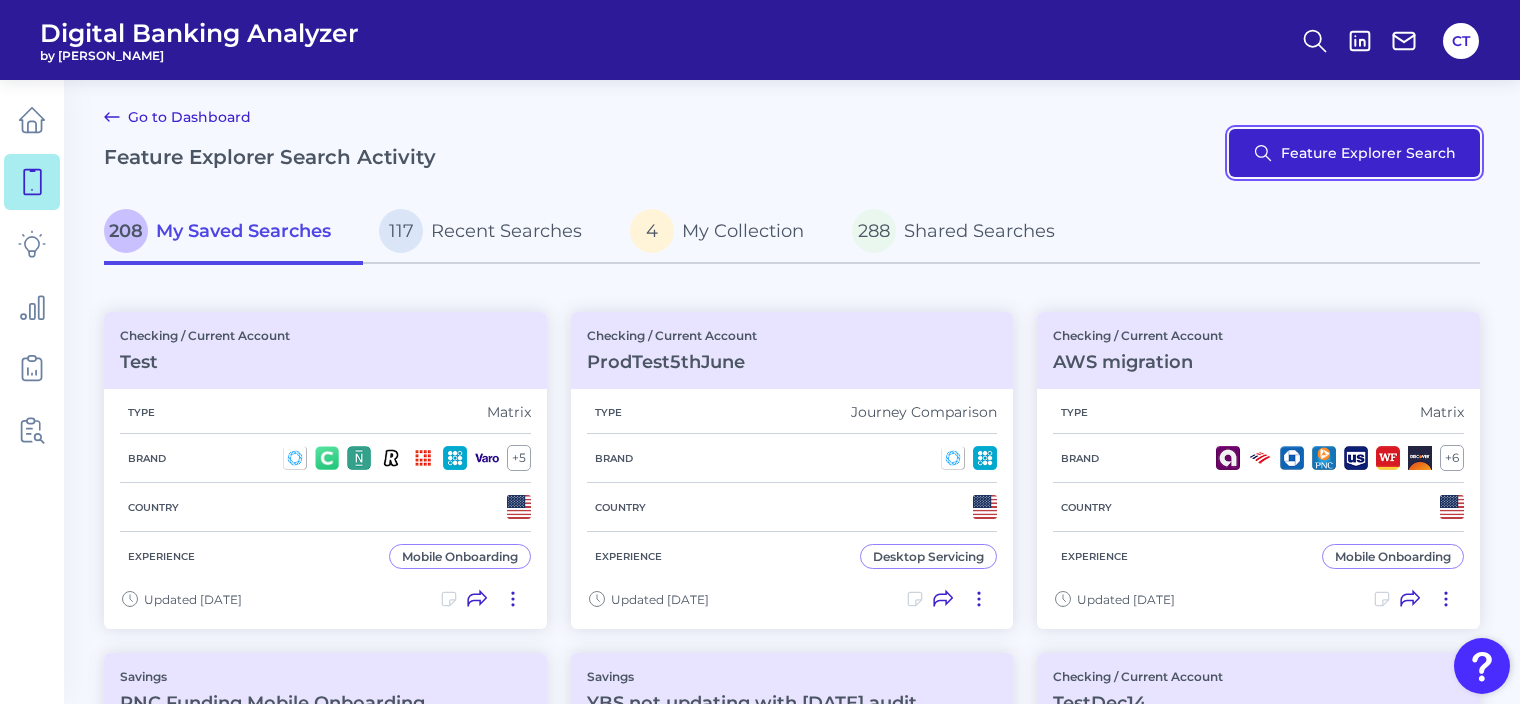click on "Feature Explorer Search" at bounding box center (1354, 153) 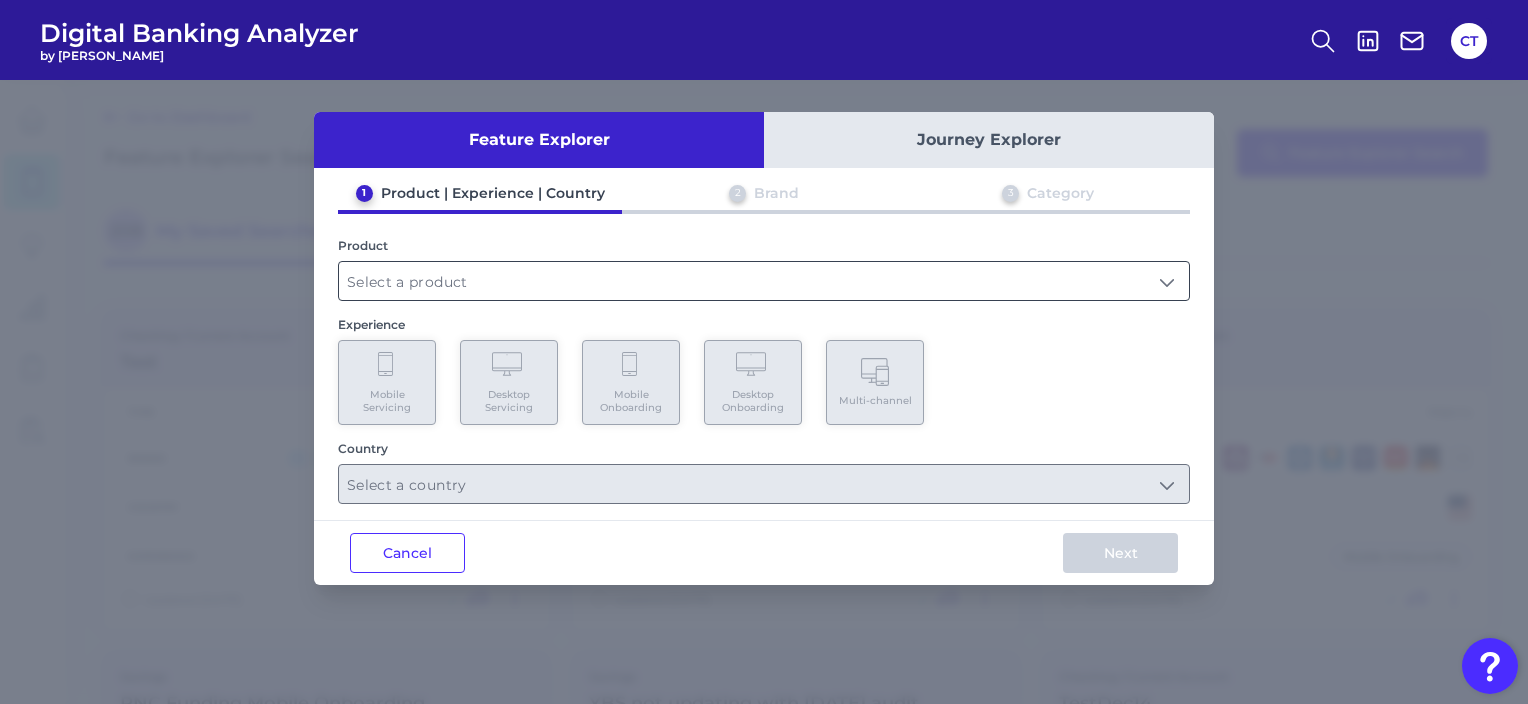 click at bounding box center (764, 281) 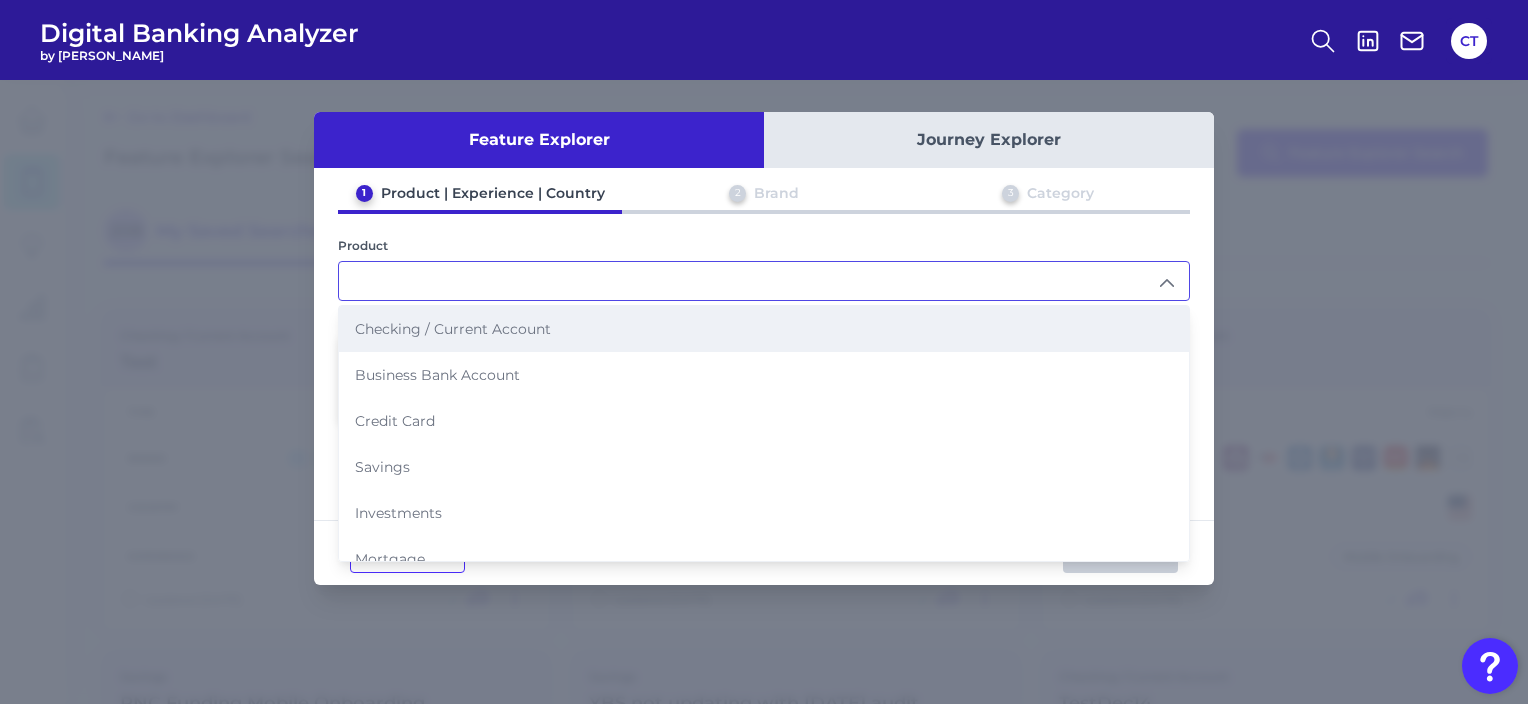 click on "Checking / Current Account" at bounding box center (453, 329) 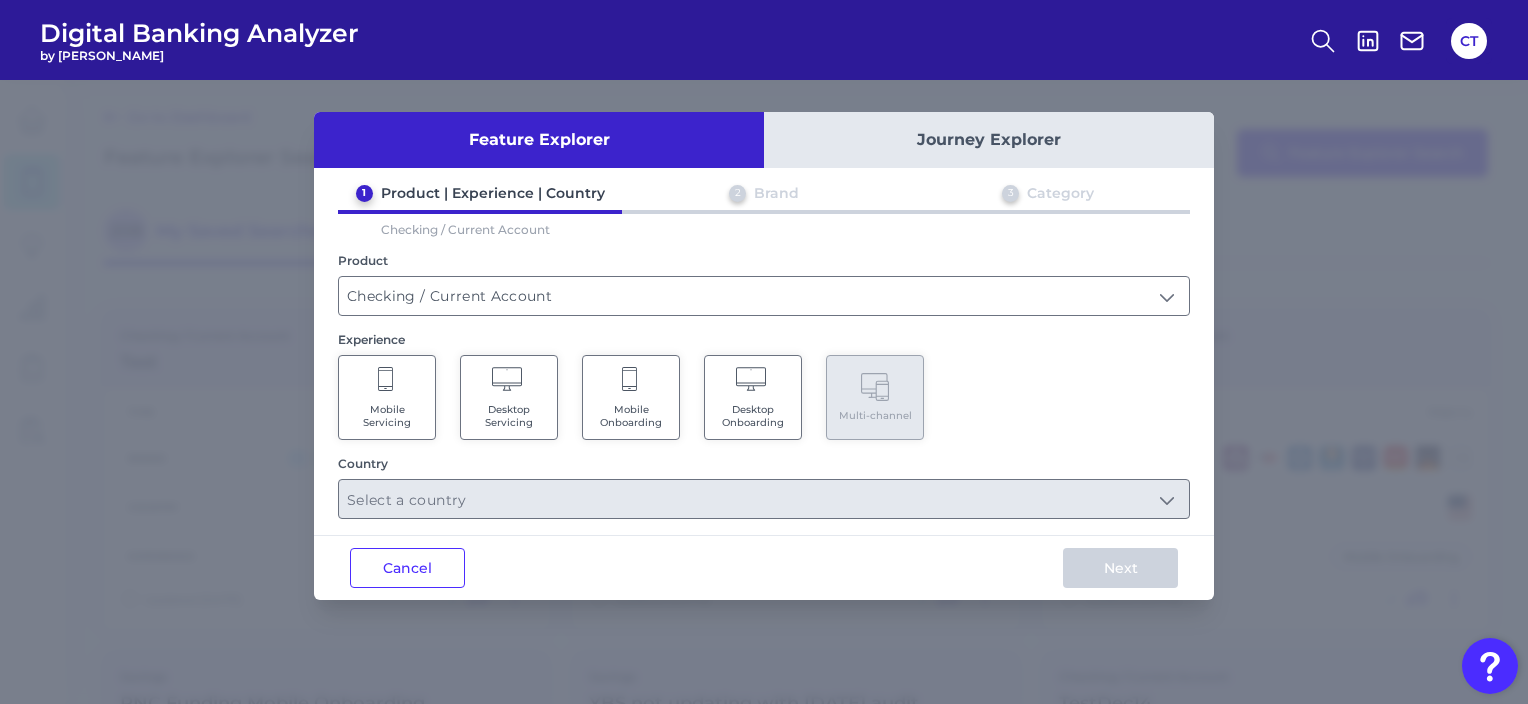 click 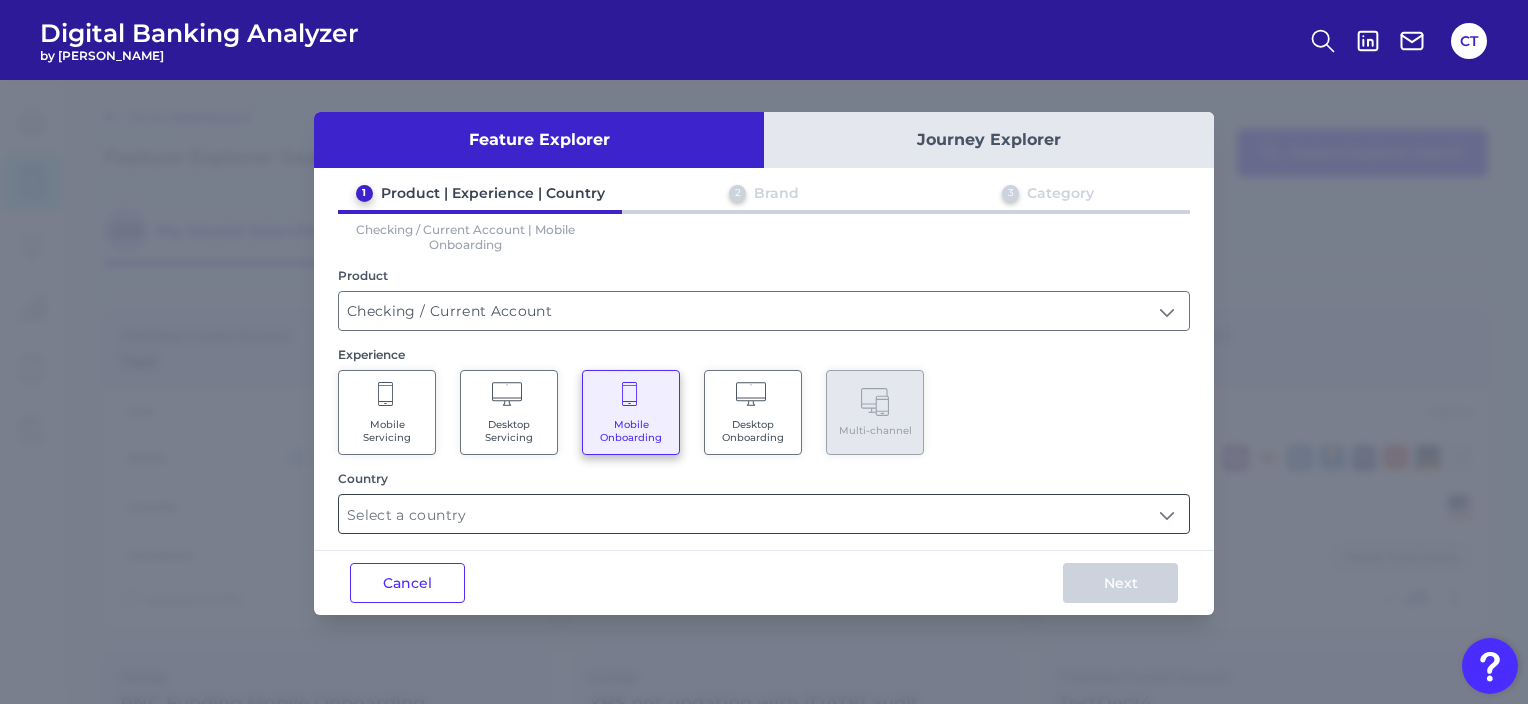 click at bounding box center [764, 514] 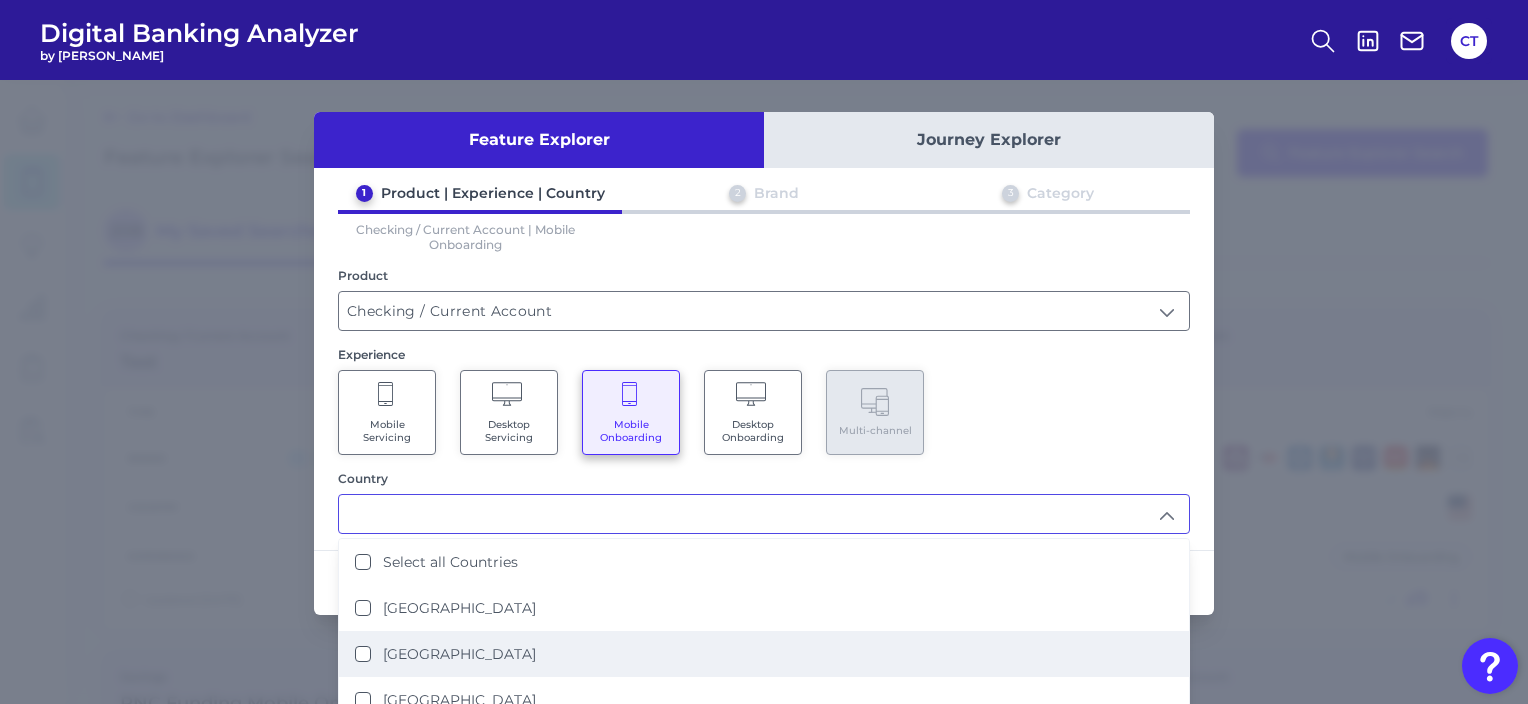 click on "United States" at bounding box center [459, 654] 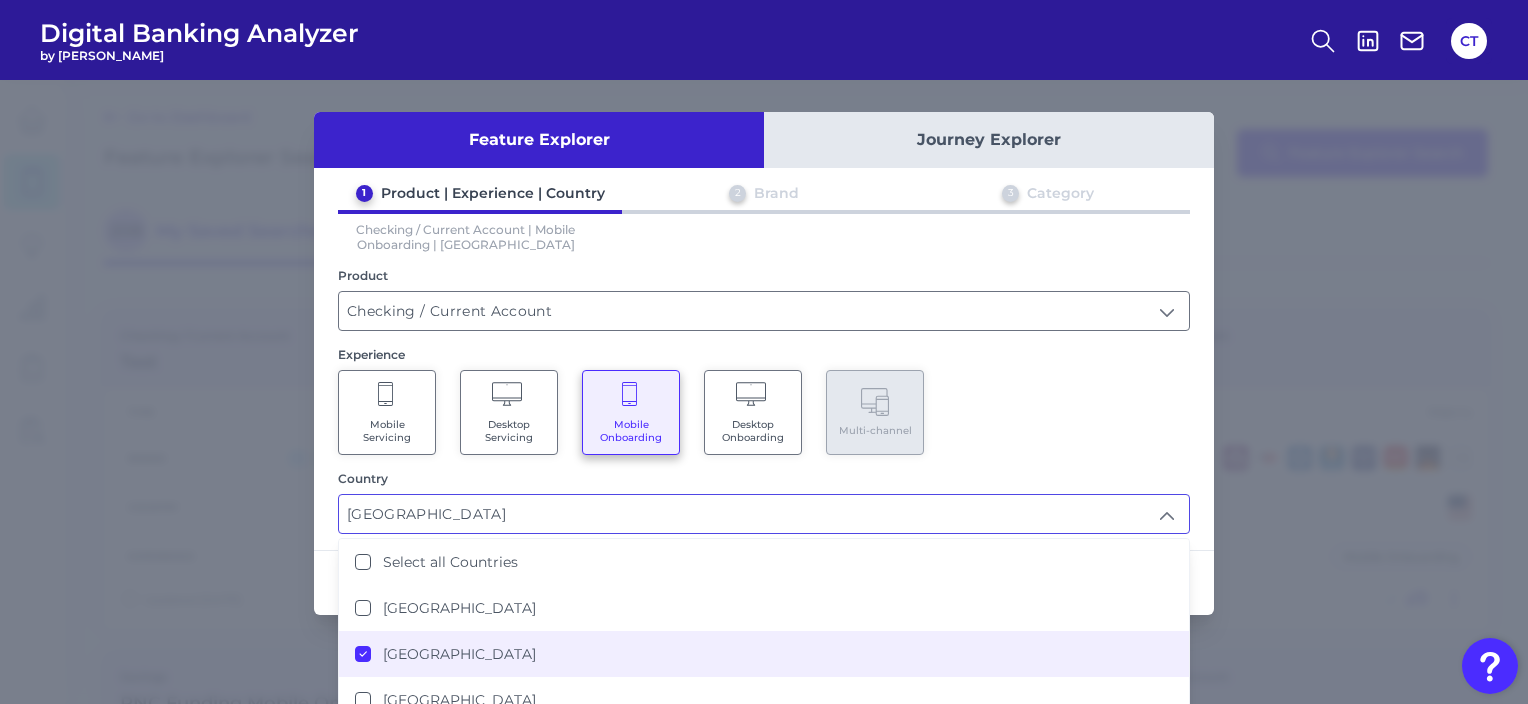 scroll, scrollTop: 0, scrollLeft: 0, axis: both 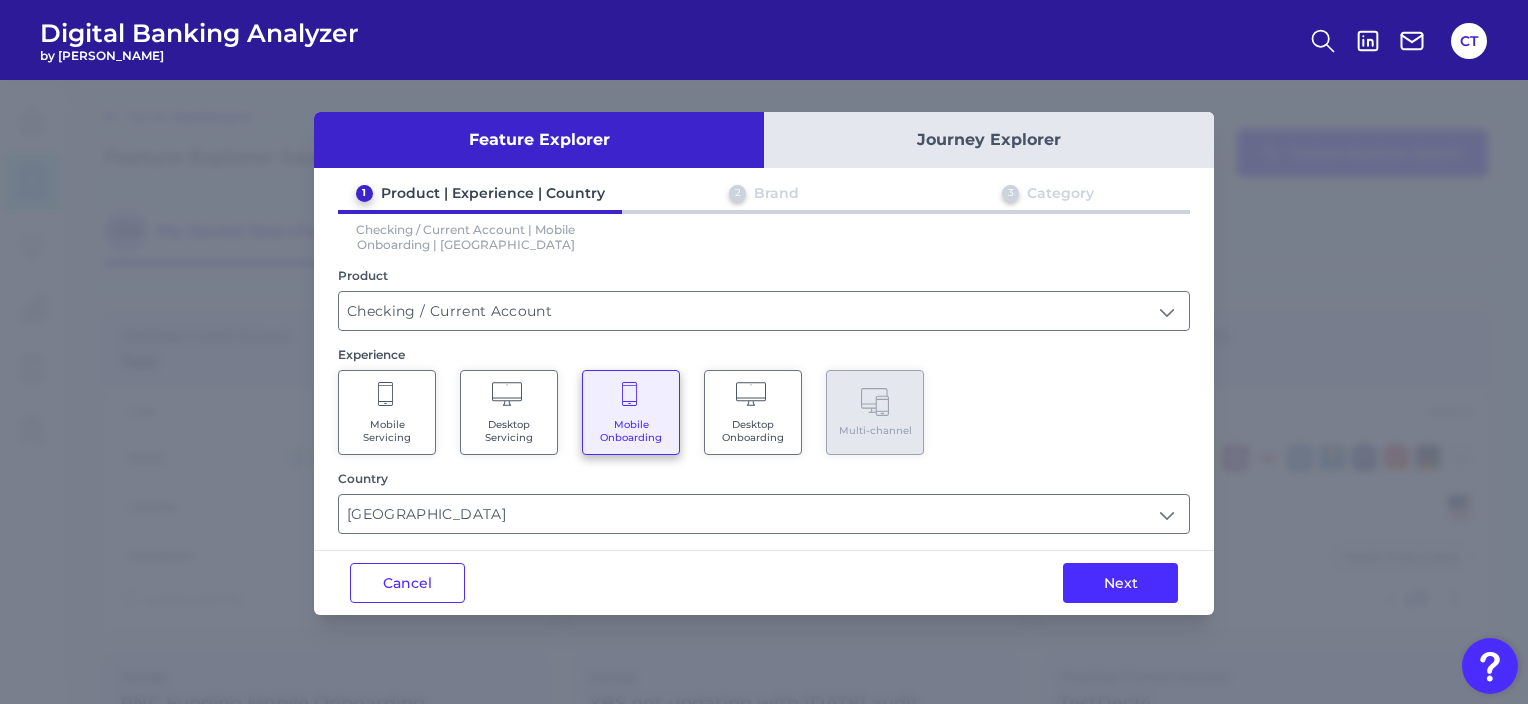 click on "Next" at bounding box center (1120, 583) 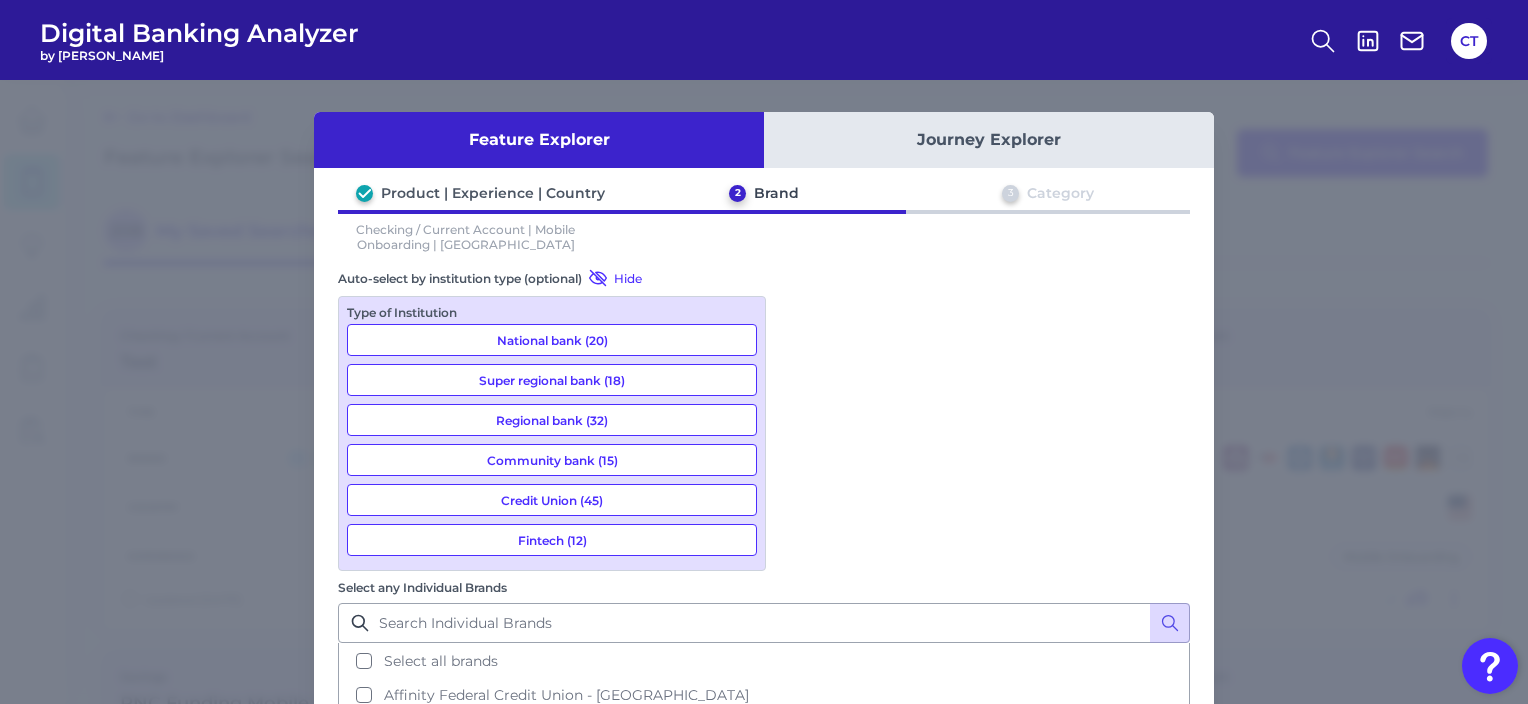 click on "Amerant Bank - US" at bounding box center (764, 899) 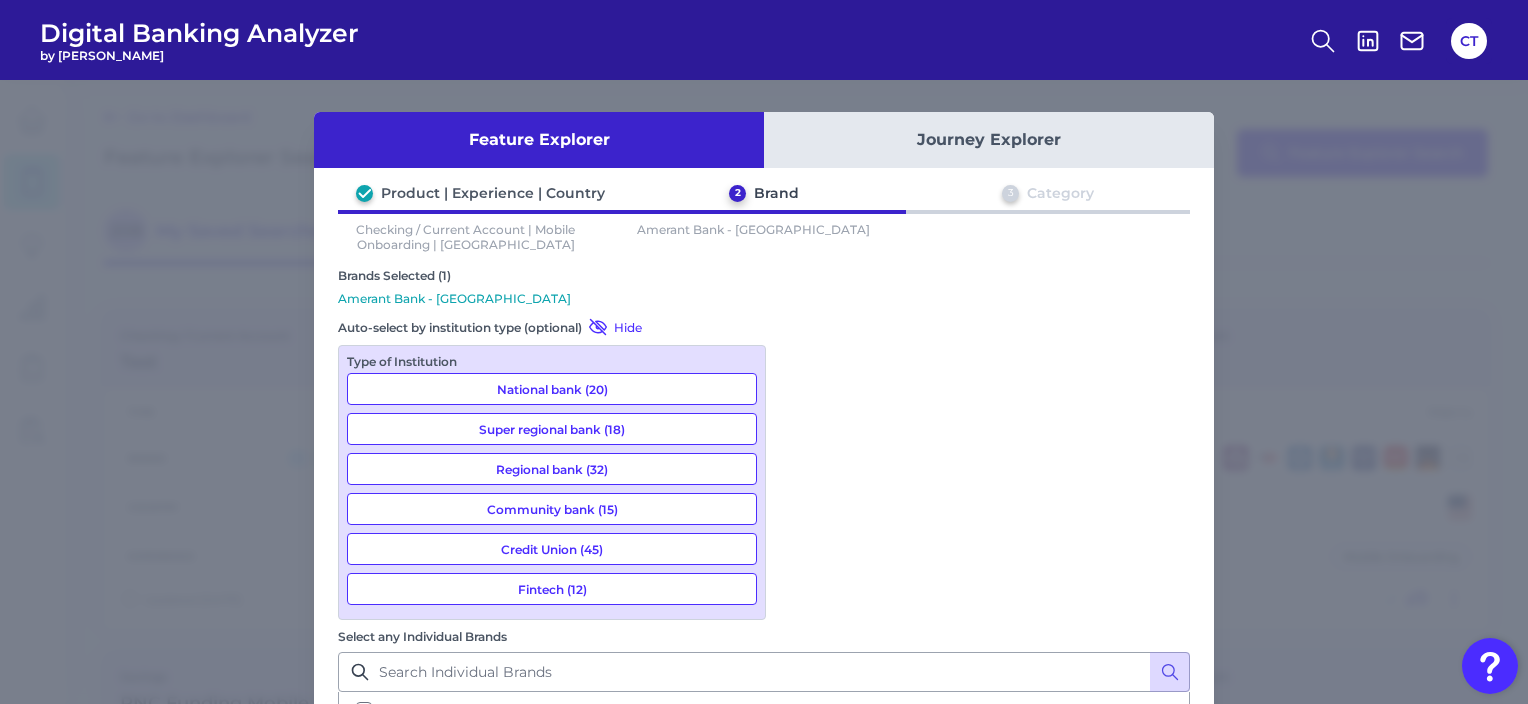 click on "Credit Union (45)" at bounding box center (552, 549) 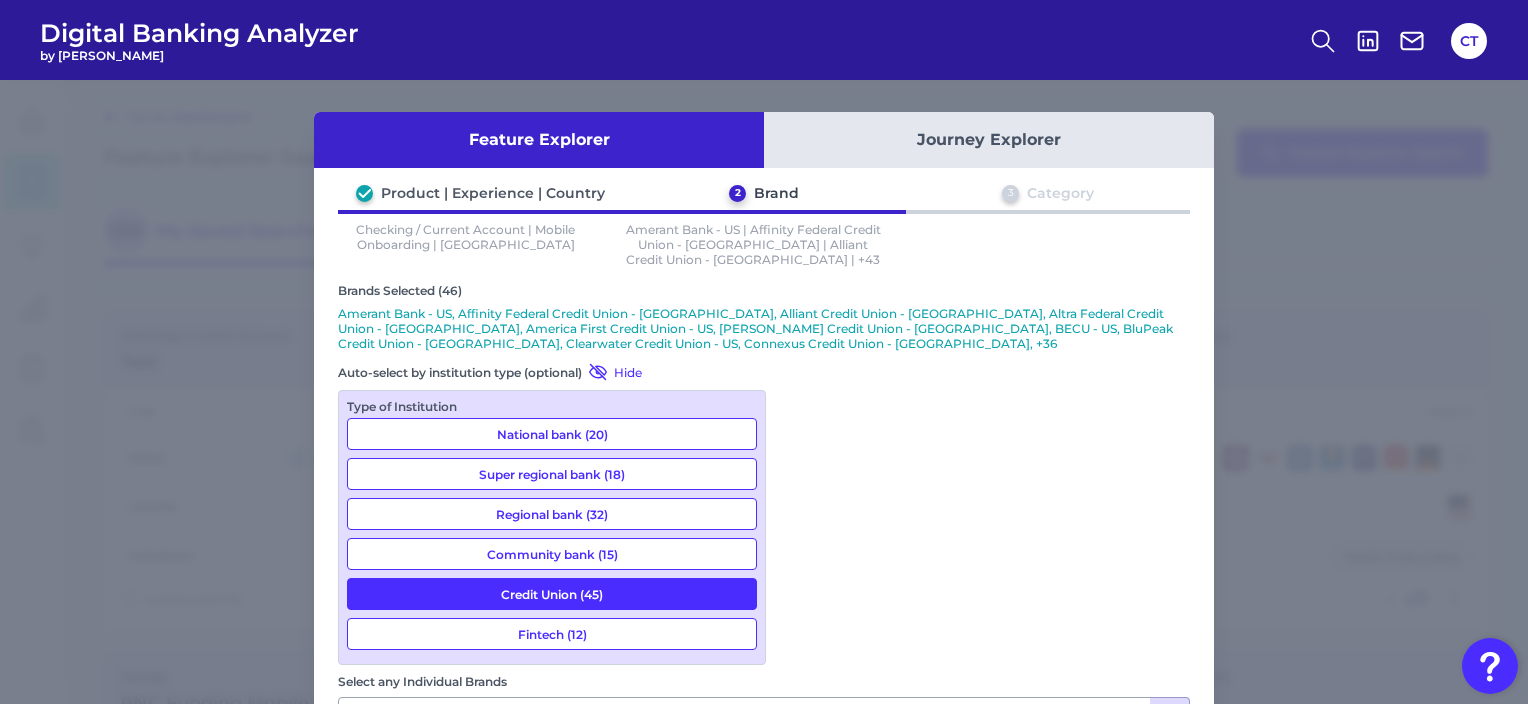 click on "Credit Union (45)" at bounding box center [552, 594] 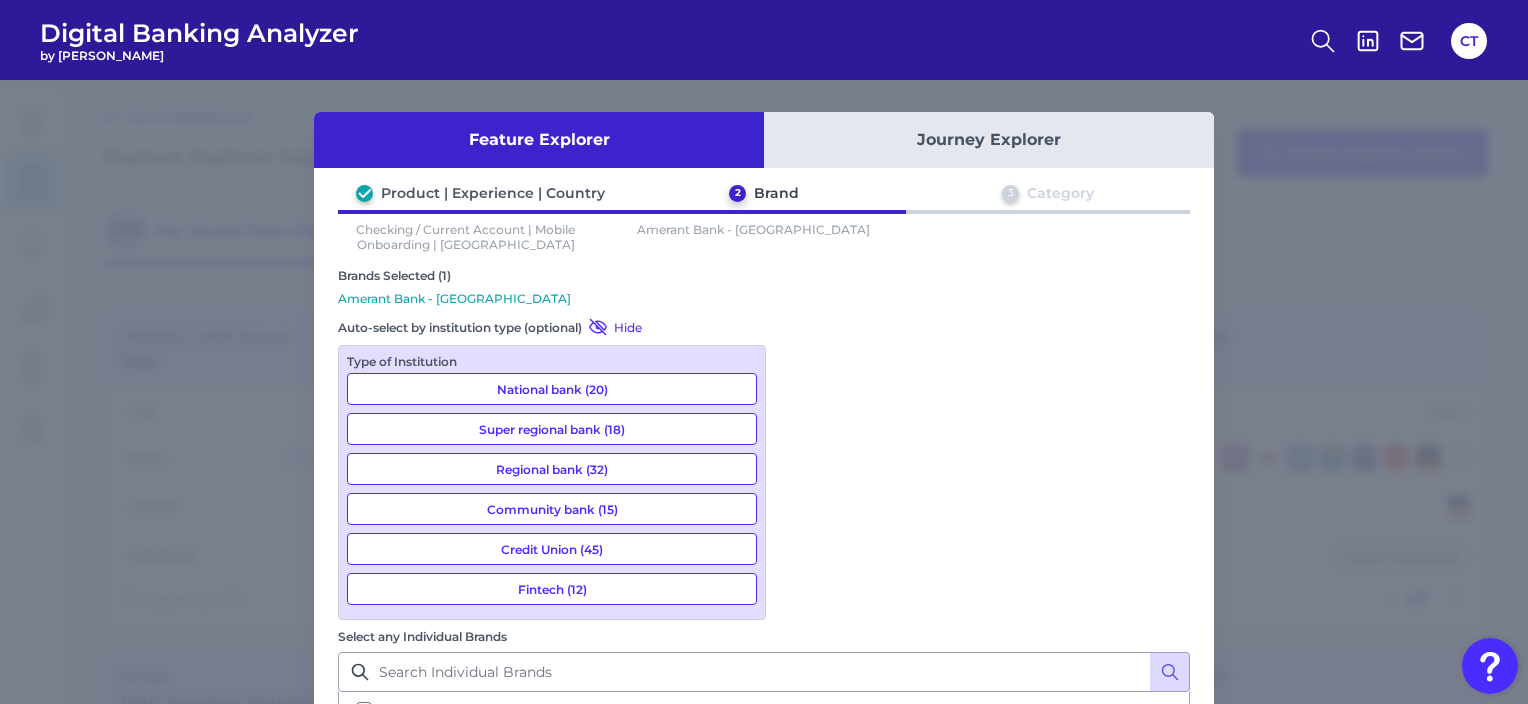 scroll, scrollTop: 71, scrollLeft: 0, axis: vertical 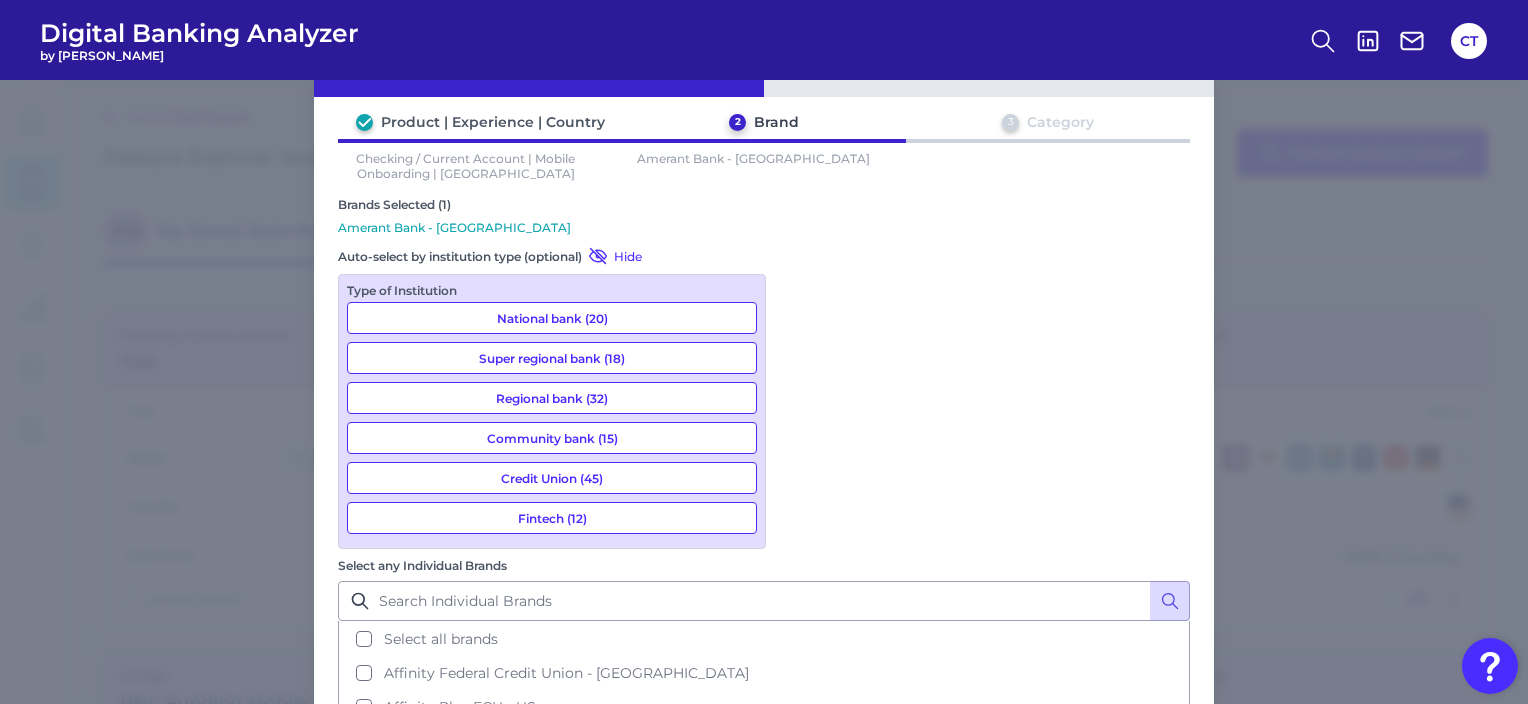 click on "Next" at bounding box center [1120, 950] 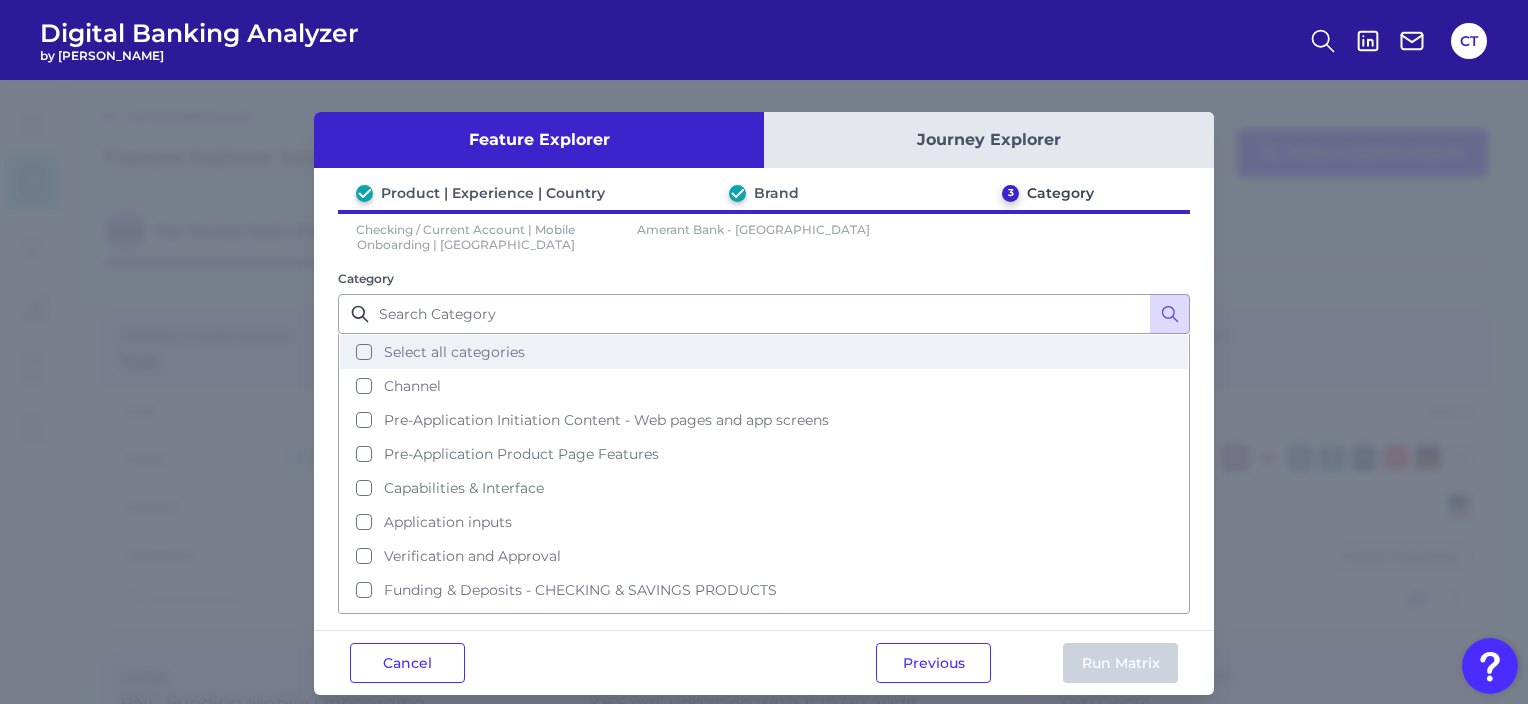 click on "Select all categories" at bounding box center [764, 352] 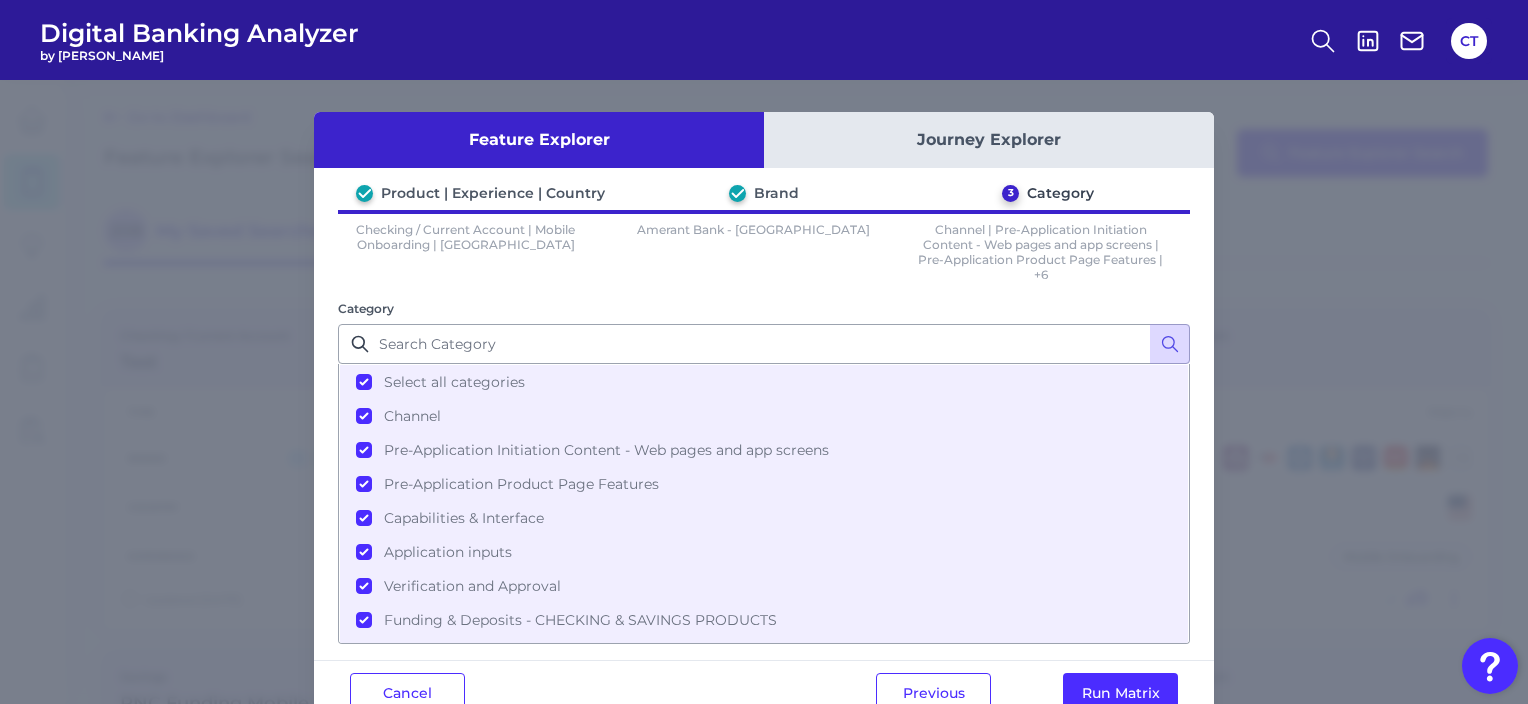 scroll, scrollTop: 52, scrollLeft: 0, axis: vertical 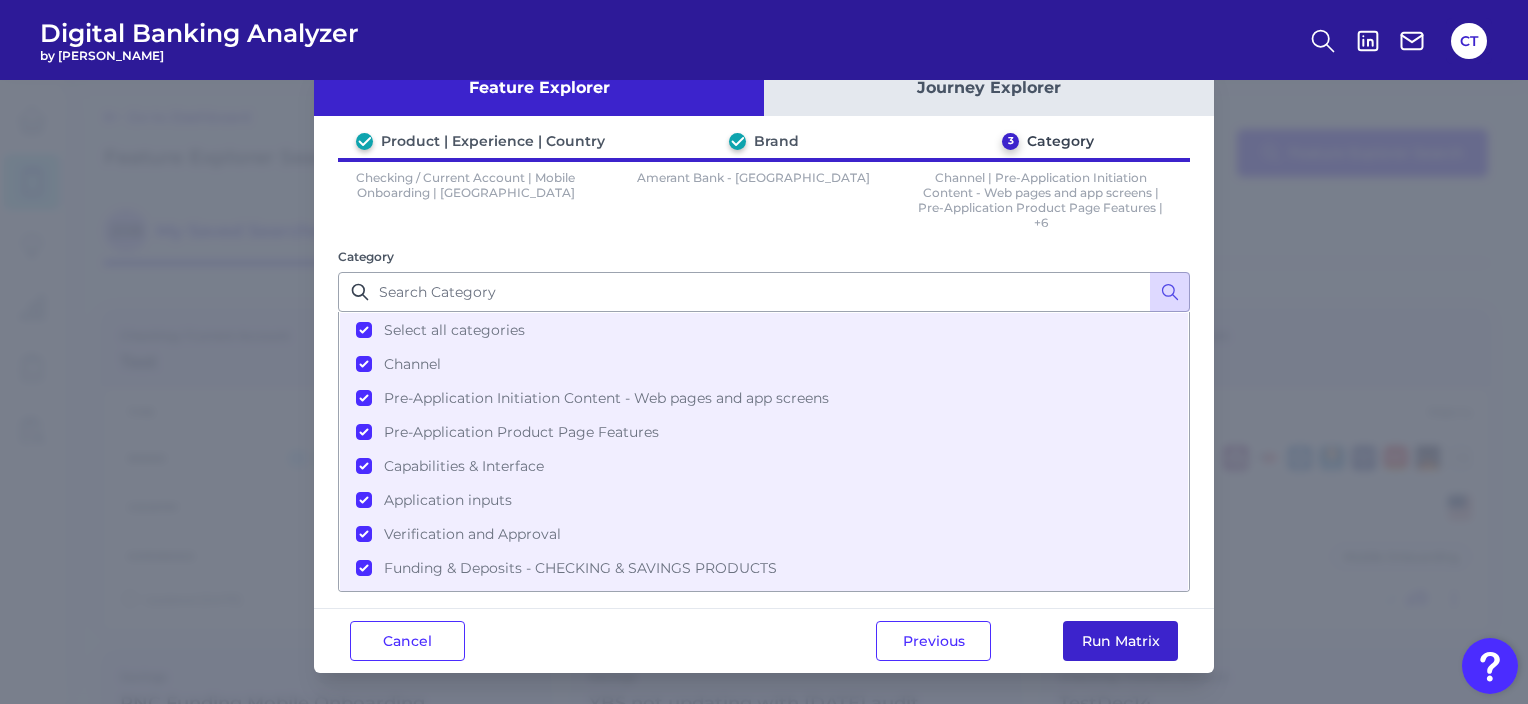 click on "Run Matrix" at bounding box center [1120, 641] 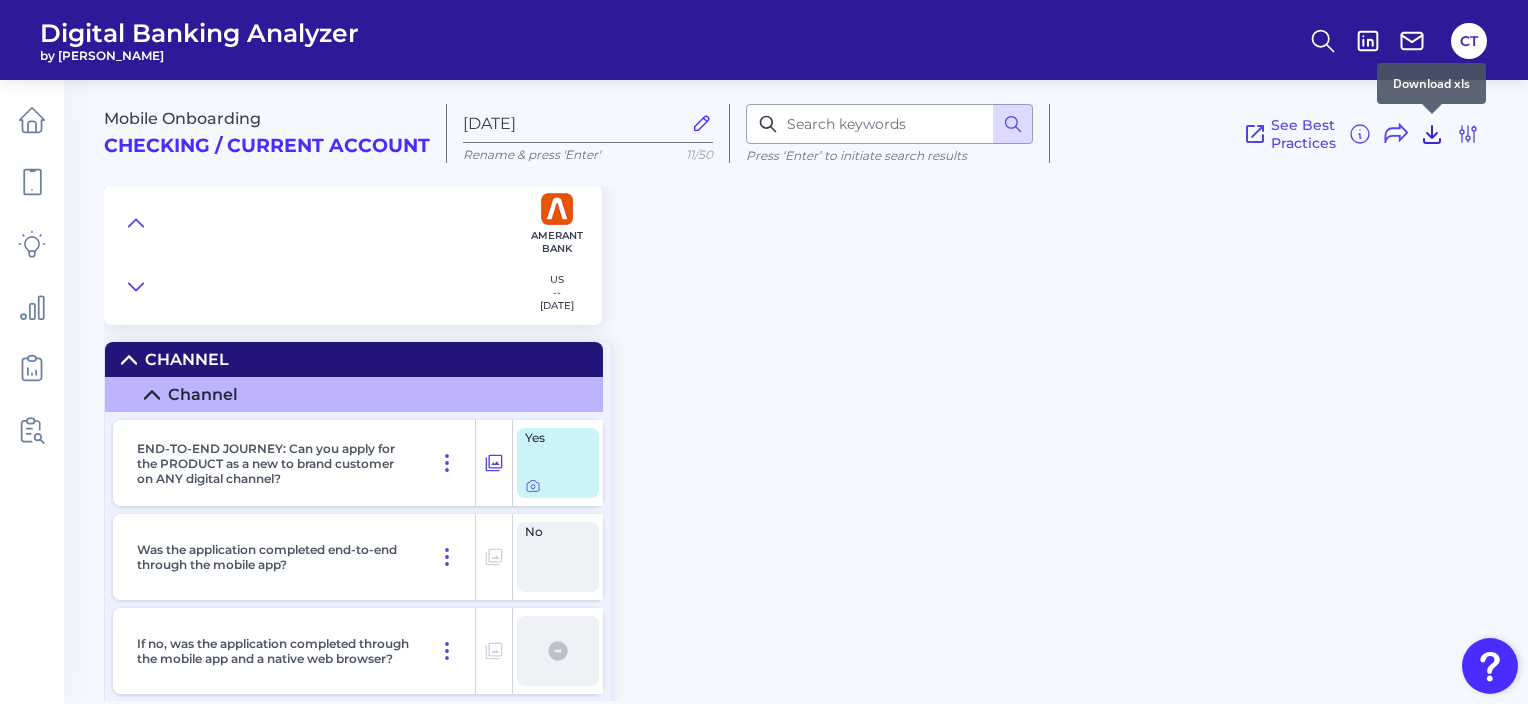 click 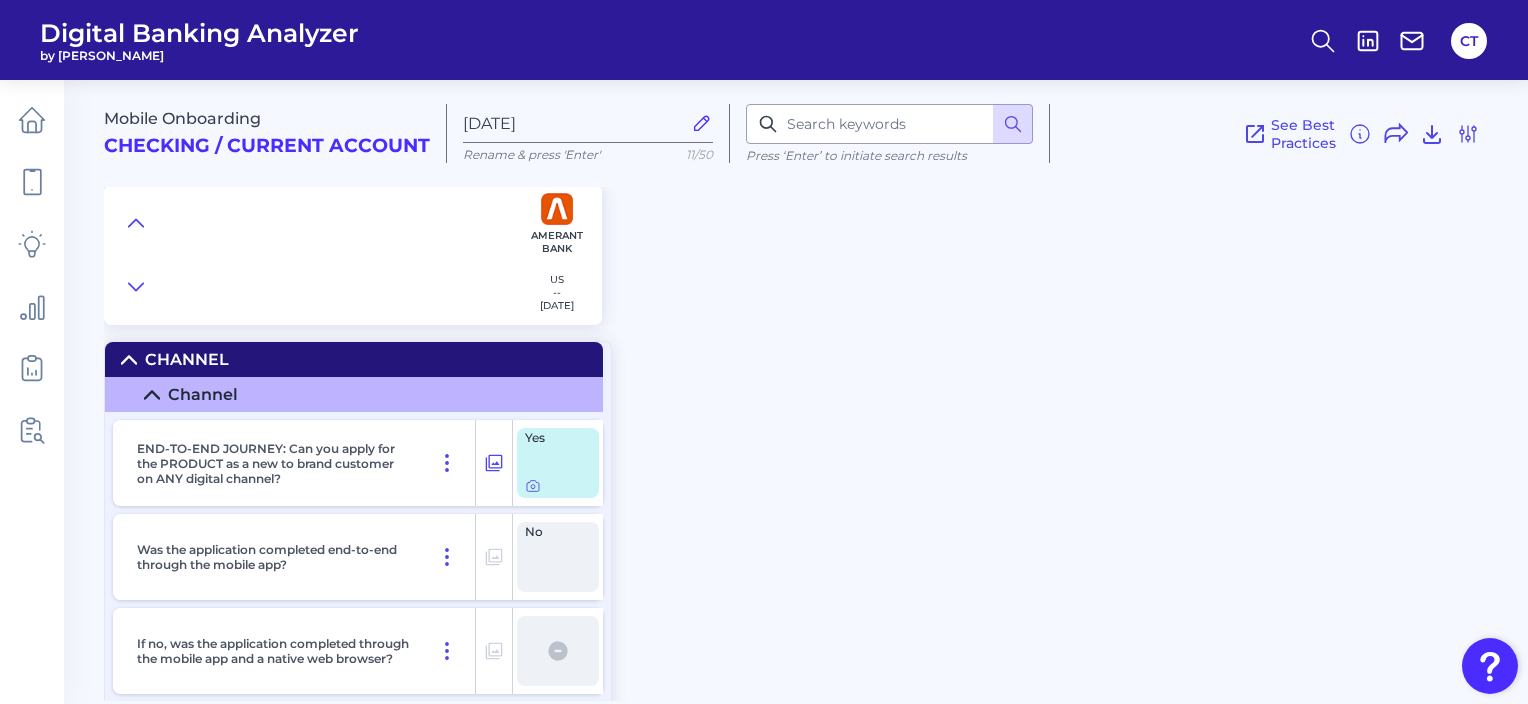 click on "Mobile Onboarding Checking / Current Account Jul 22 2025 Rename & press 'Enter' 11/50 Press ‘Enter’ to initiate search results See Best Practices Filters Clear all filters Experience Reset Mobile Servicing Desktop Servicing Mobile Onboarding Desktop Onboarding Categories Clear Press ‘Enter’ to initiate search results Select all categories Channel Channel Pre-Application Initiation Content - Web pages and app screens Pre-Application Initiation Help and Support Pre-Application Product Page Features Product Selection Eligibility Additional Content Capabilities & Interface Overview Form Features Pre-Fill/Automated Data Input In Application Help & Support Application inputs Application Questions Additional Applicants & Products Verification and Approval Verification & Agreement Funding & Deposits - CHECKING & SAVINGS PRODUCTS Funding & Deposits - CHECKING & SAVINGS PRODUCTS Account confirmation Account Configuration Card Setup Virtual CARD Enrollment Mobile App Set up and First login Communication Clear US" at bounding box center [816, 195] 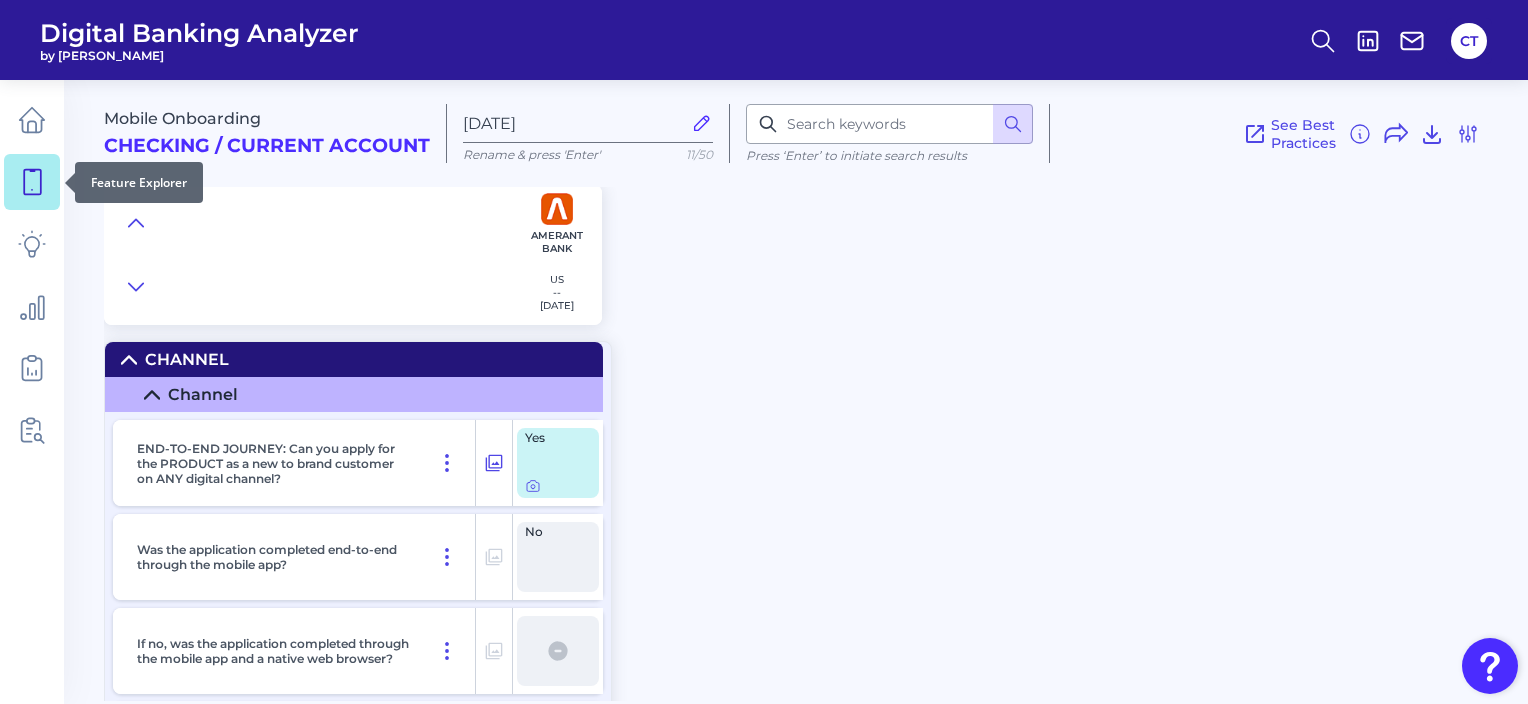 click 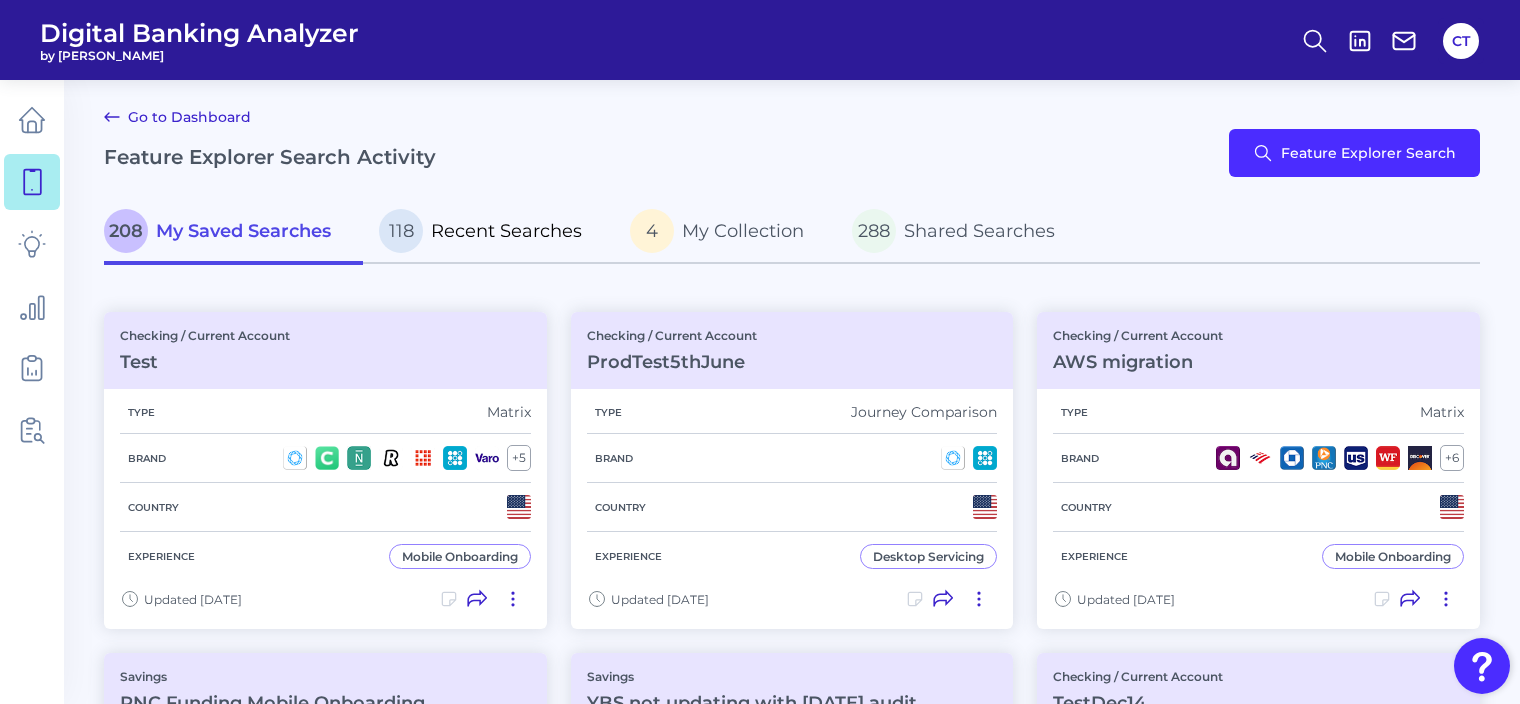 click on "Recent Searches" at bounding box center [506, 231] 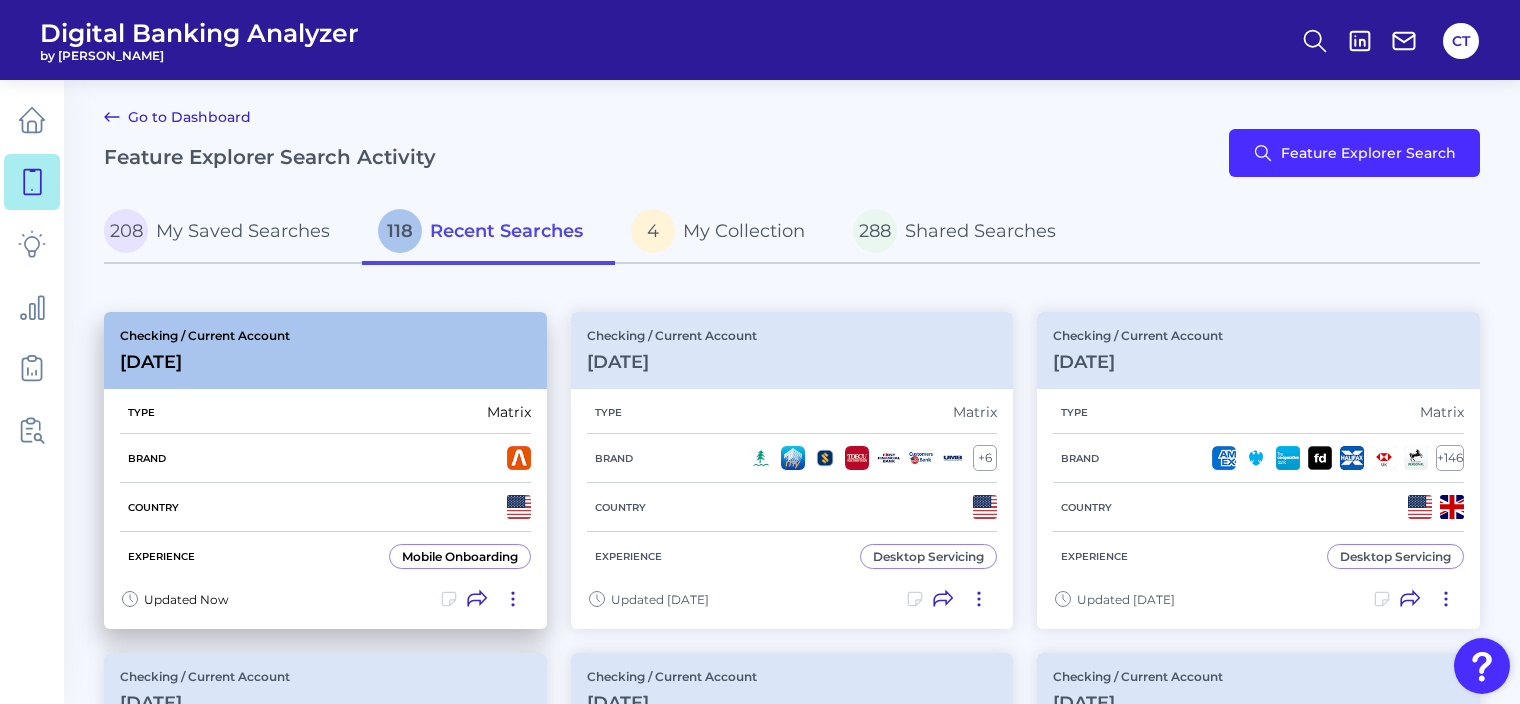 click 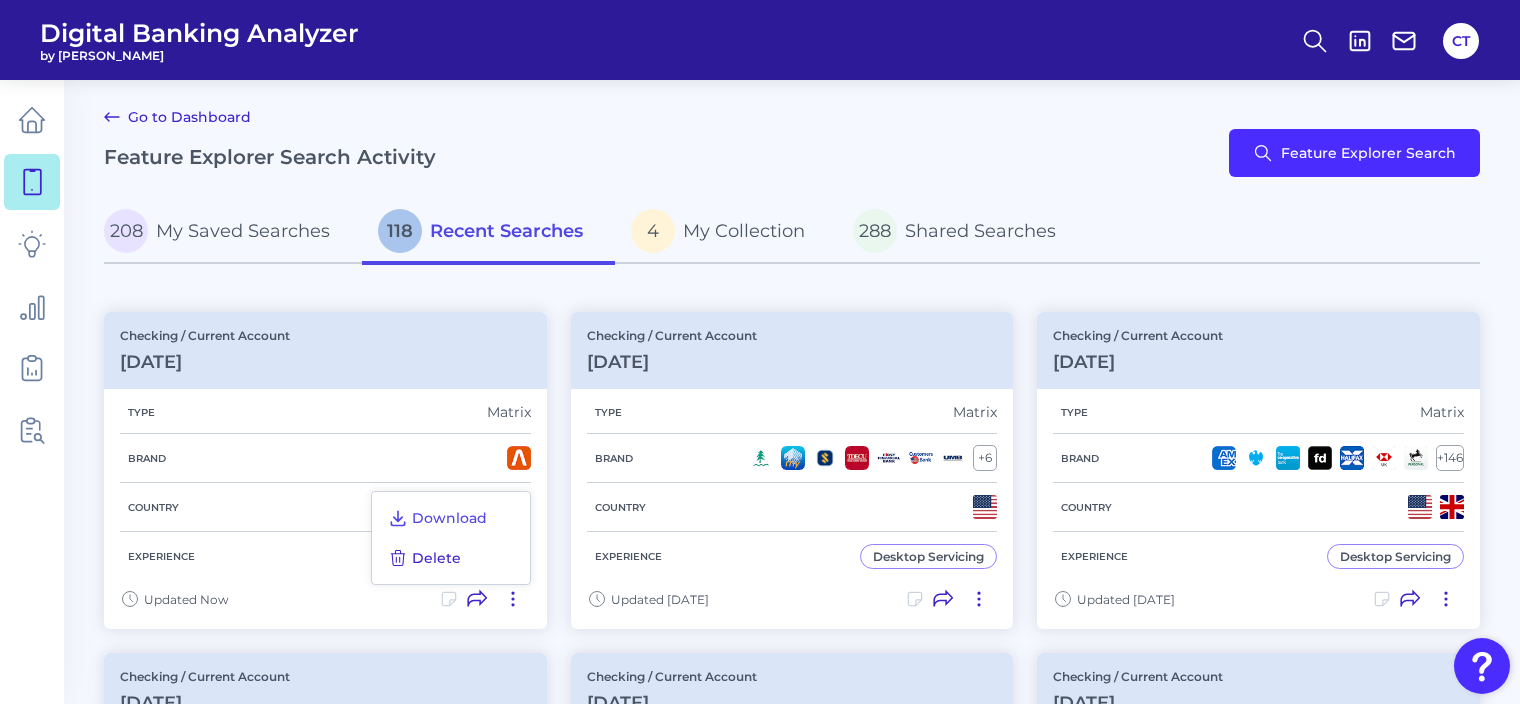 click on "Delete" at bounding box center [436, 558] 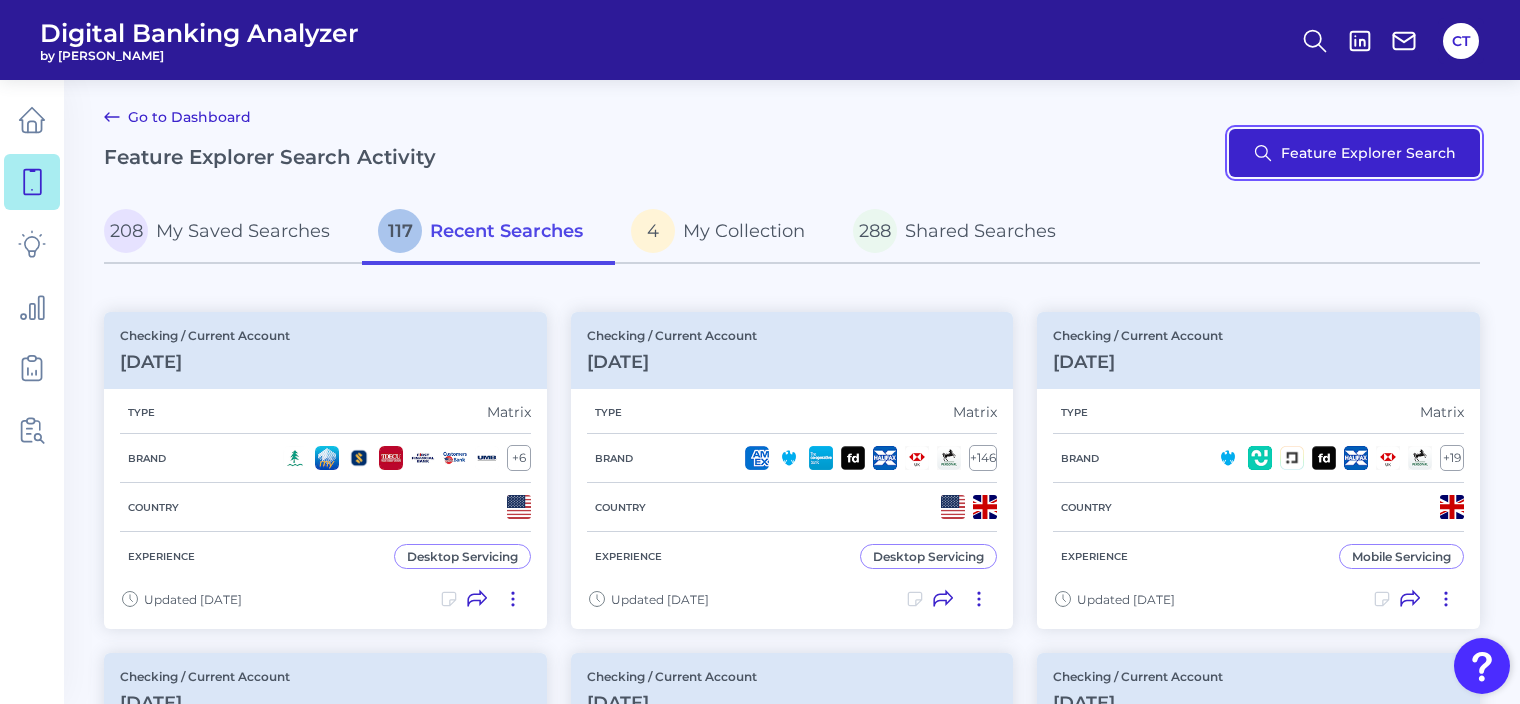 click on "Feature Explorer Search" at bounding box center [1354, 153] 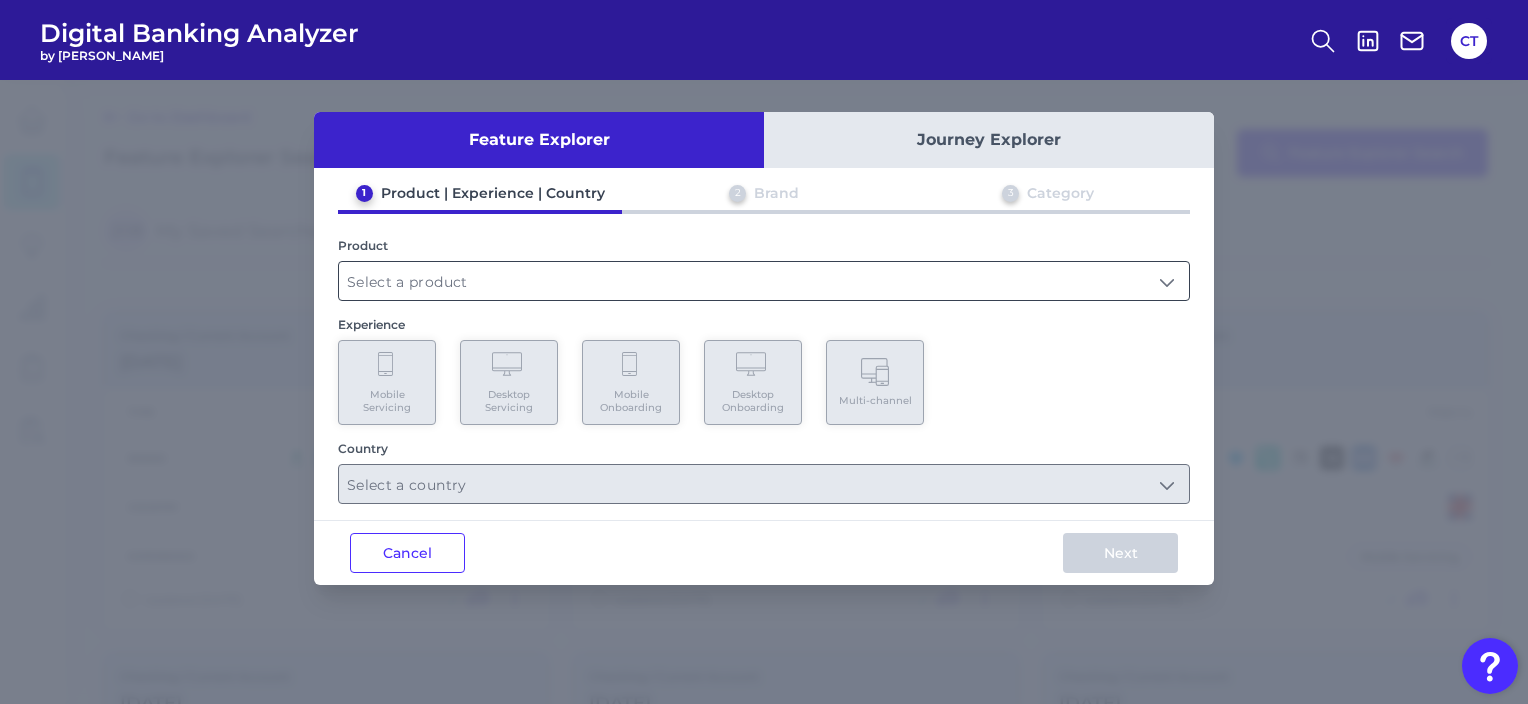 click at bounding box center [764, 281] 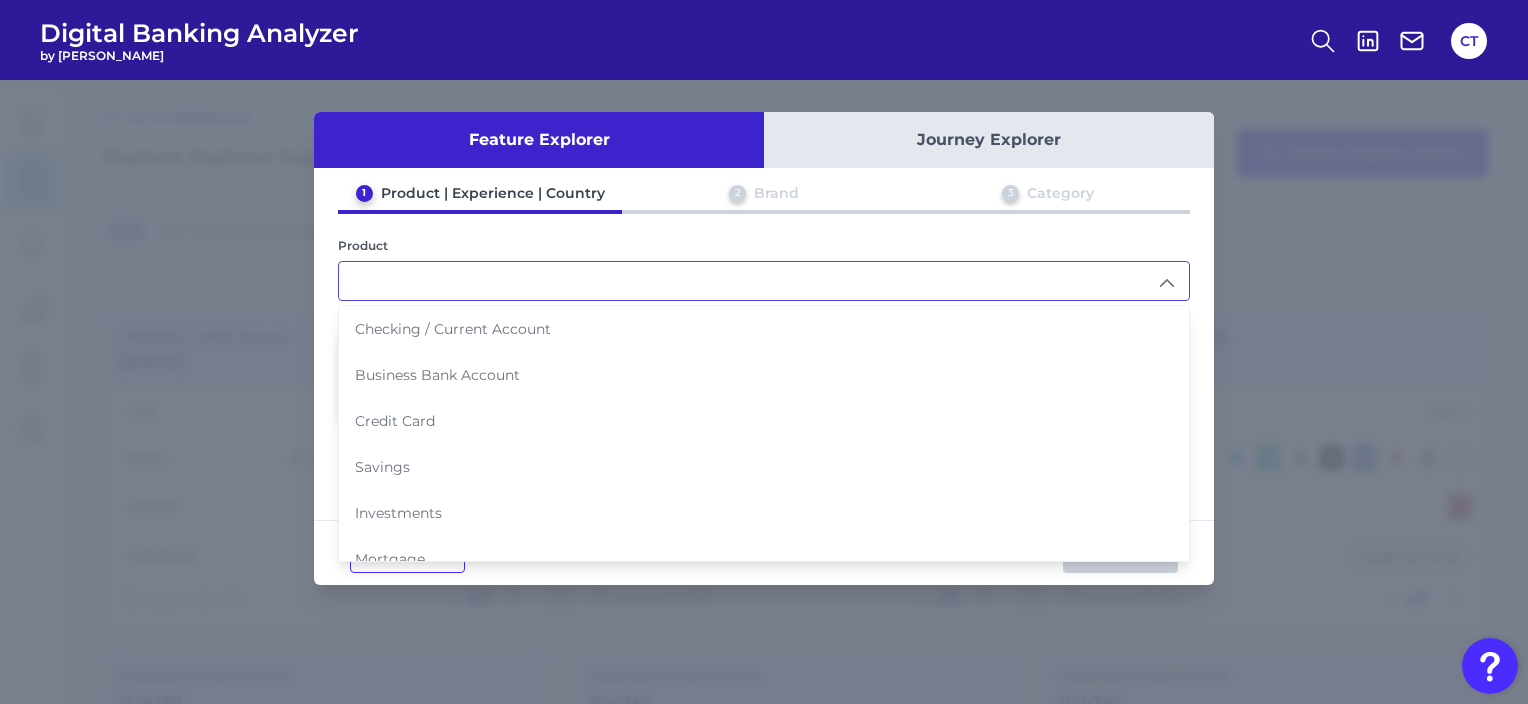 click at bounding box center [764, 281] 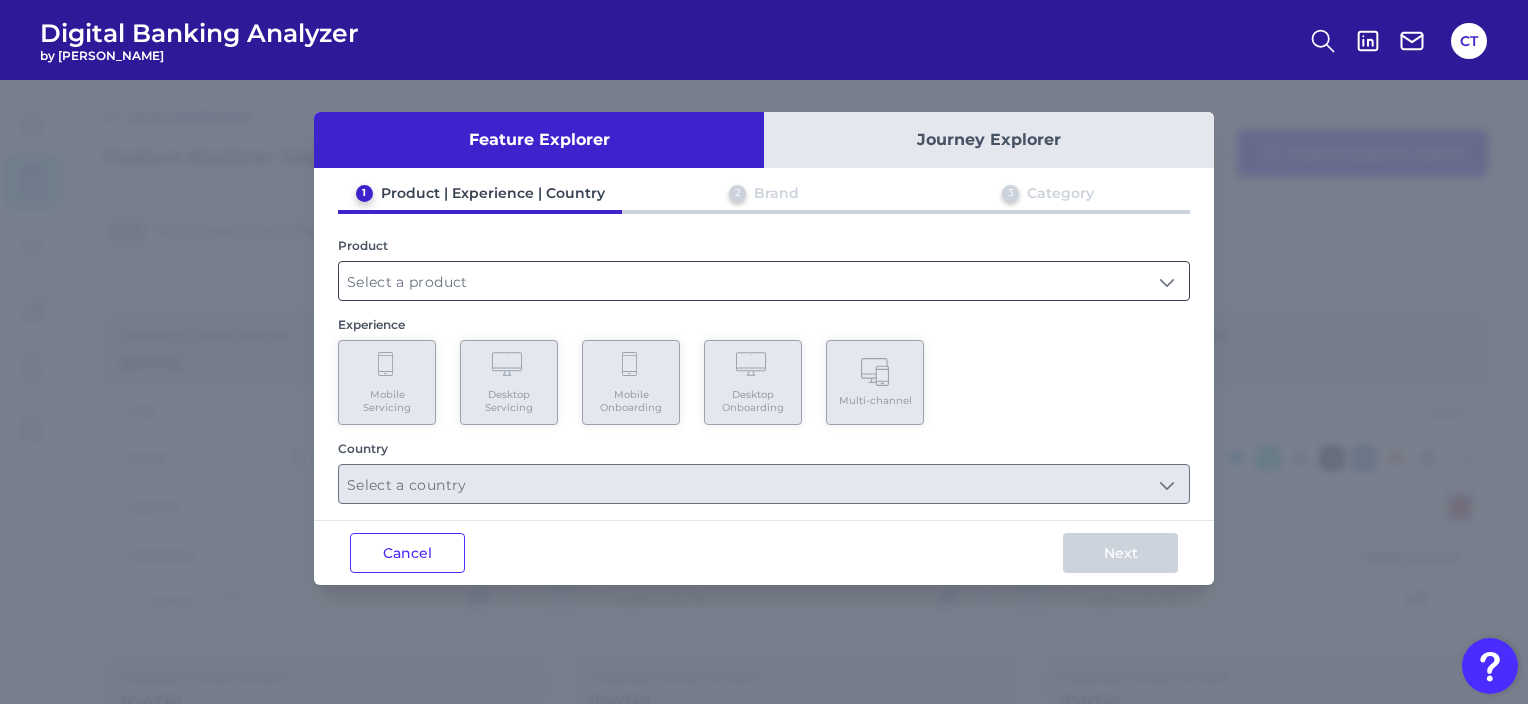 click at bounding box center (764, 281) 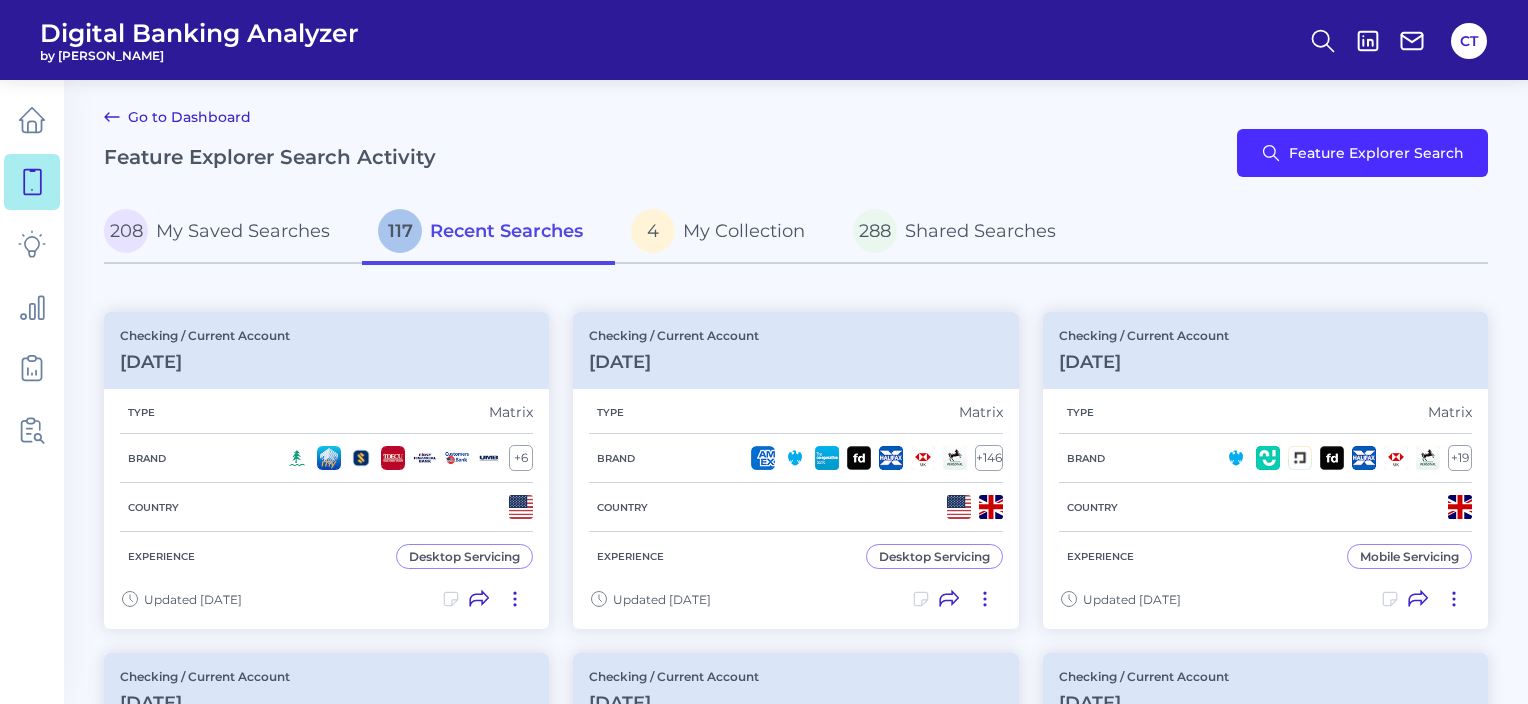 scroll, scrollTop: 0, scrollLeft: 0, axis: both 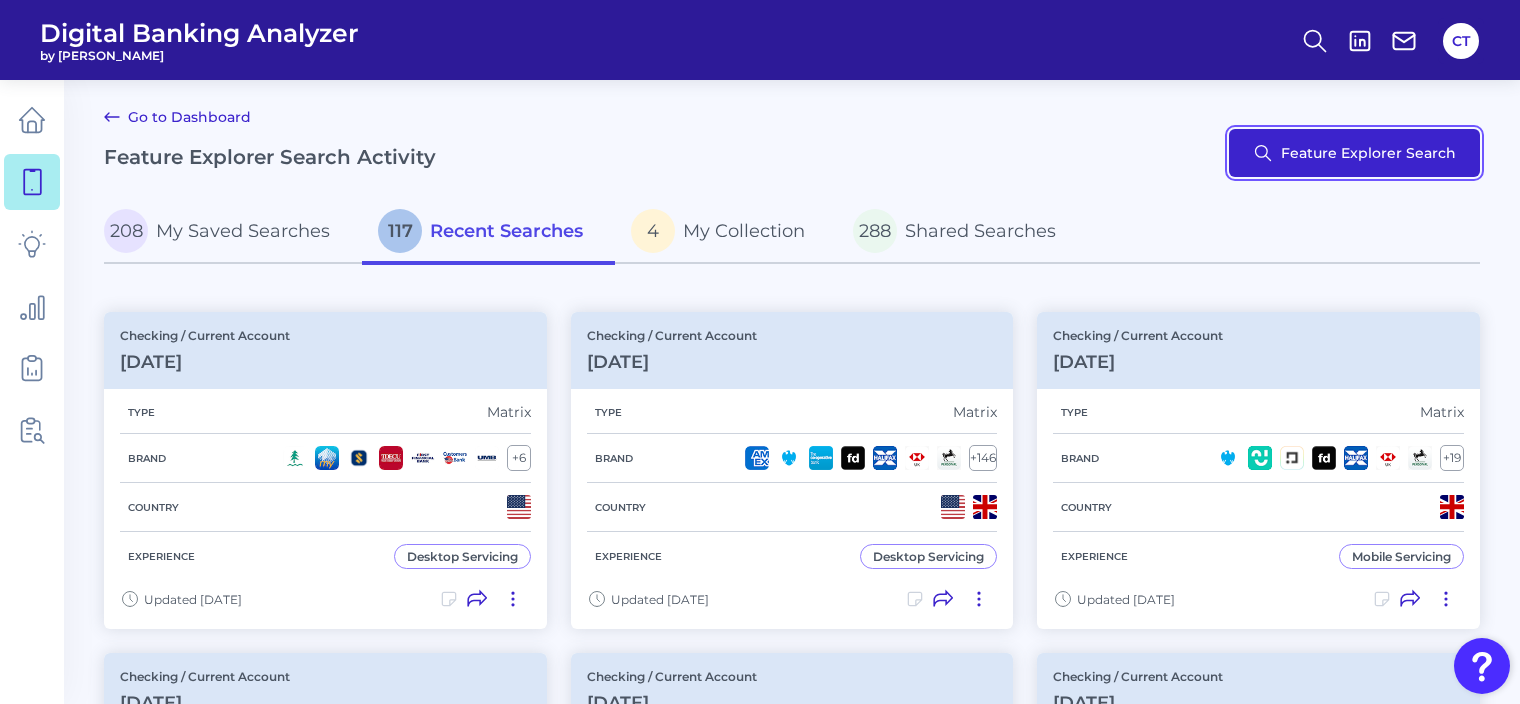 click on "Feature Explorer Search" at bounding box center (1354, 153) 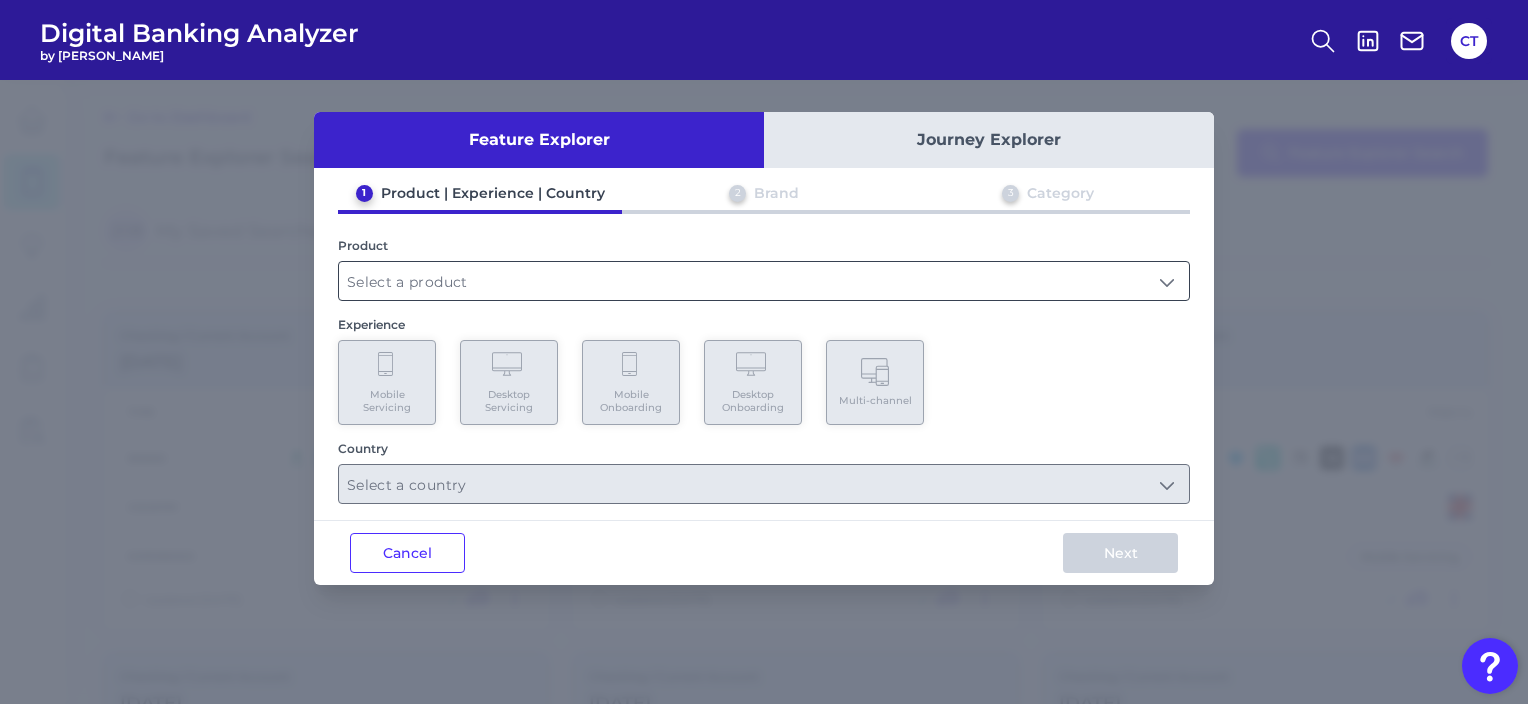click at bounding box center (764, 281) 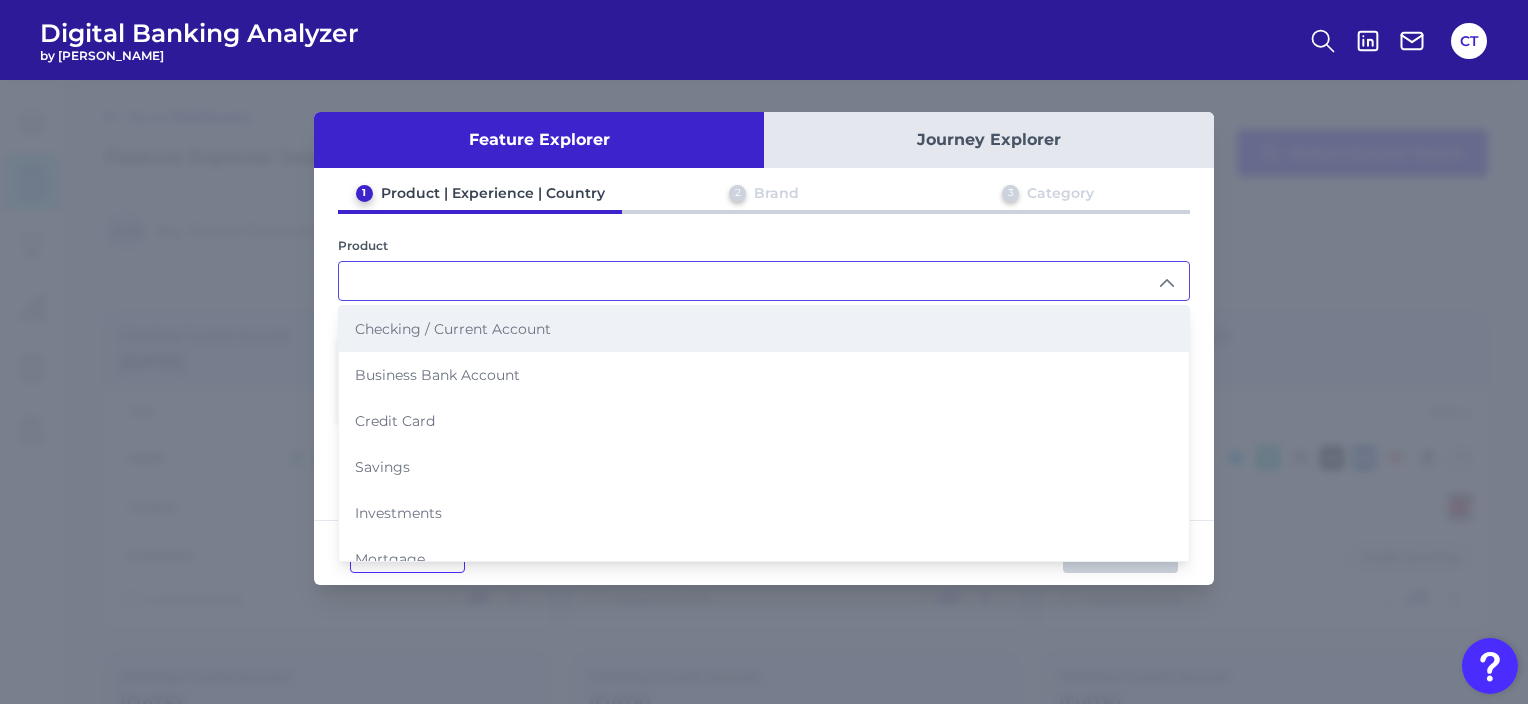 click on "Checking / Current Account" at bounding box center (764, 329) 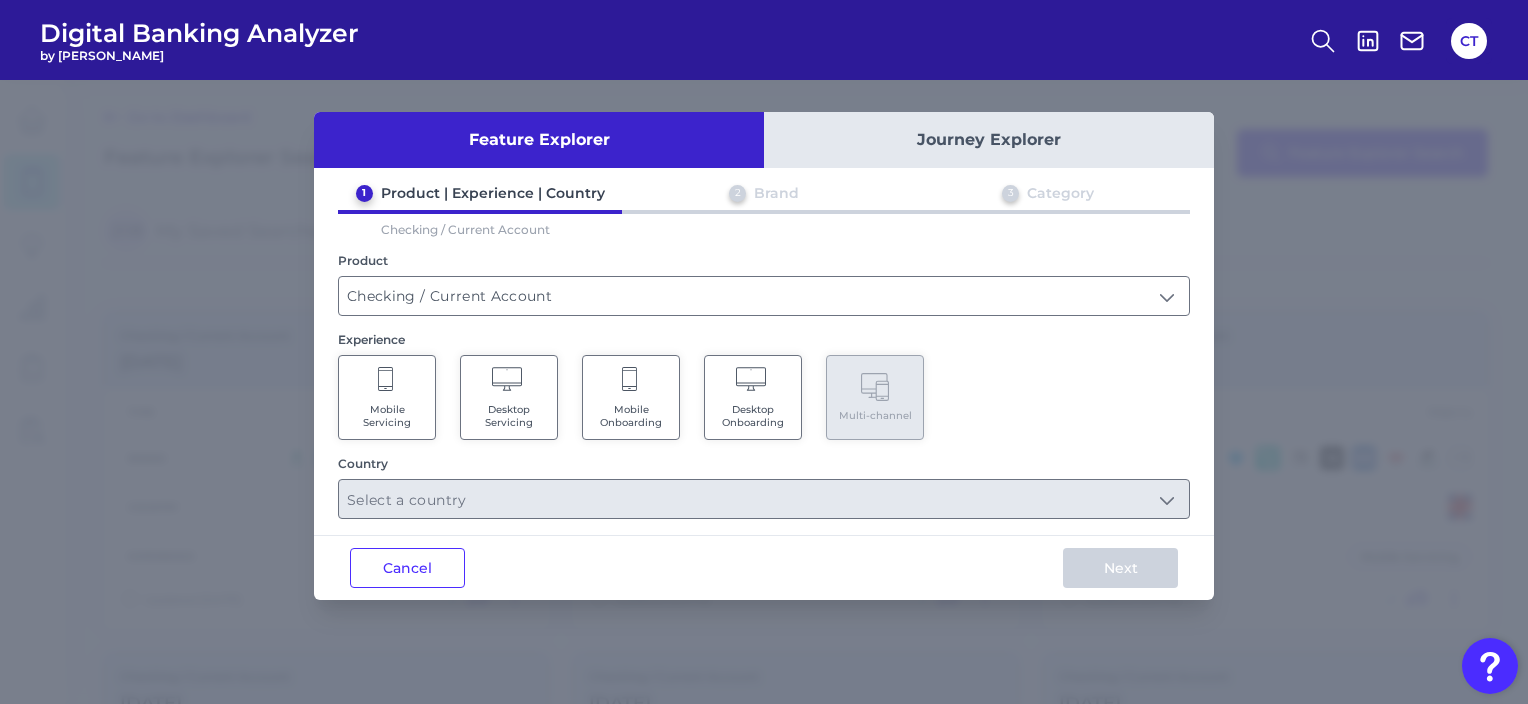click on "Mobile Onboarding" at bounding box center (631, 397) 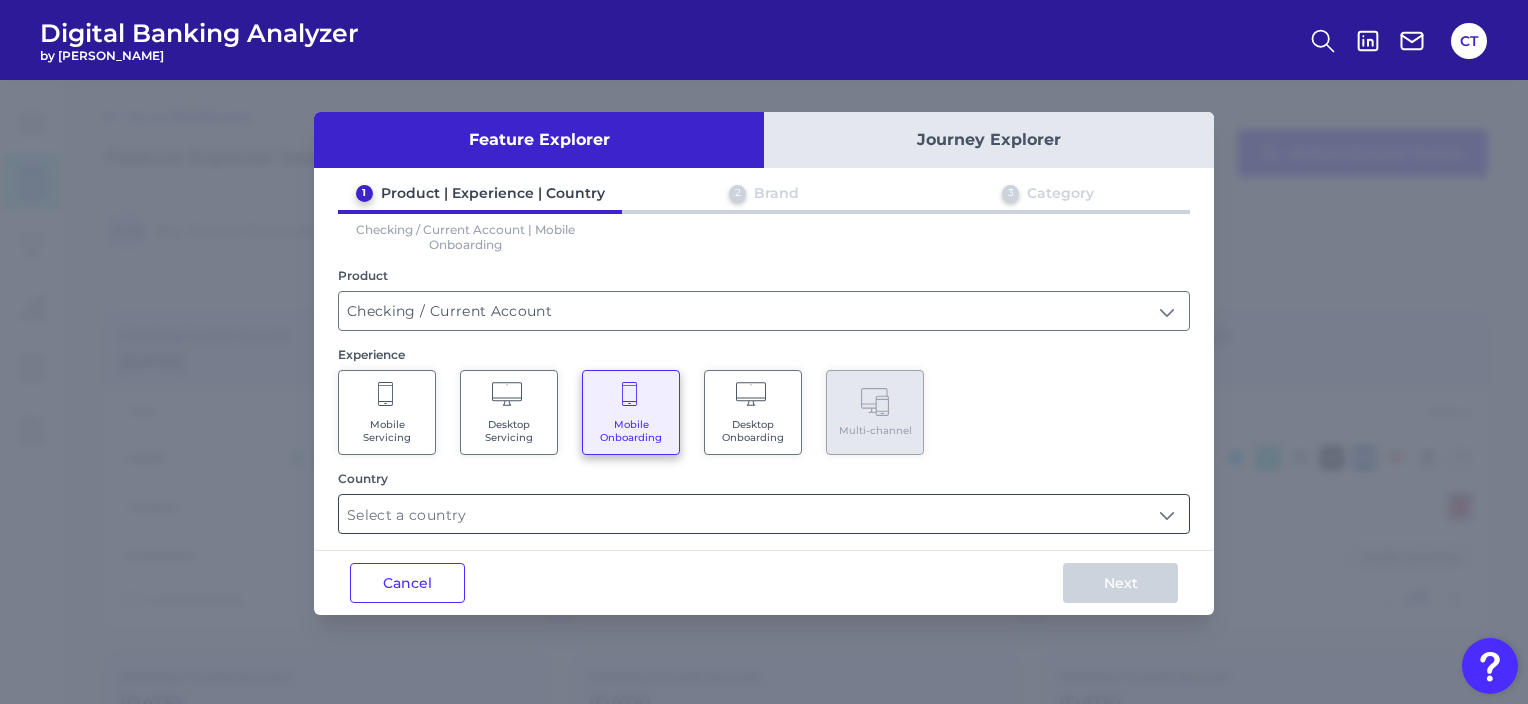 click at bounding box center [764, 514] 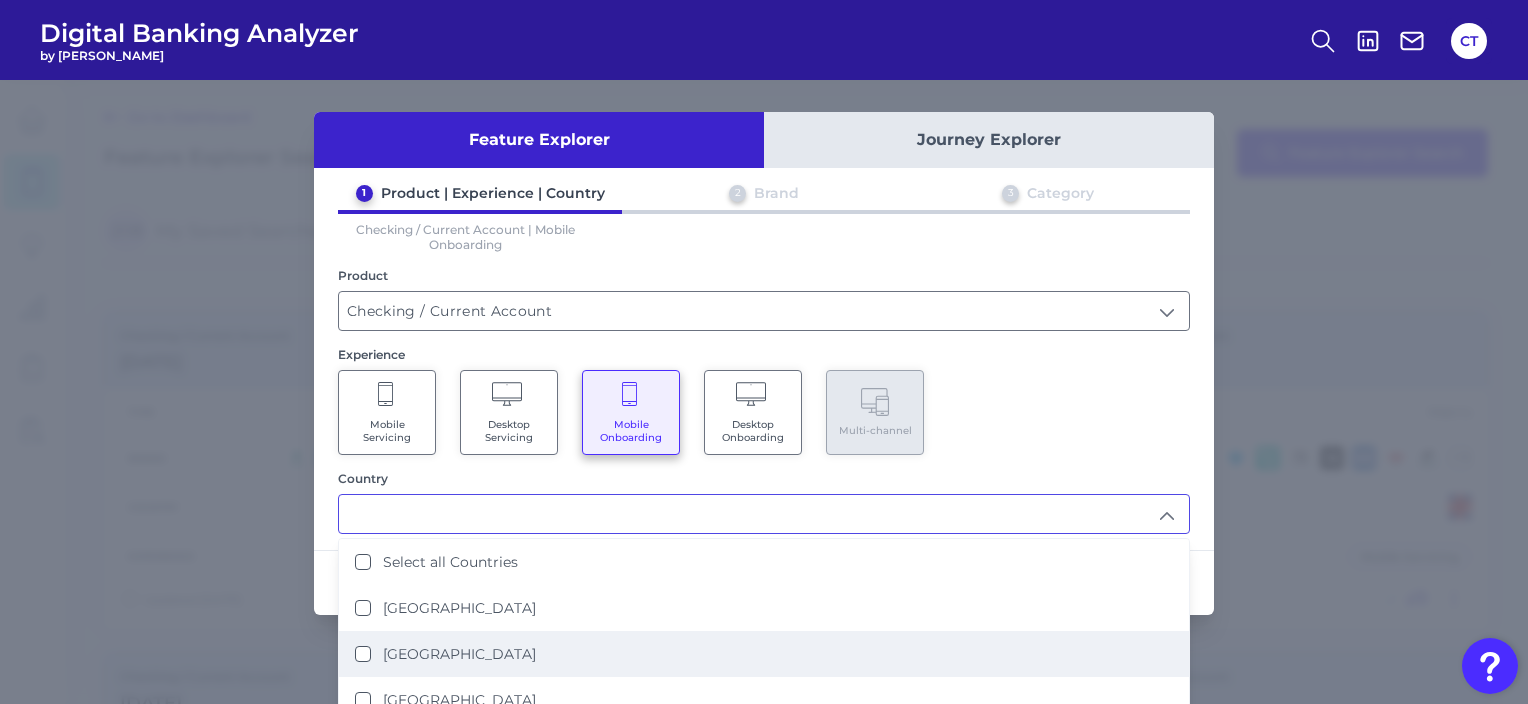 click on "[GEOGRAPHIC_DATA]" at bounding box center (764, 654) 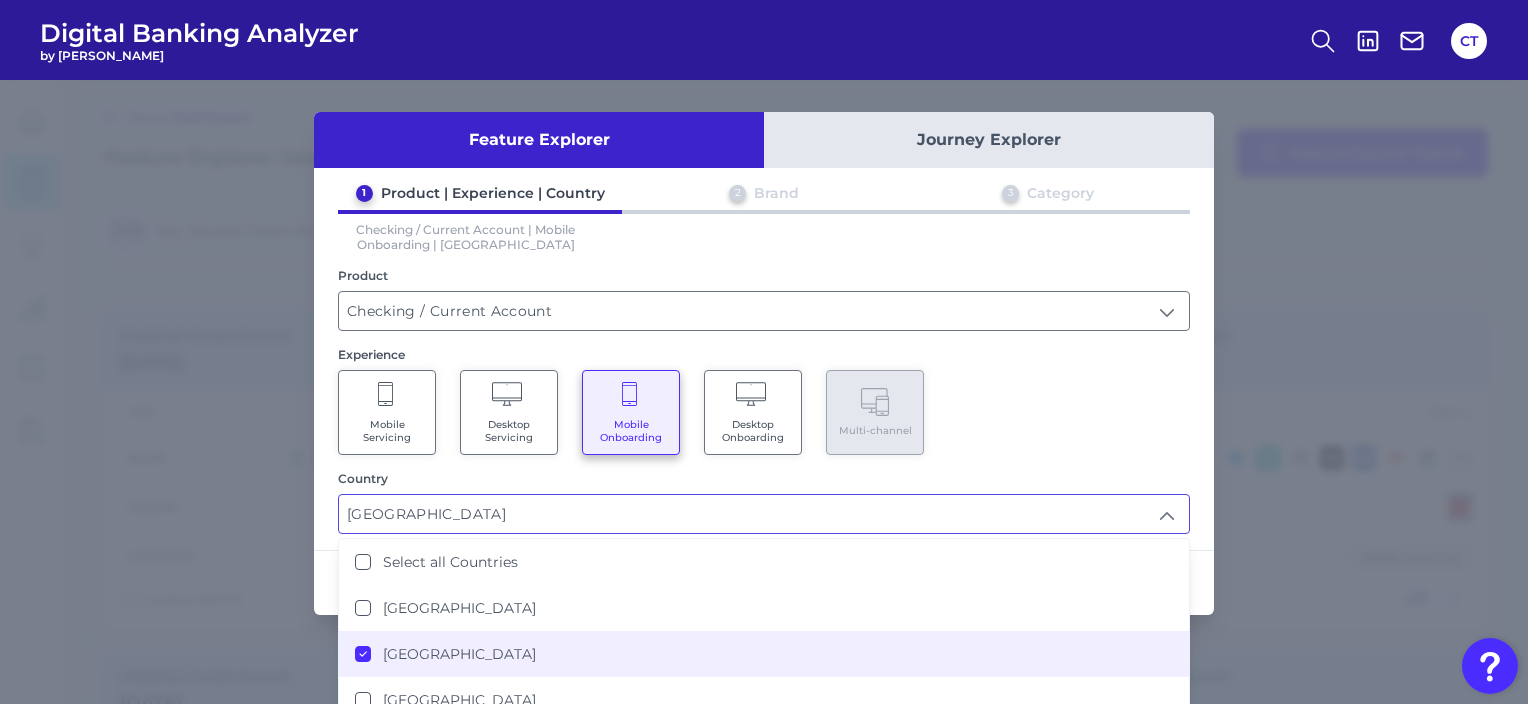 scroll, scrollTop: 0, scrollLeft: 0, axis: both 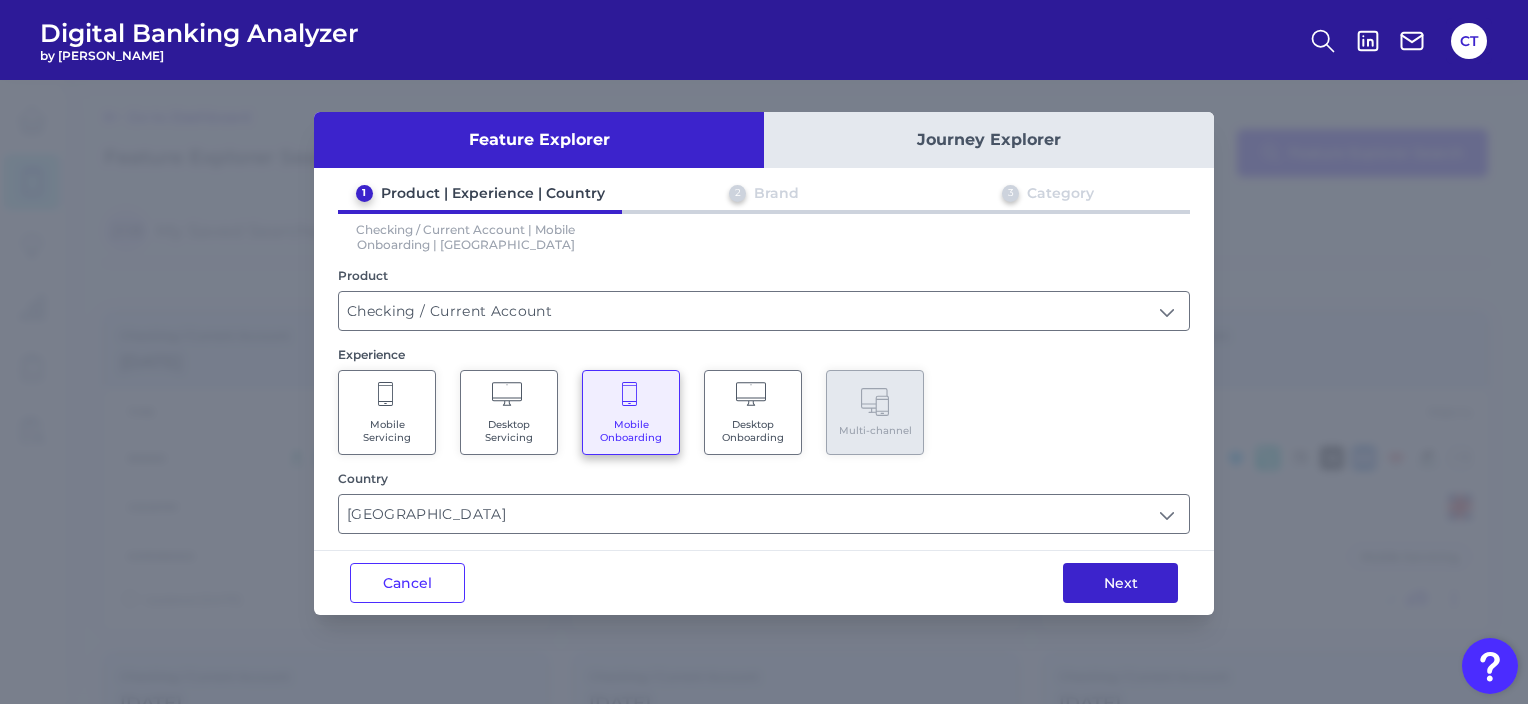 click on "Next" at bounding box center [1120, 583] 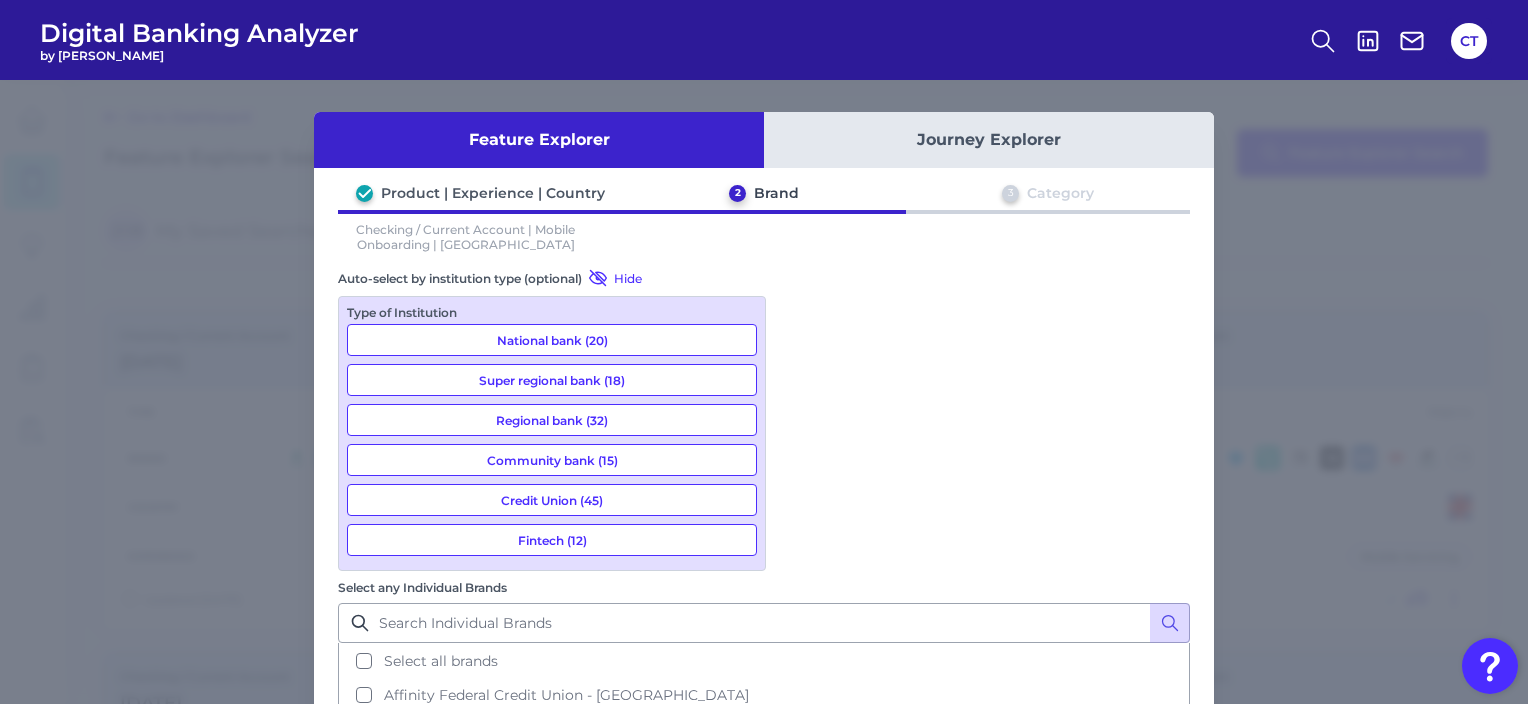 click on "Credit Union (45)" at bounding box center [552, 500] 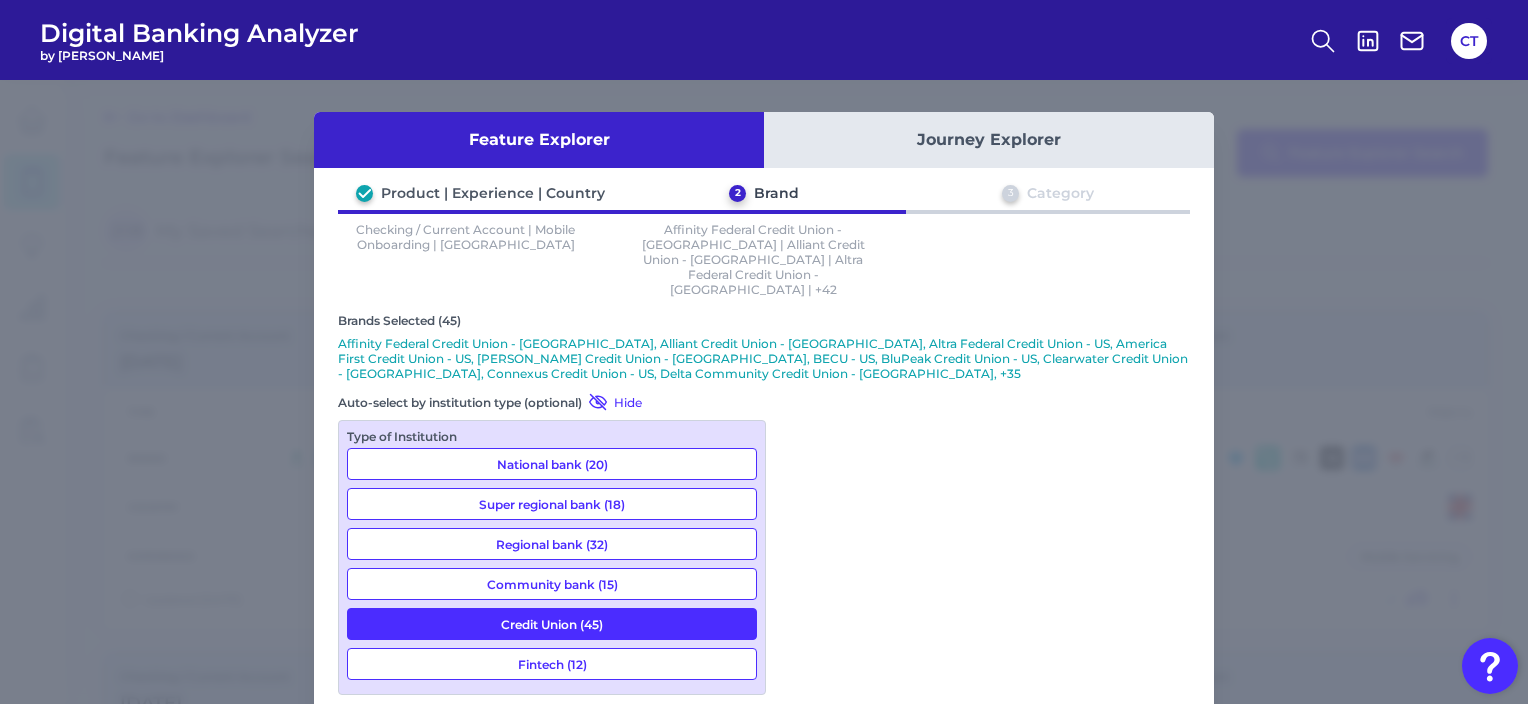 scroll, scrollTop: 116, scrollLeft: 0, axis: vertical 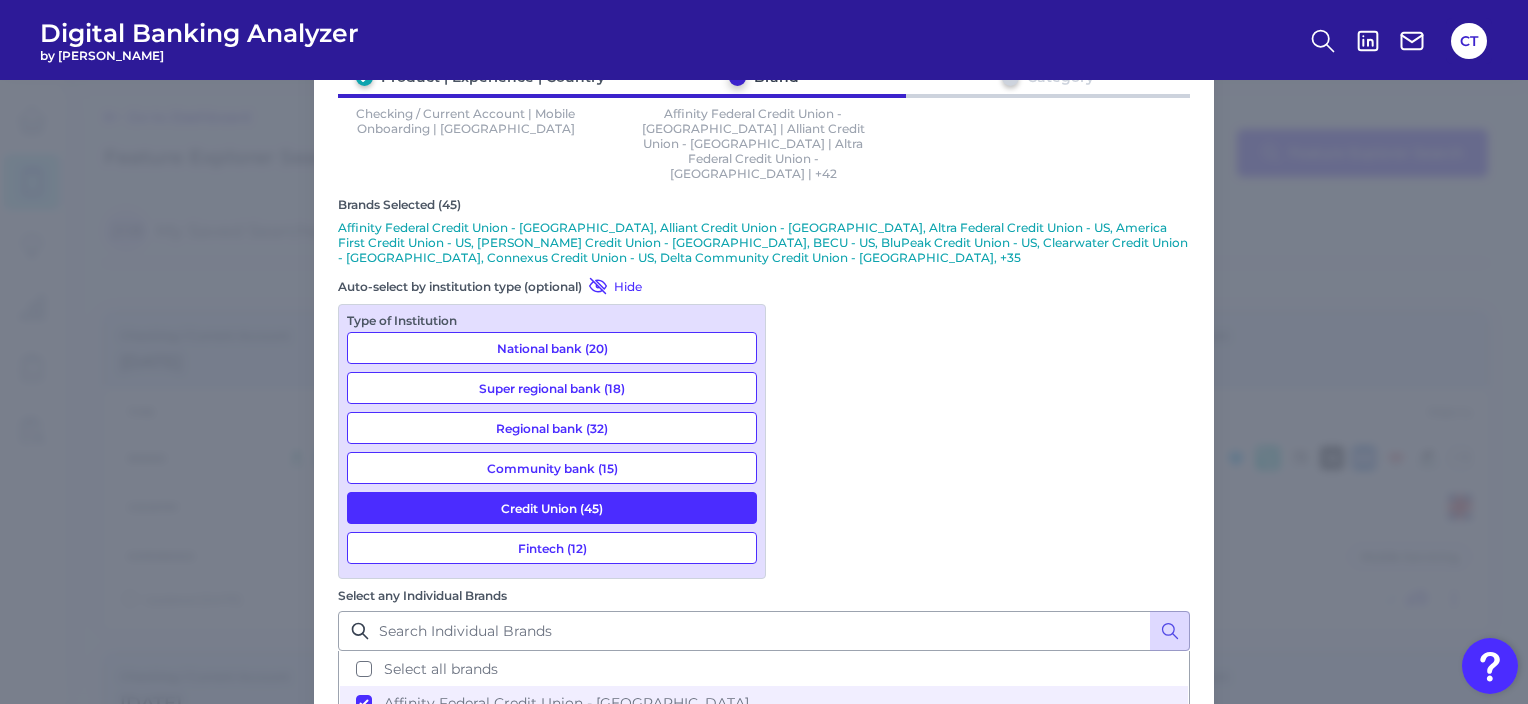 click on "Previous Next" at bounding box center [1027, 980] 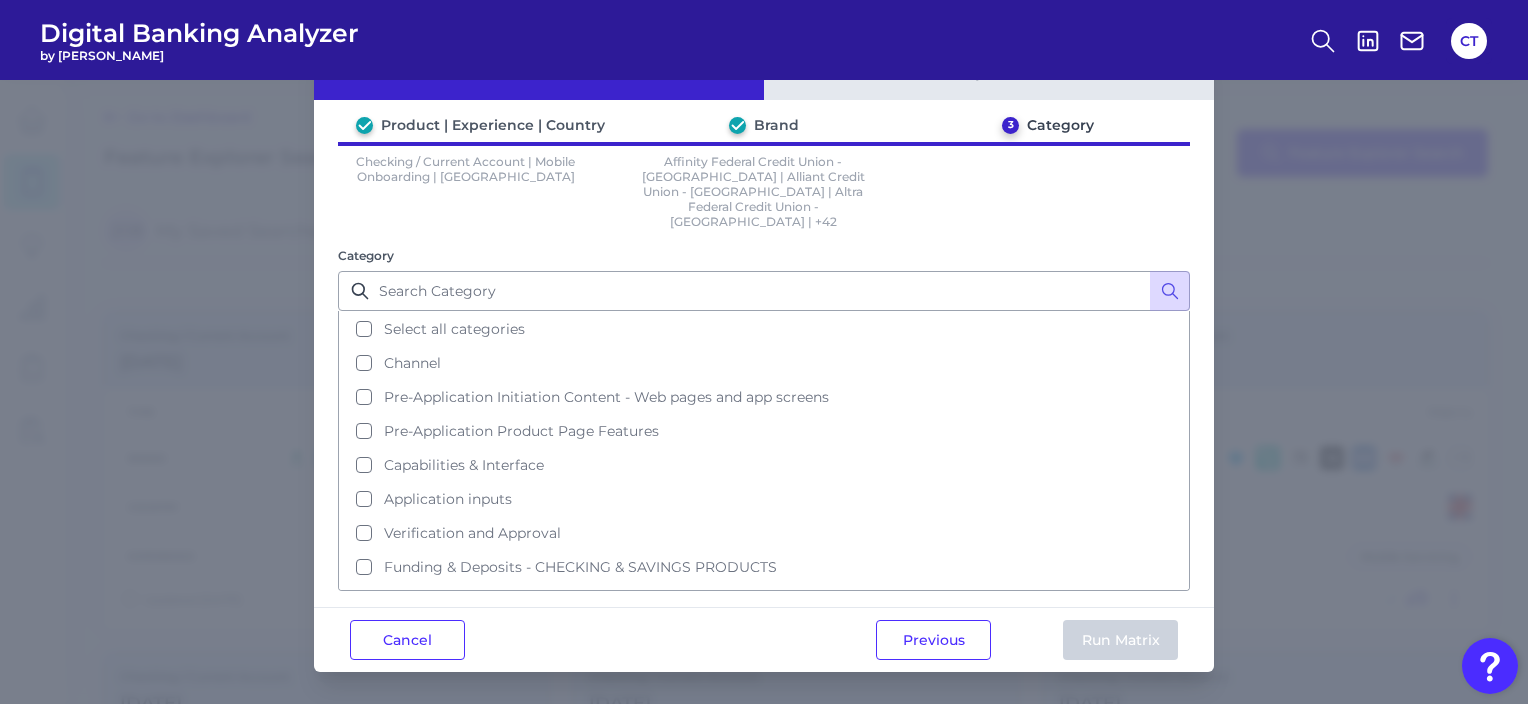 scroll, scrollTop: 0, scrollLeft: 0, axis: both 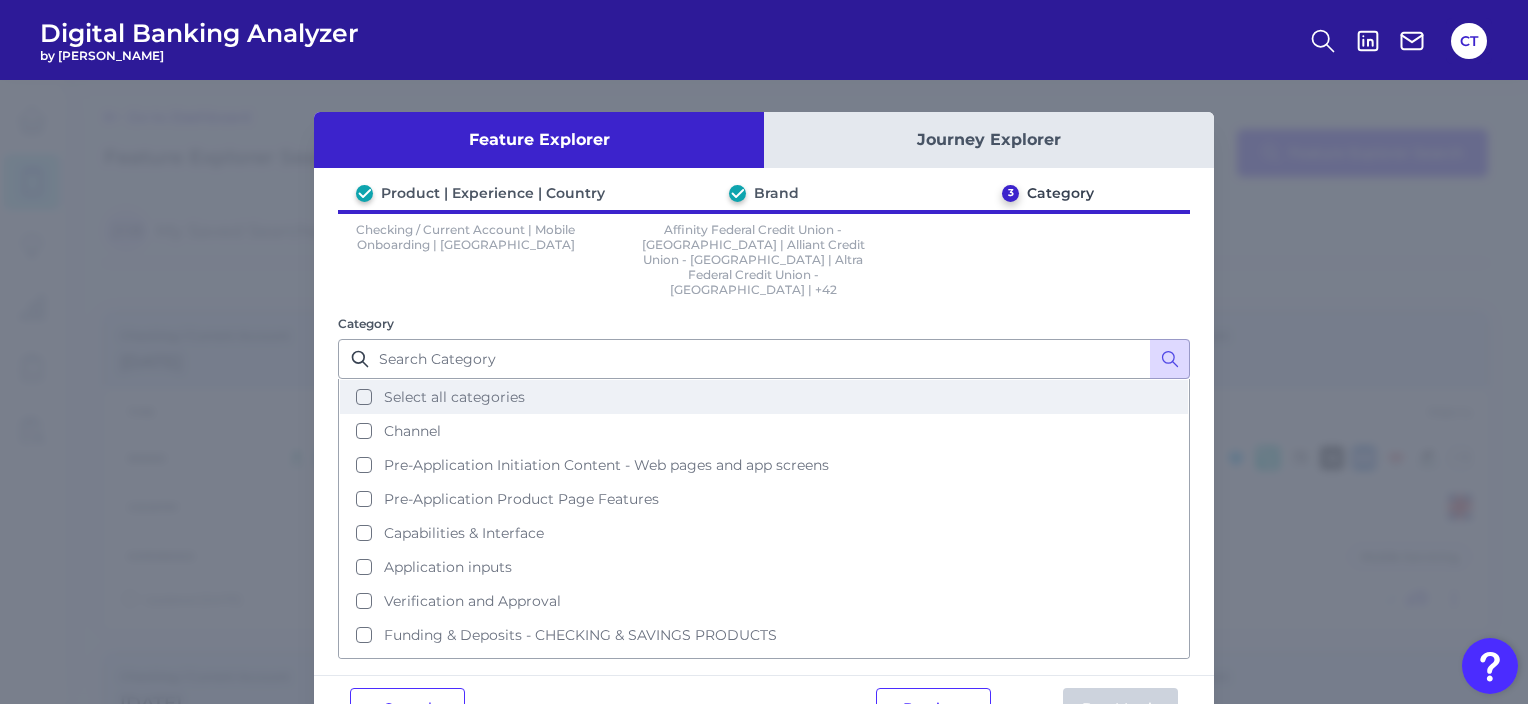 click on "Select all categories" at bounding box center (764, 397) 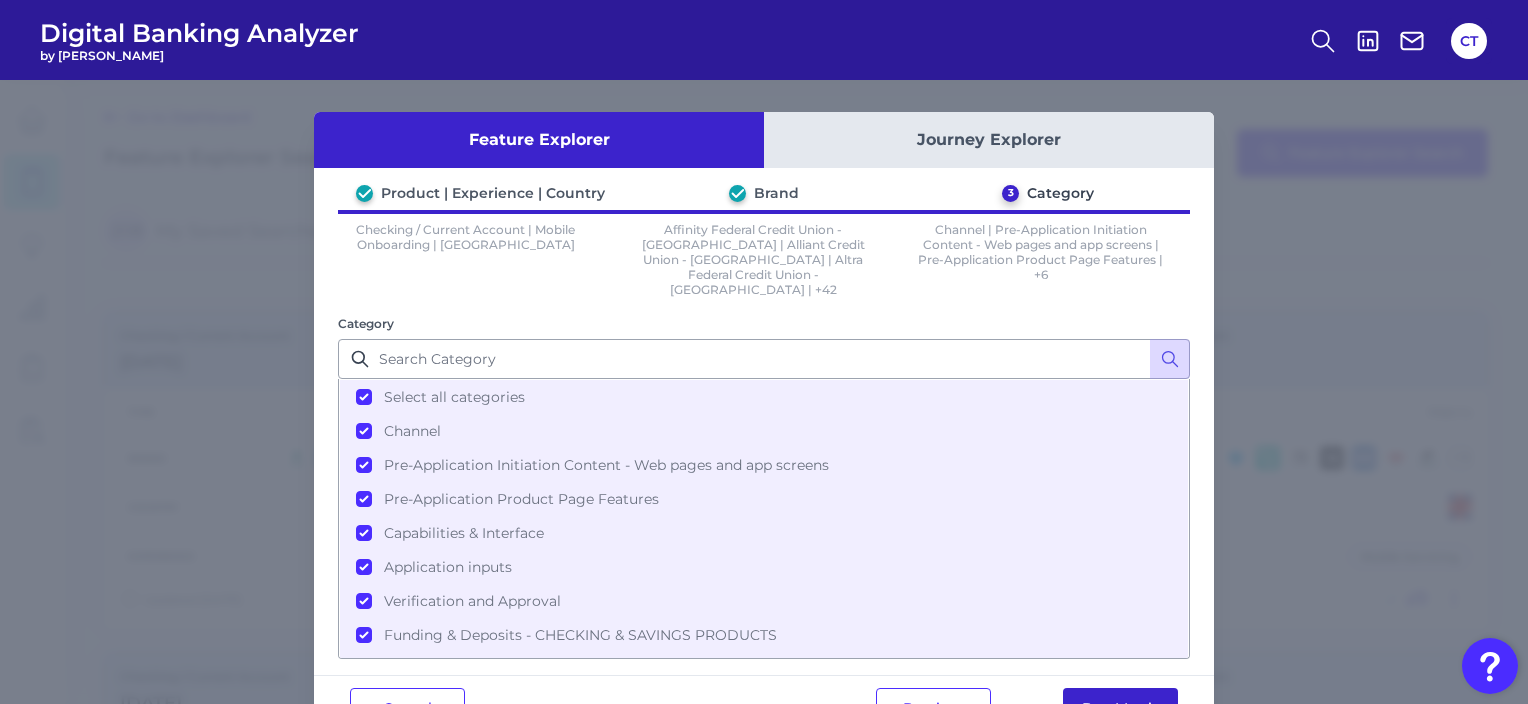 click on "Run Matrix" at bounding box center [1120, 708] 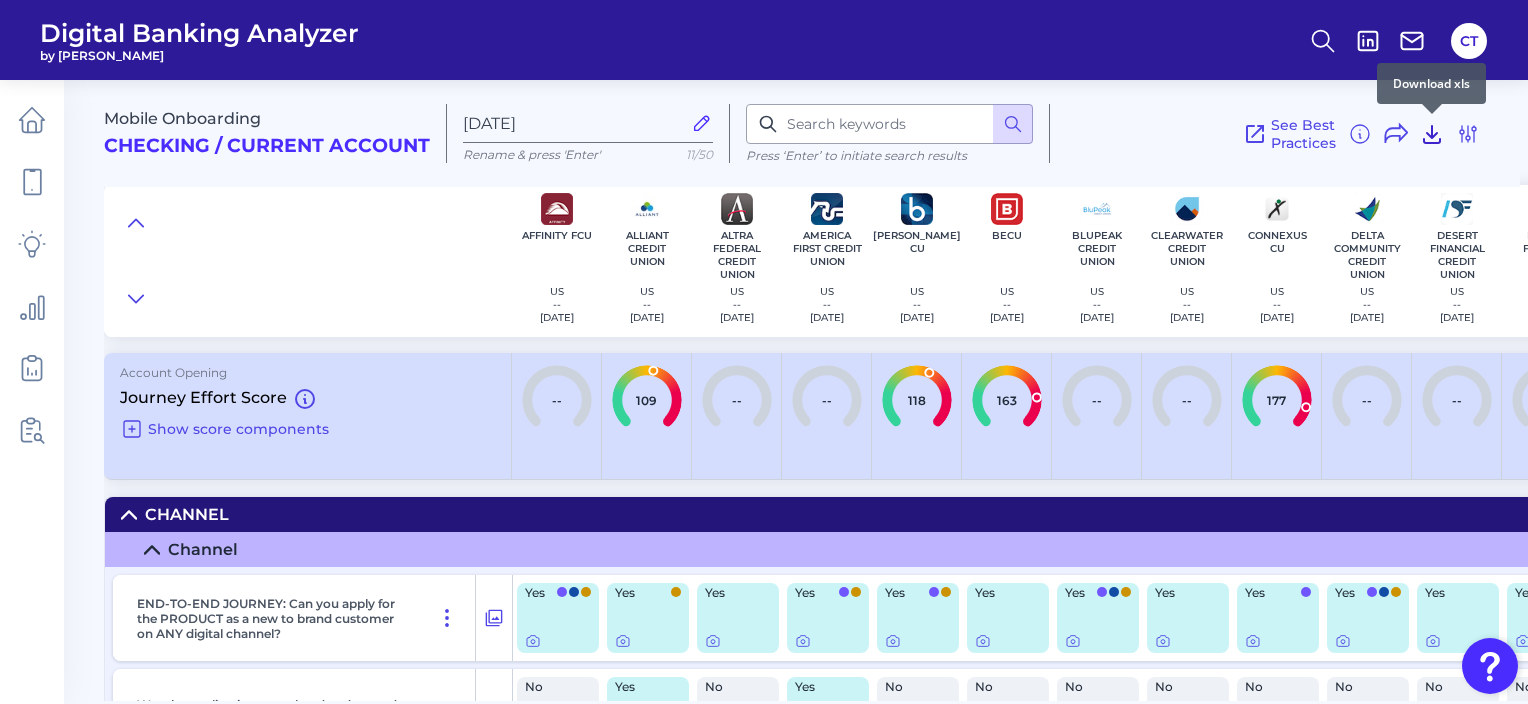 click 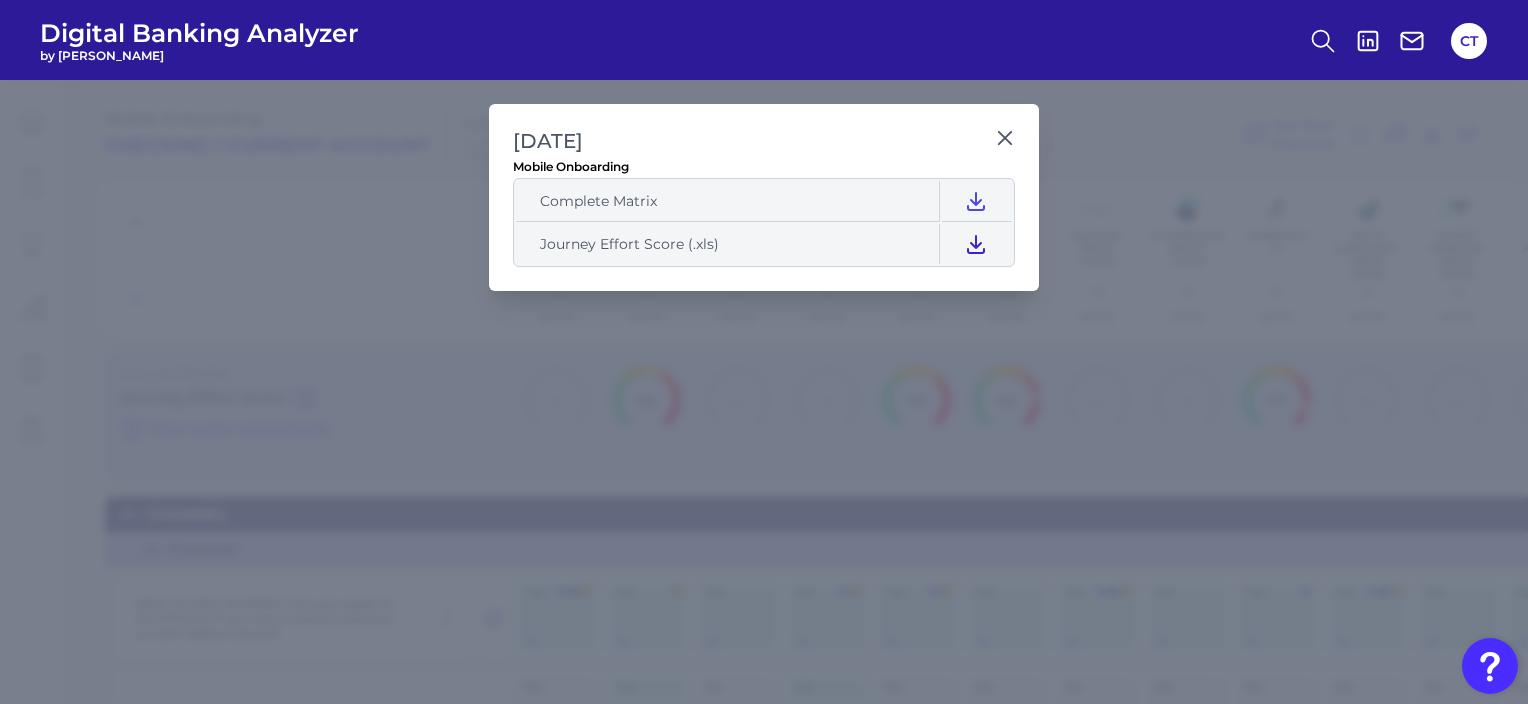 click 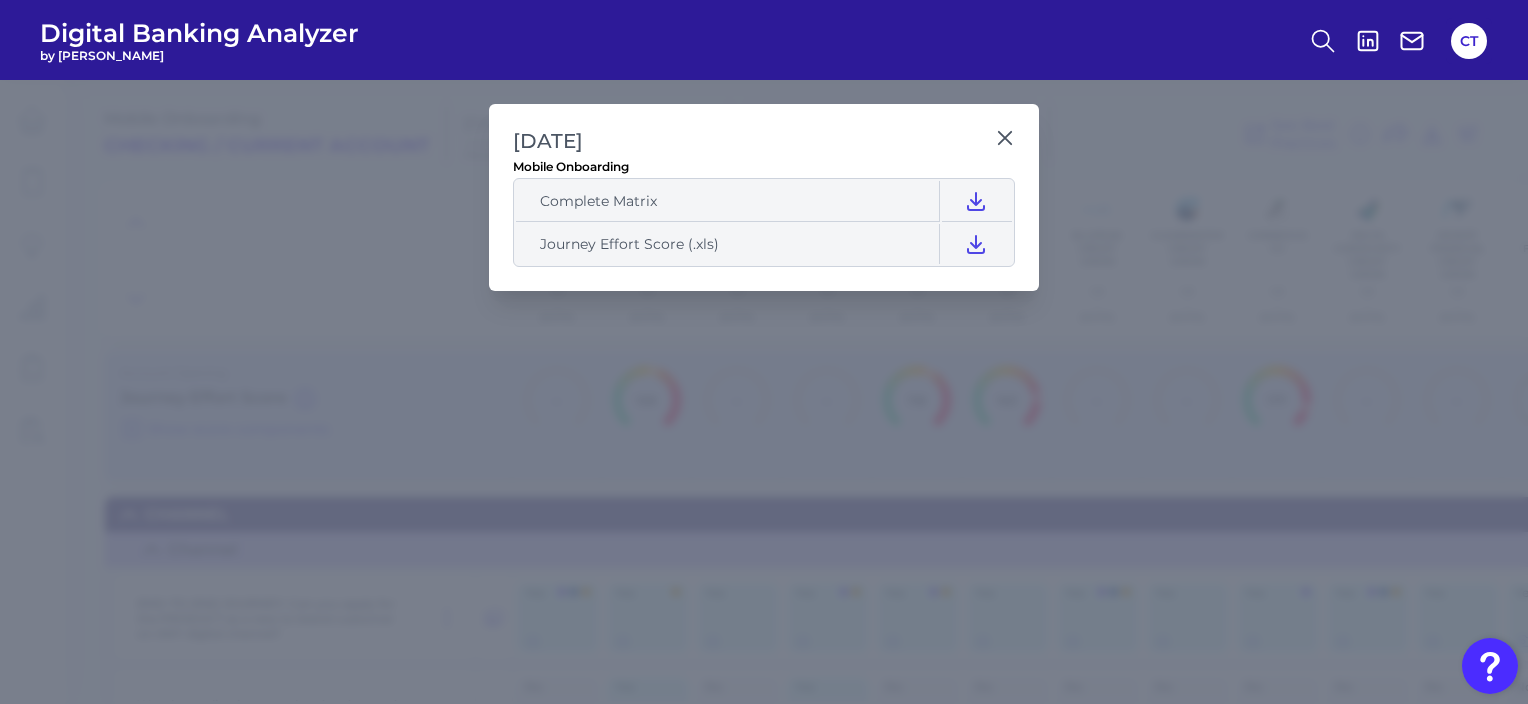 click on "Mobile Onboarding" at bounding box center (764, 166) 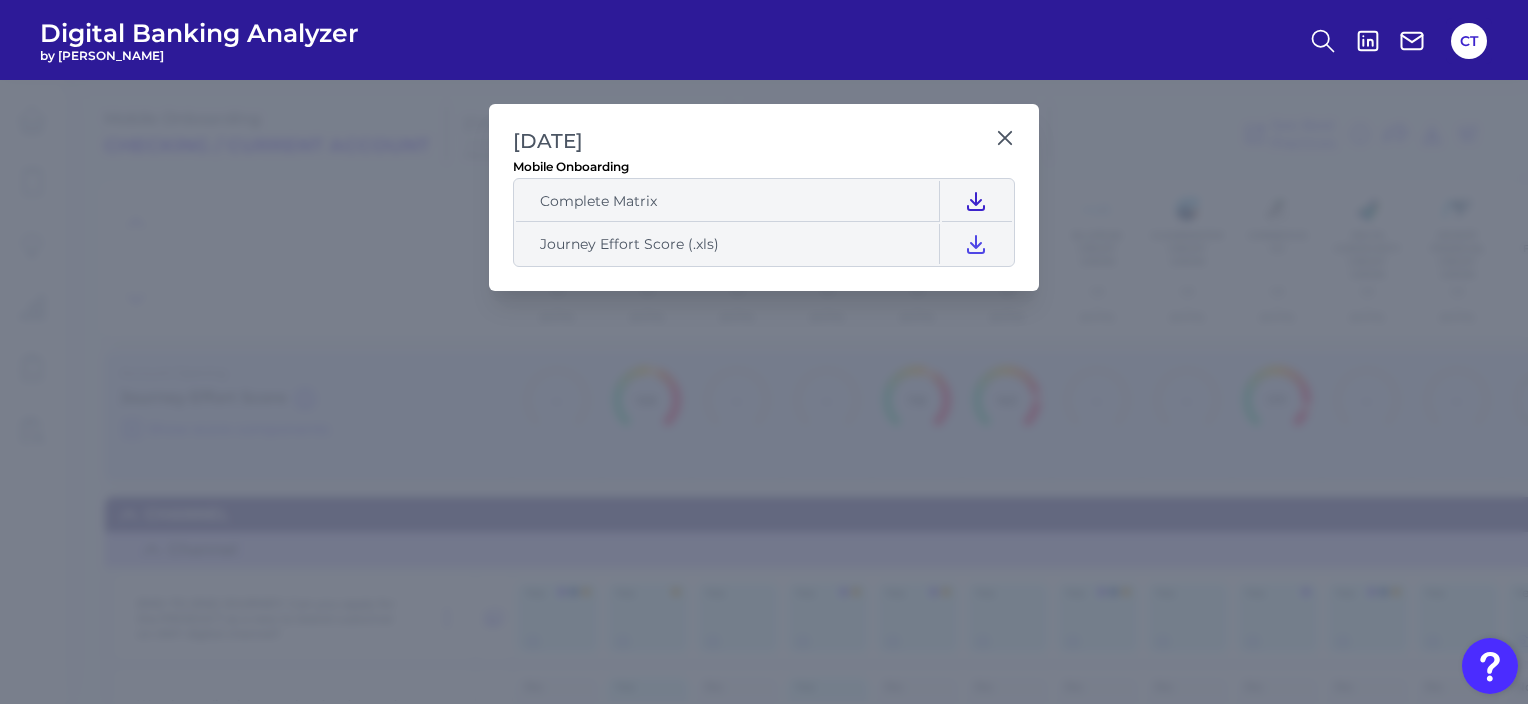 click 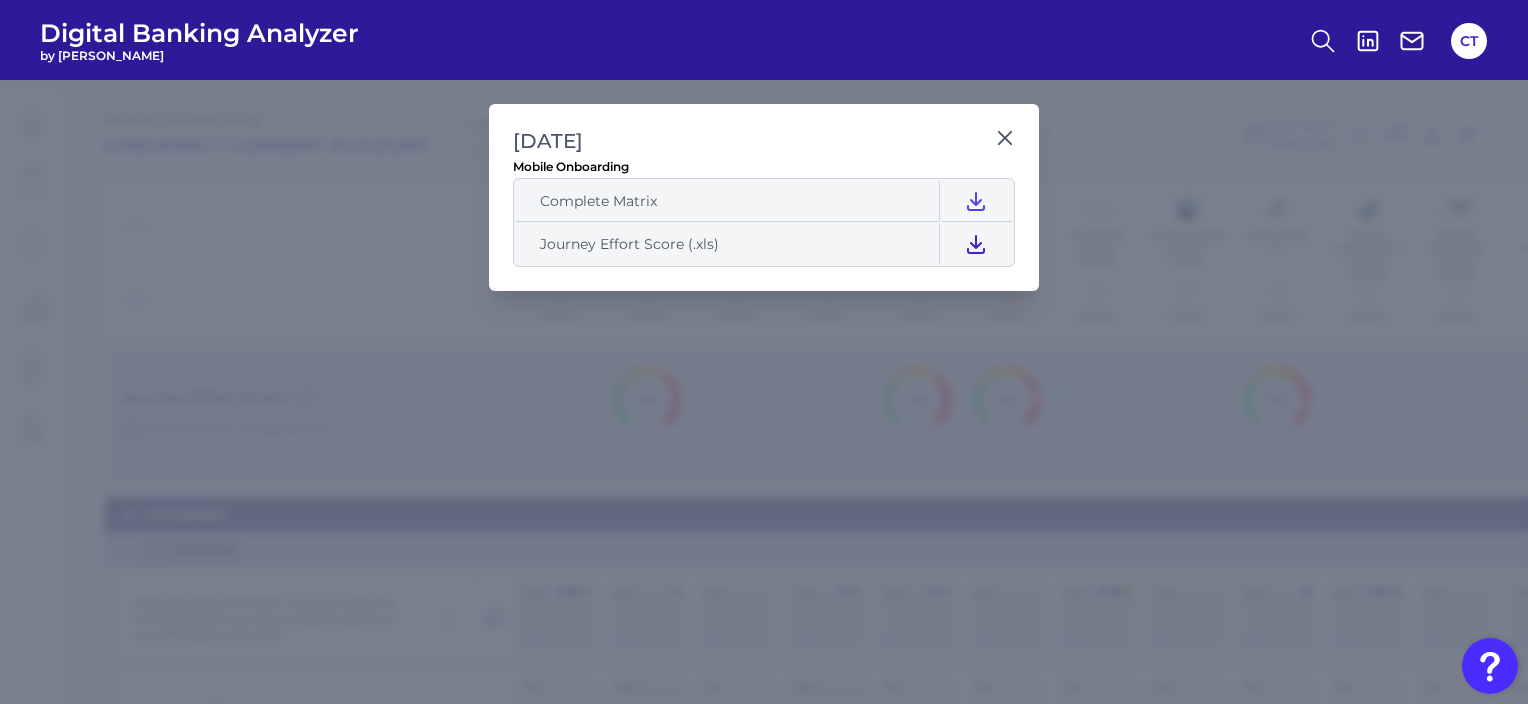 click 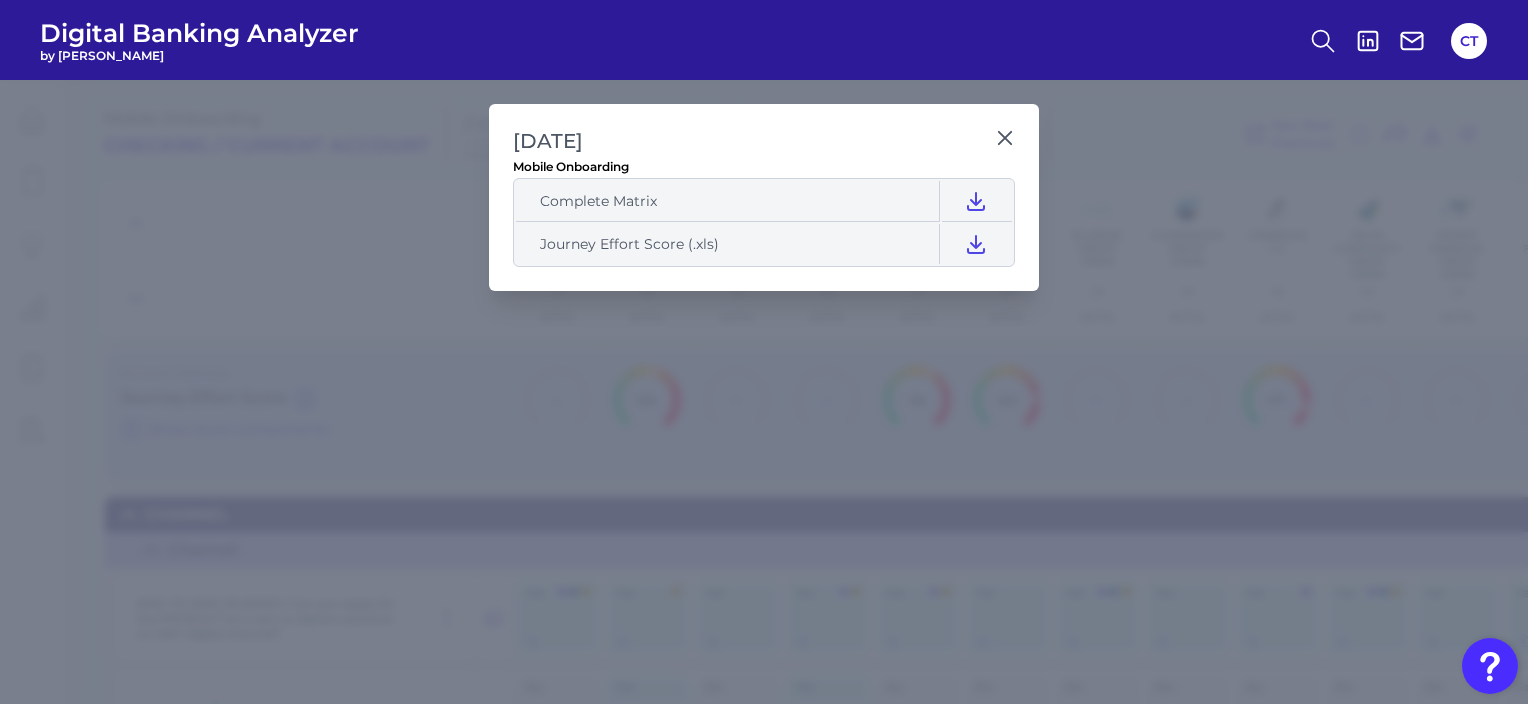 click on "[DATE]" at bounding box center (750, 141) 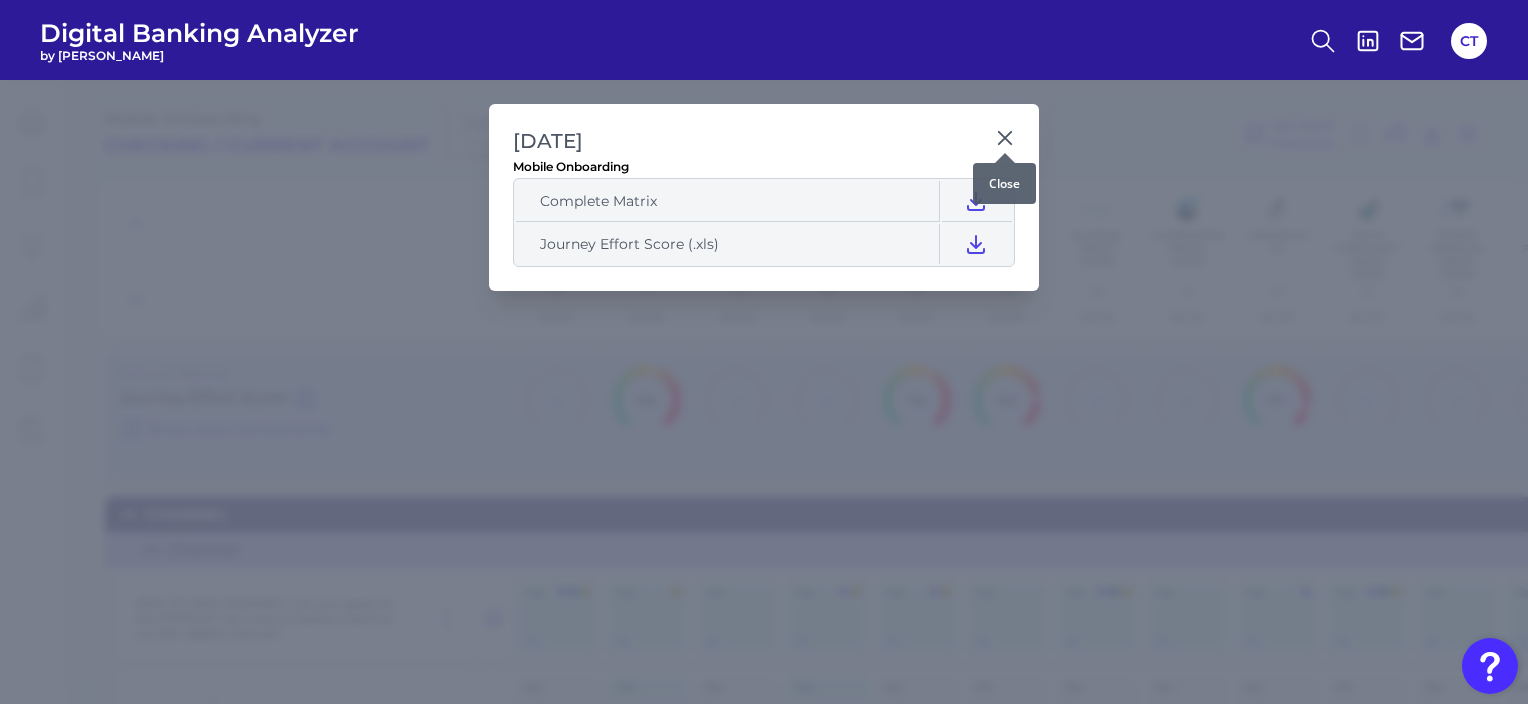 click 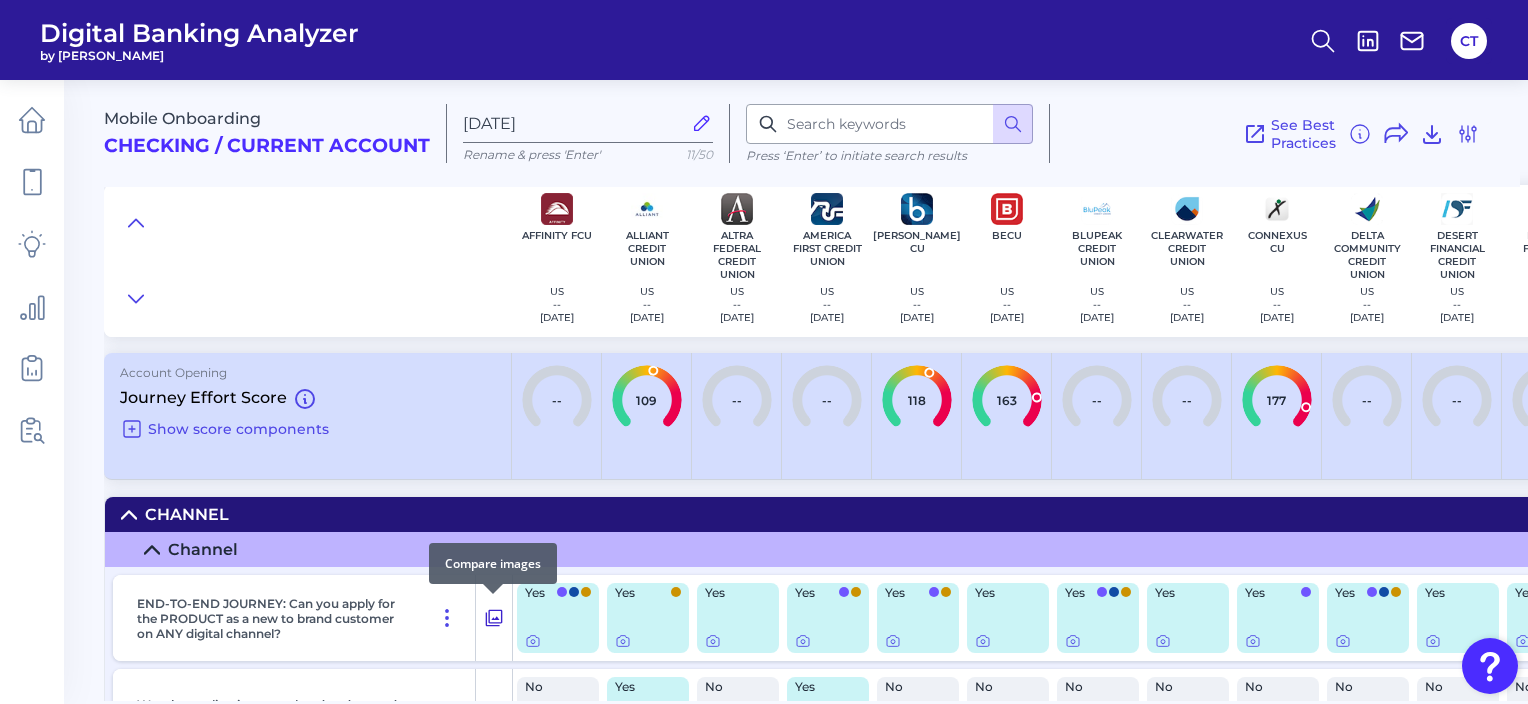click 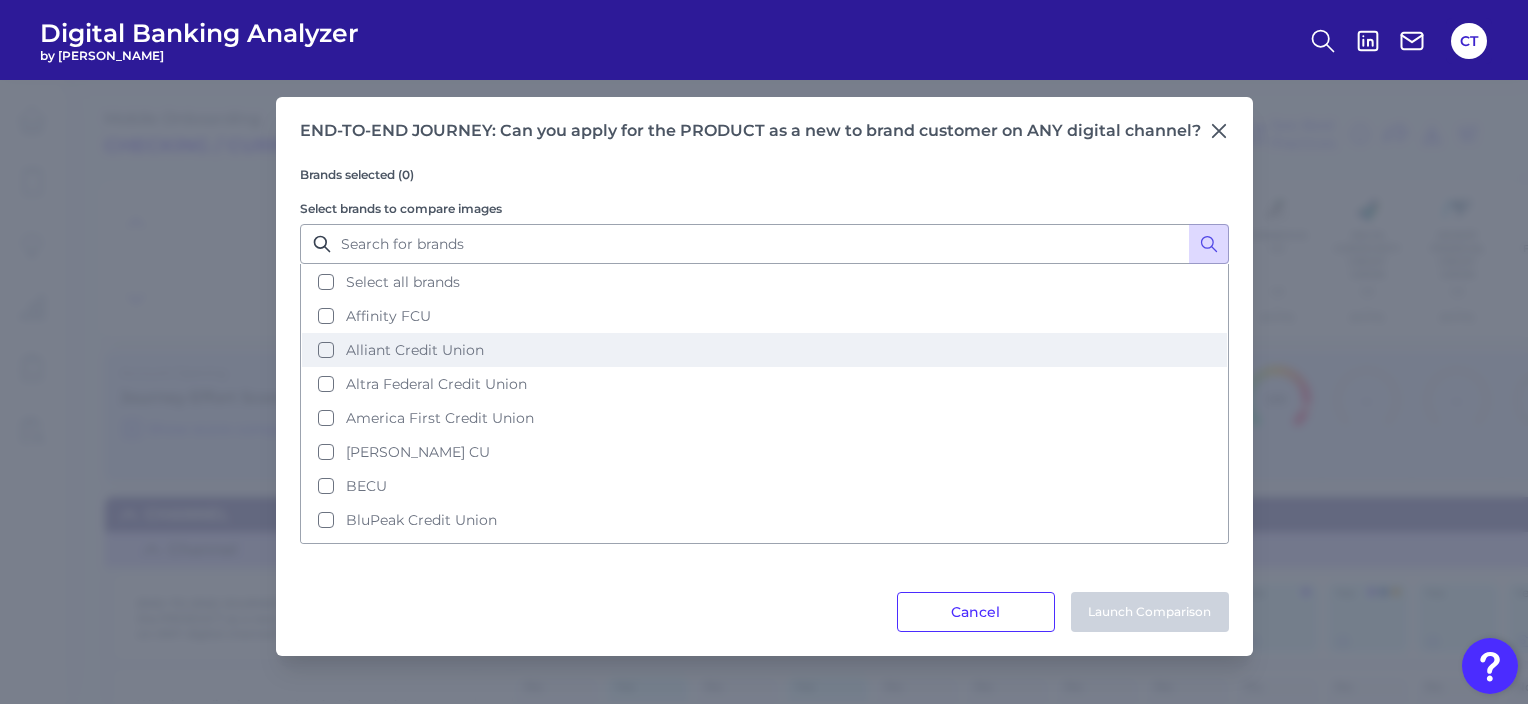 click on "Alliant Credit Union" at bounding box center [764, 350] 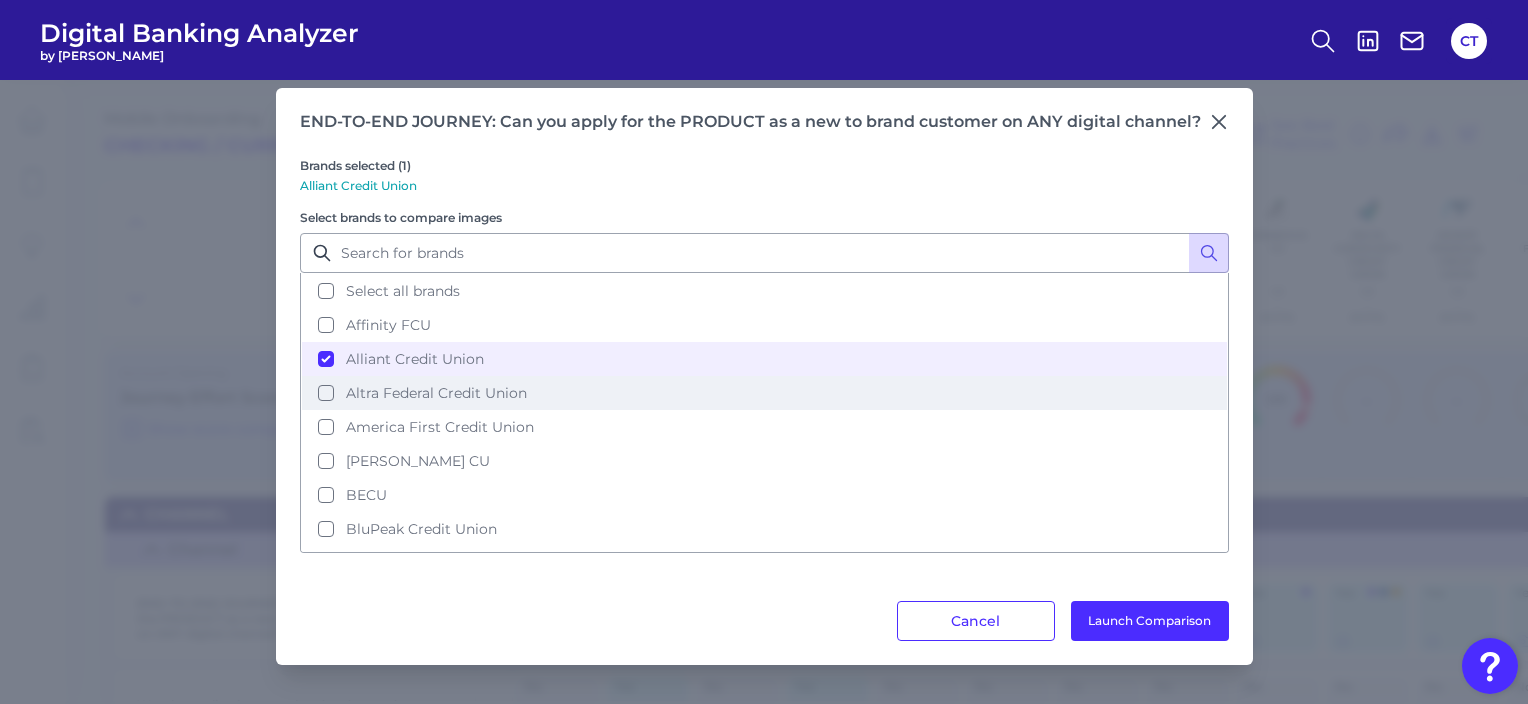 click on "Altra Federal Credit Union" at bounding box center [764, 393] 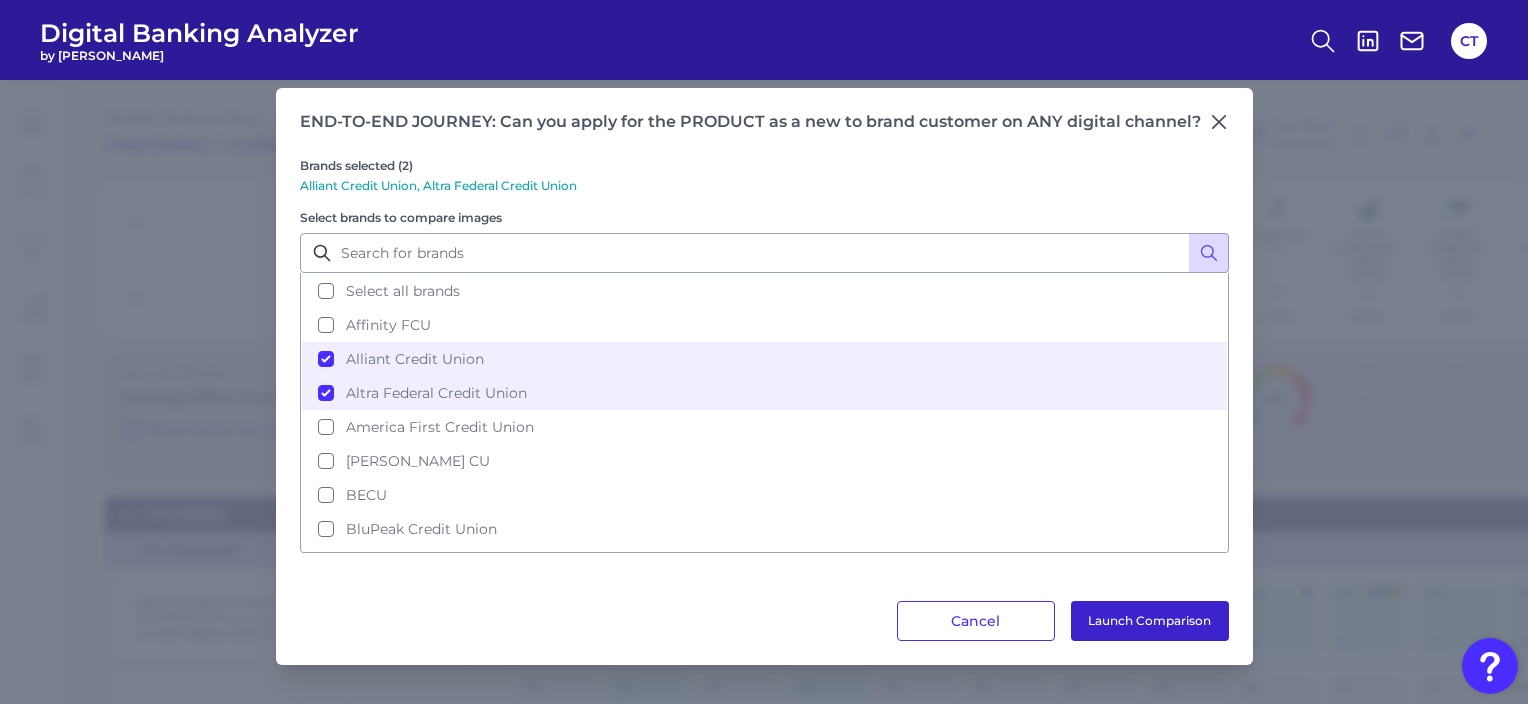 click on "Launch Comparison" at bounding box center [1150, 621] 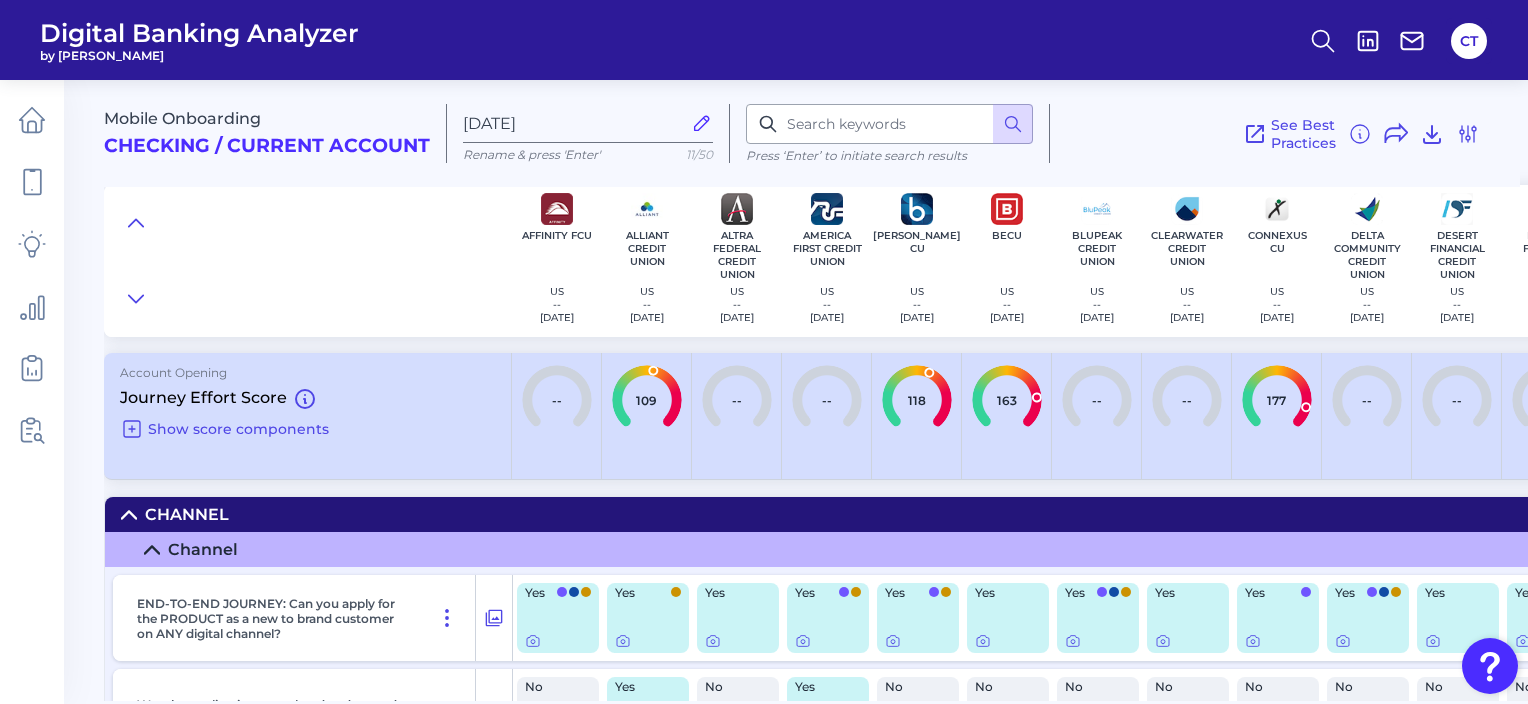 click 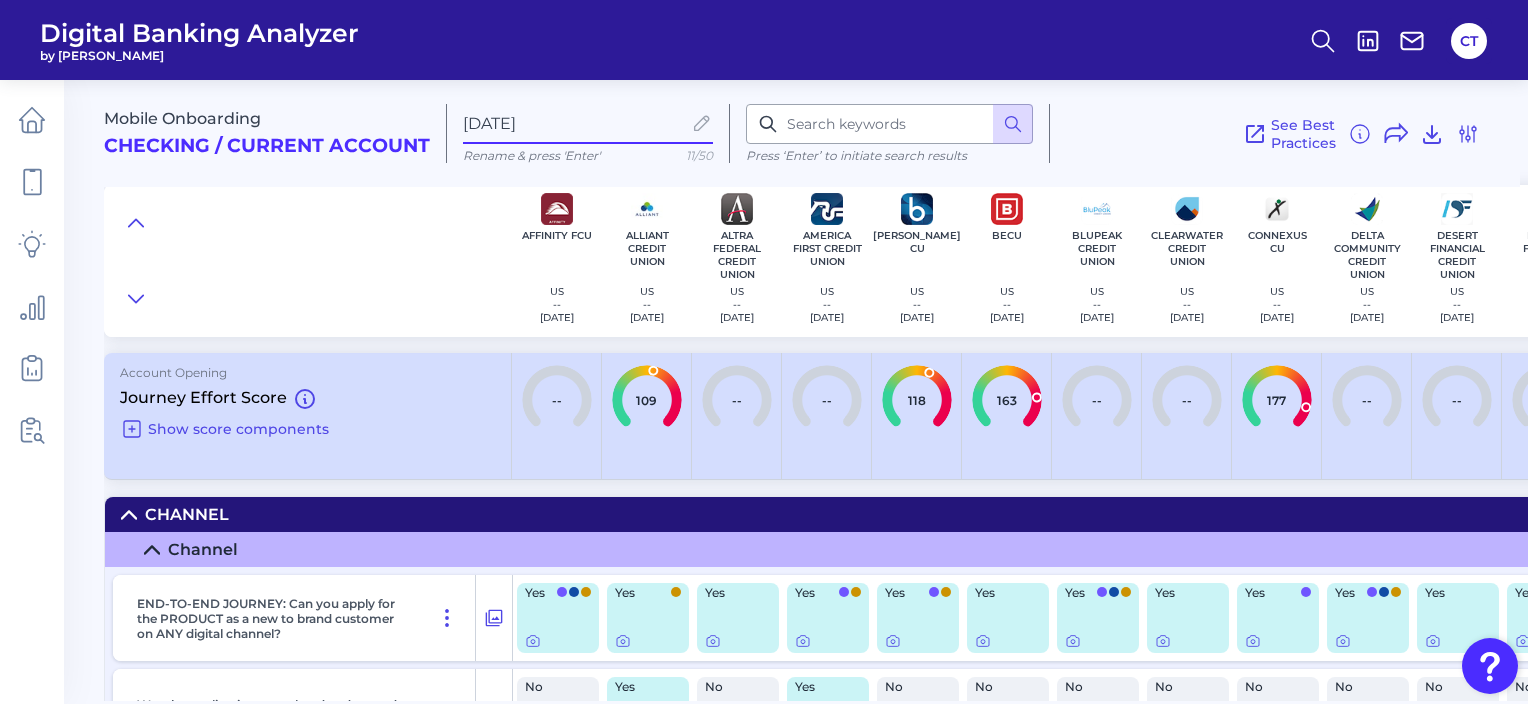 click on "[DATE]" at bounding box center [572, 123] 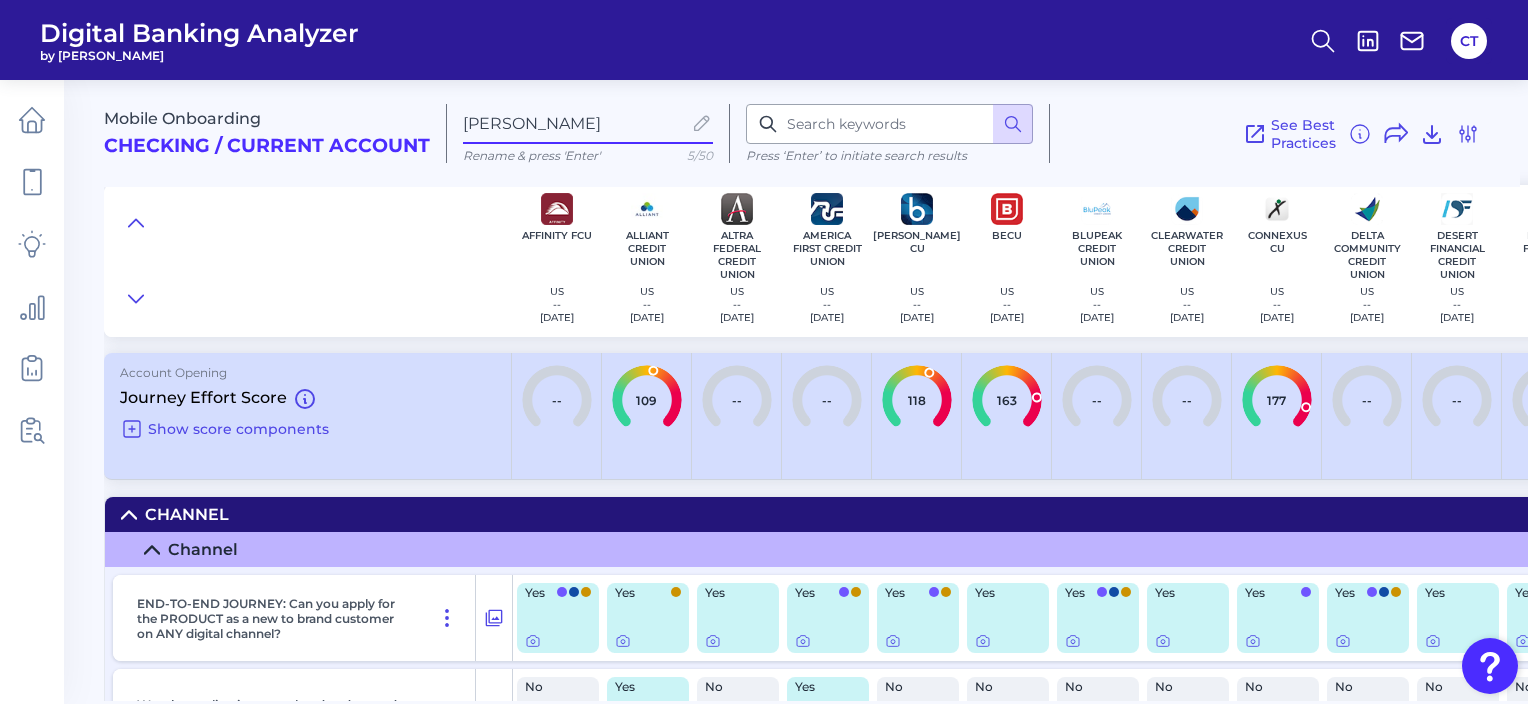 type on "teets" 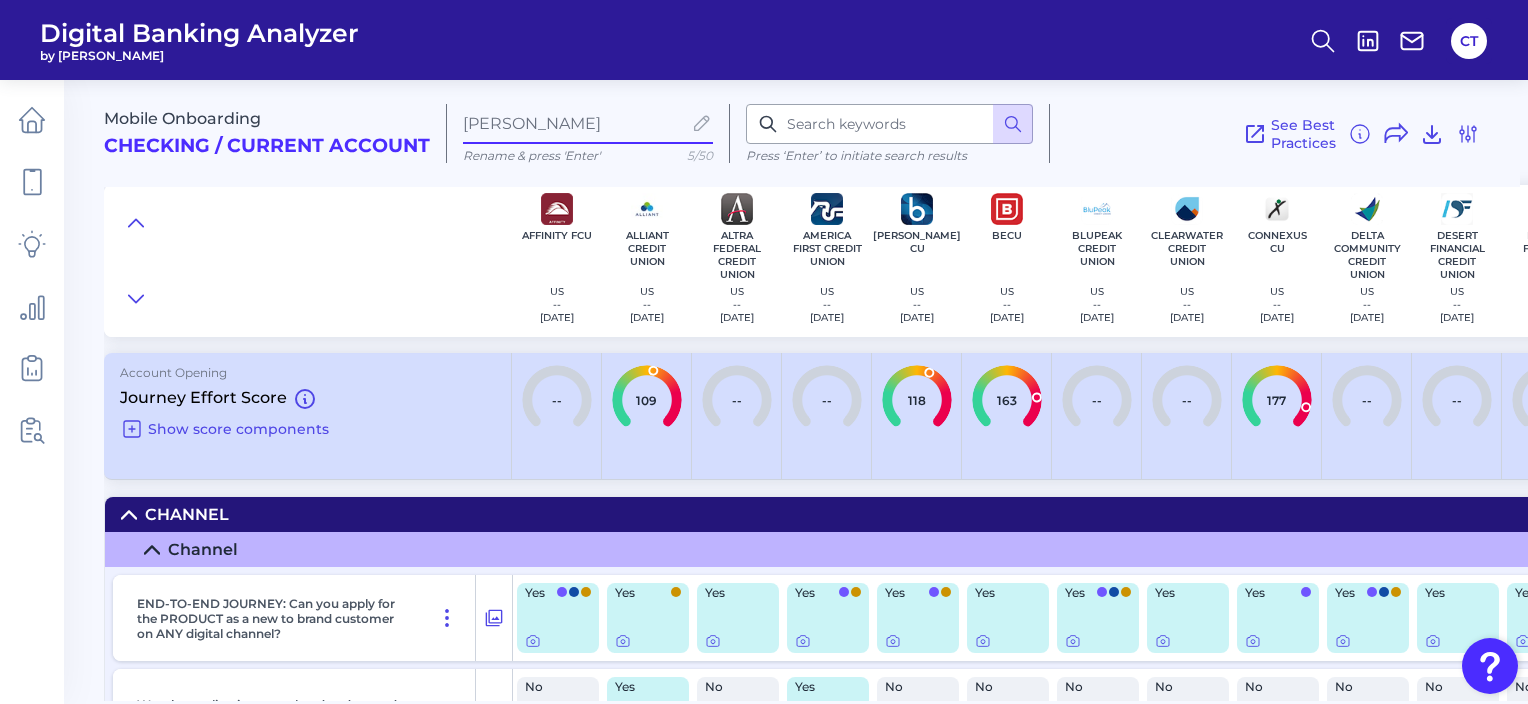 click on "teets" at bounding box center (572, 123) 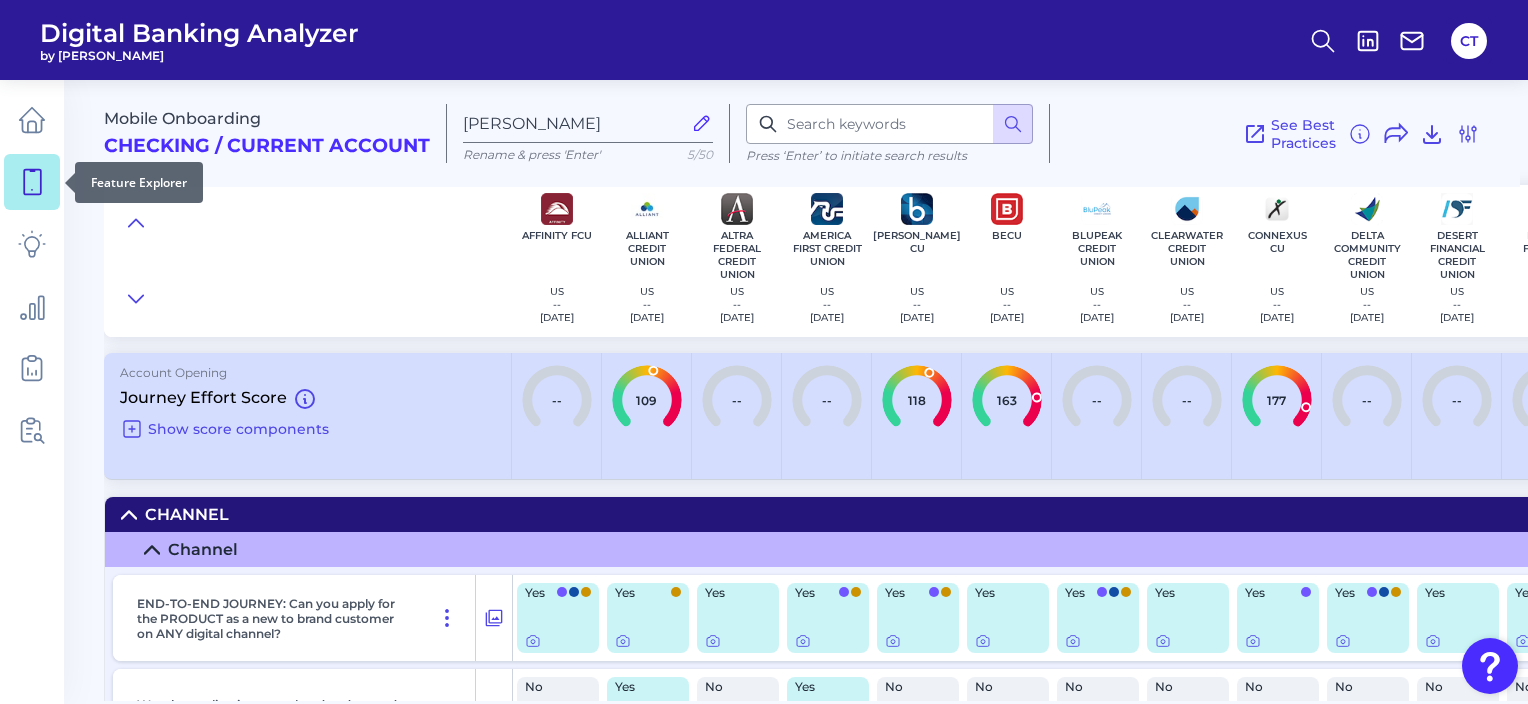 click 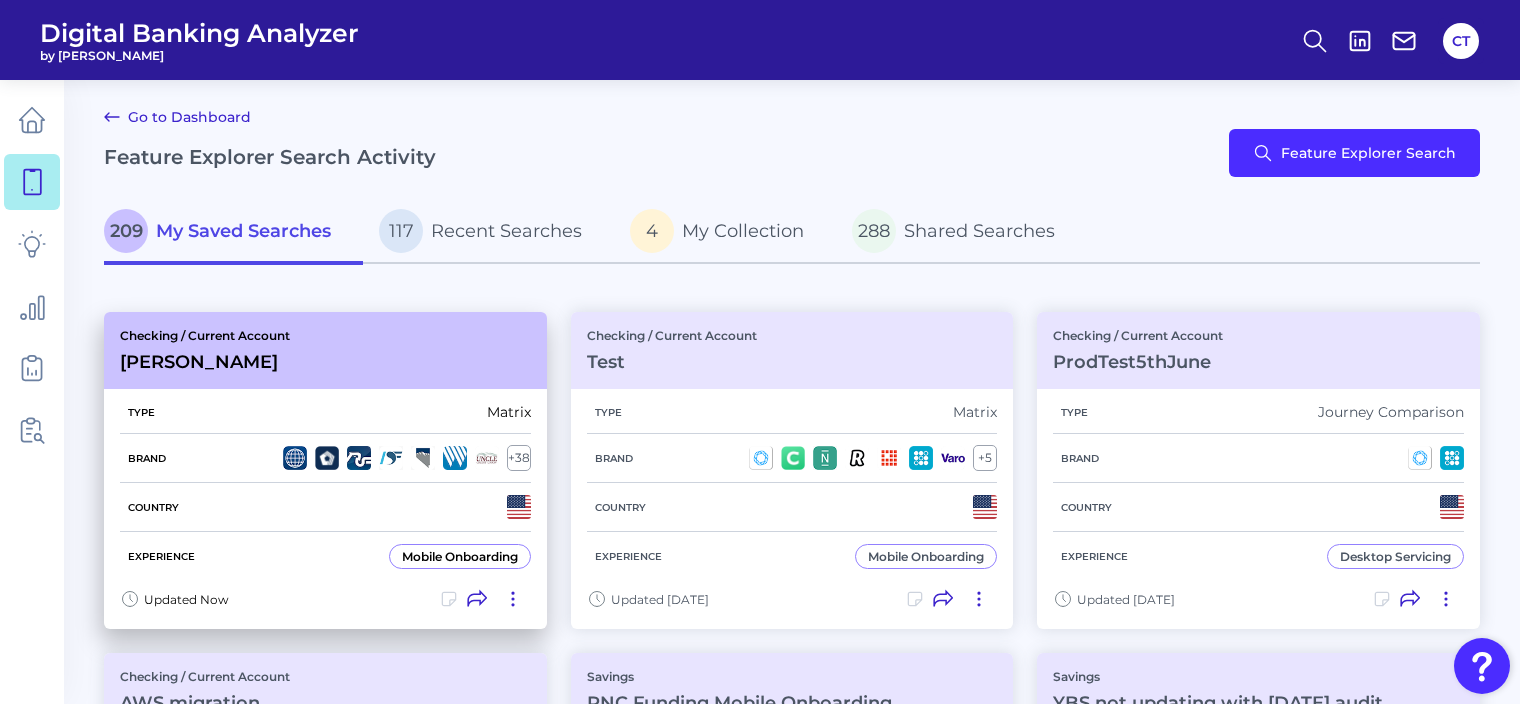 click 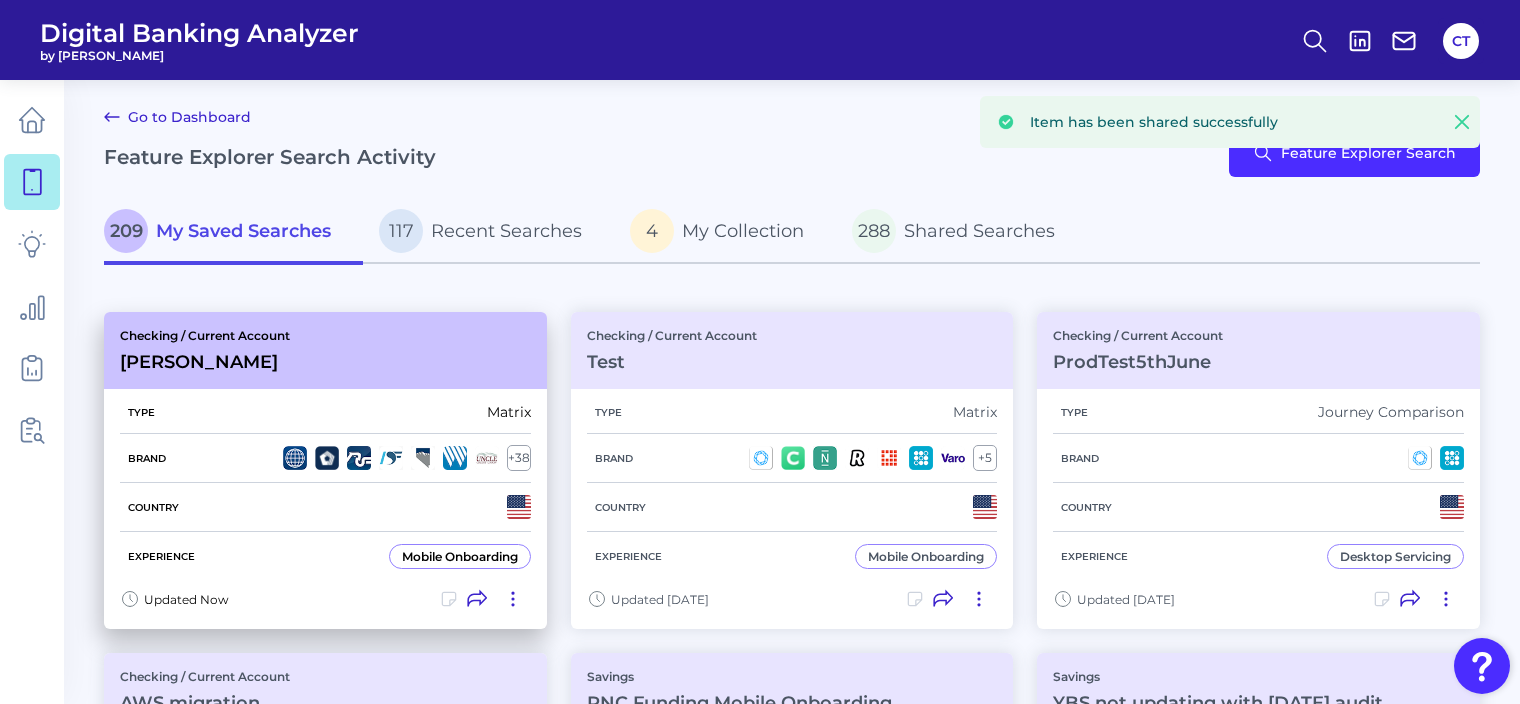 click 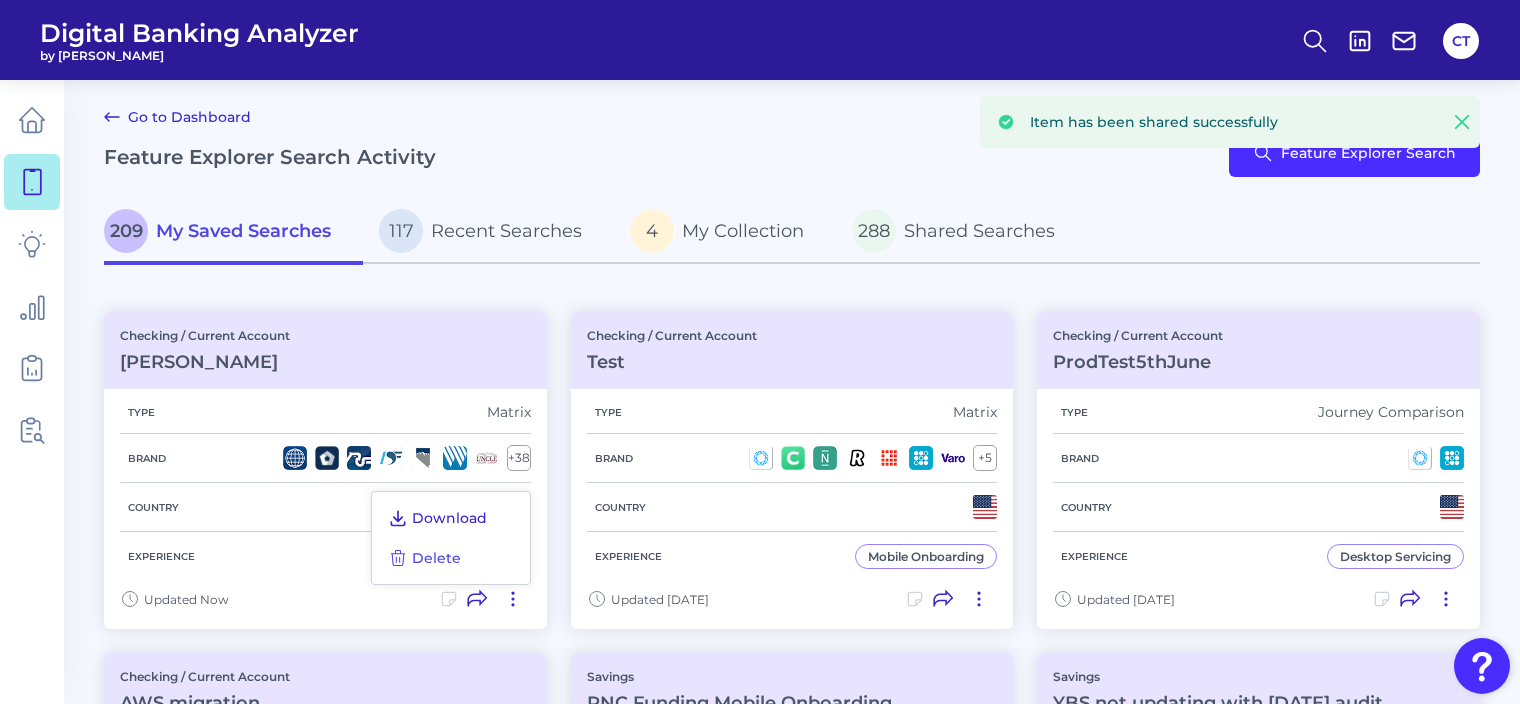 click on "Download" at bounding box center (449, 518) 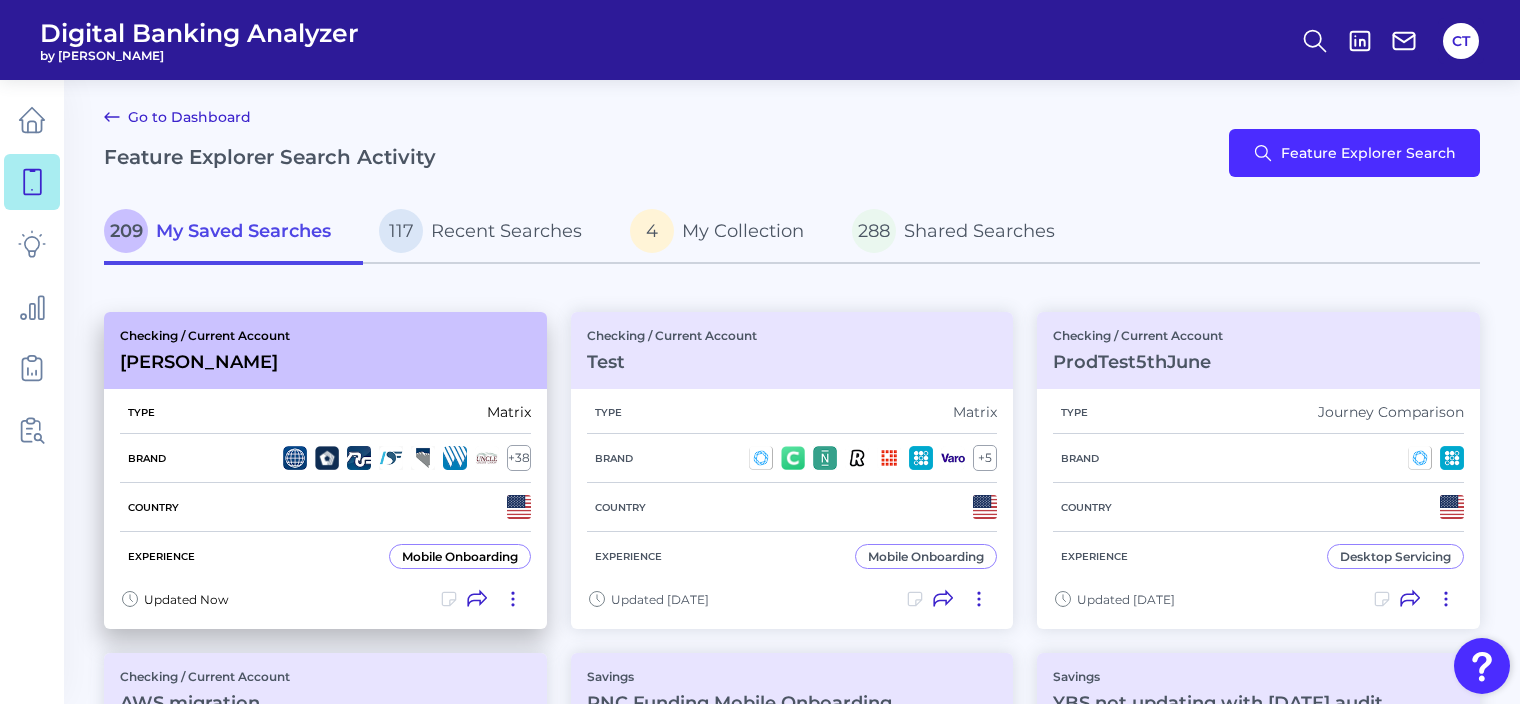 click 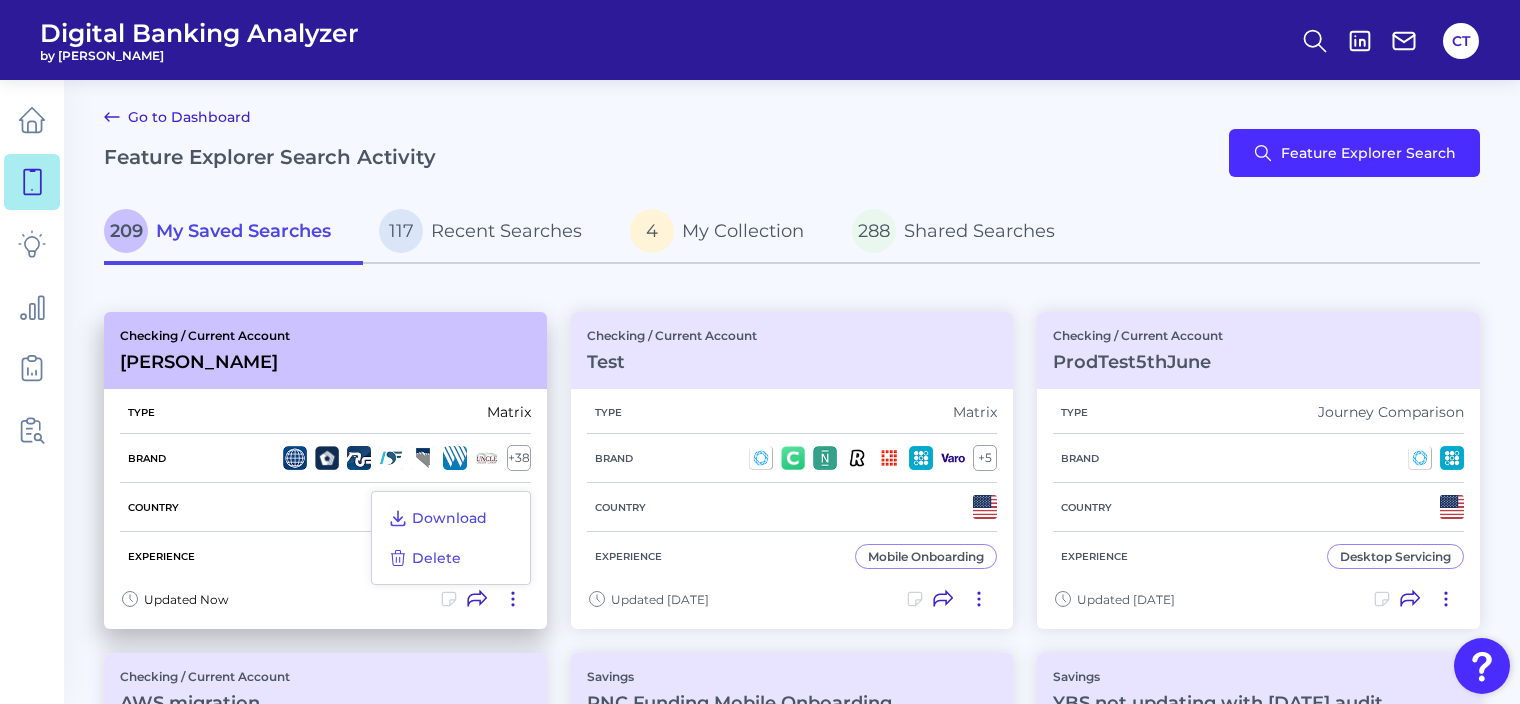 click 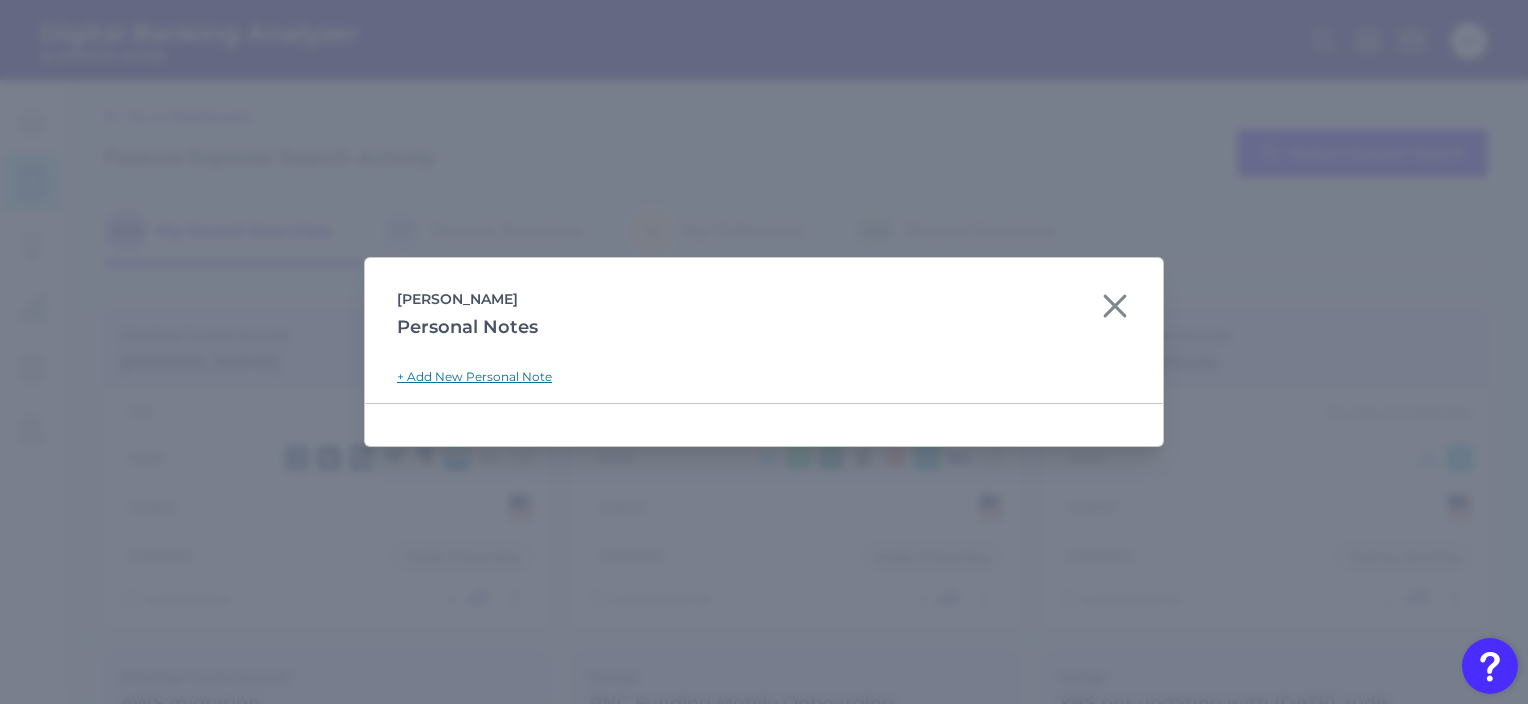 click on "+ Add New Personal Note" at bounding box center (474, 376) 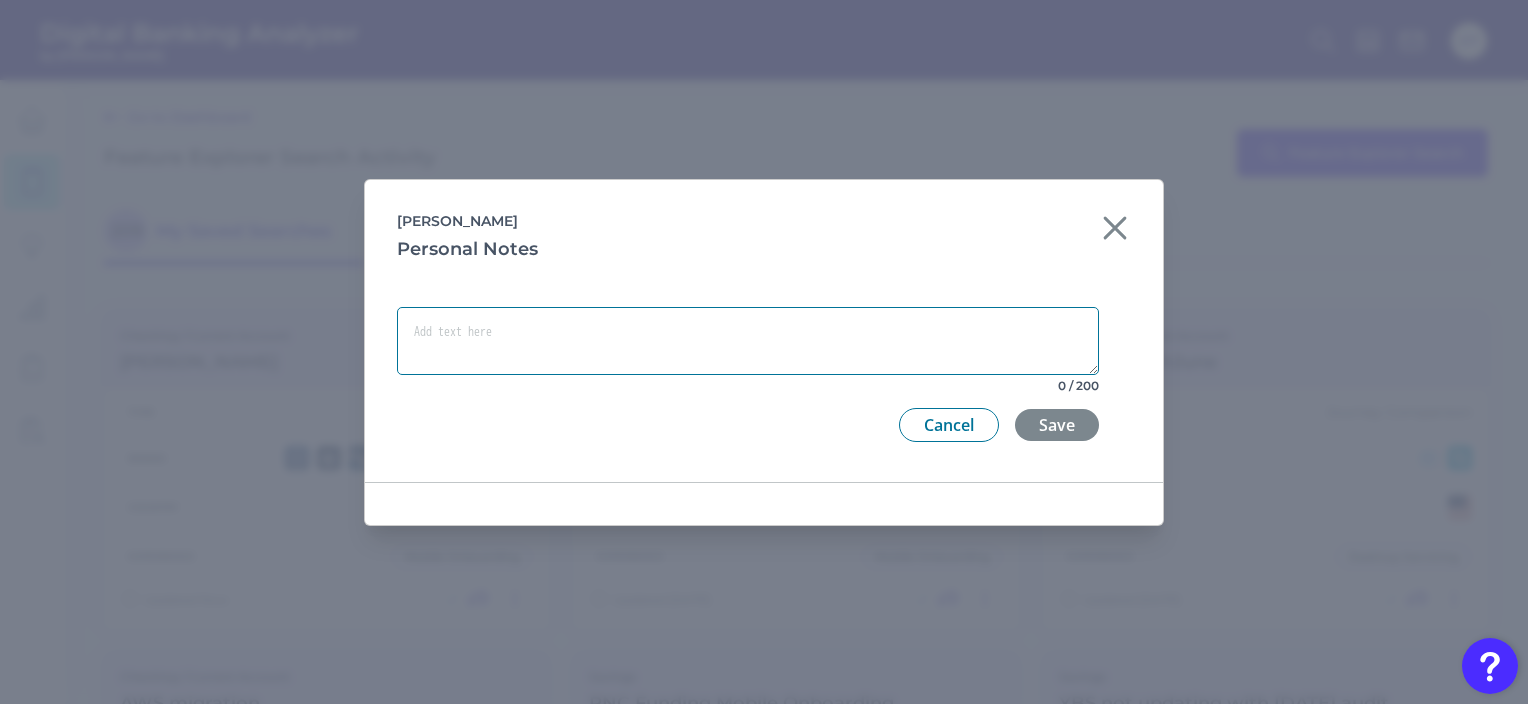 click at bounding box center [748, 341] 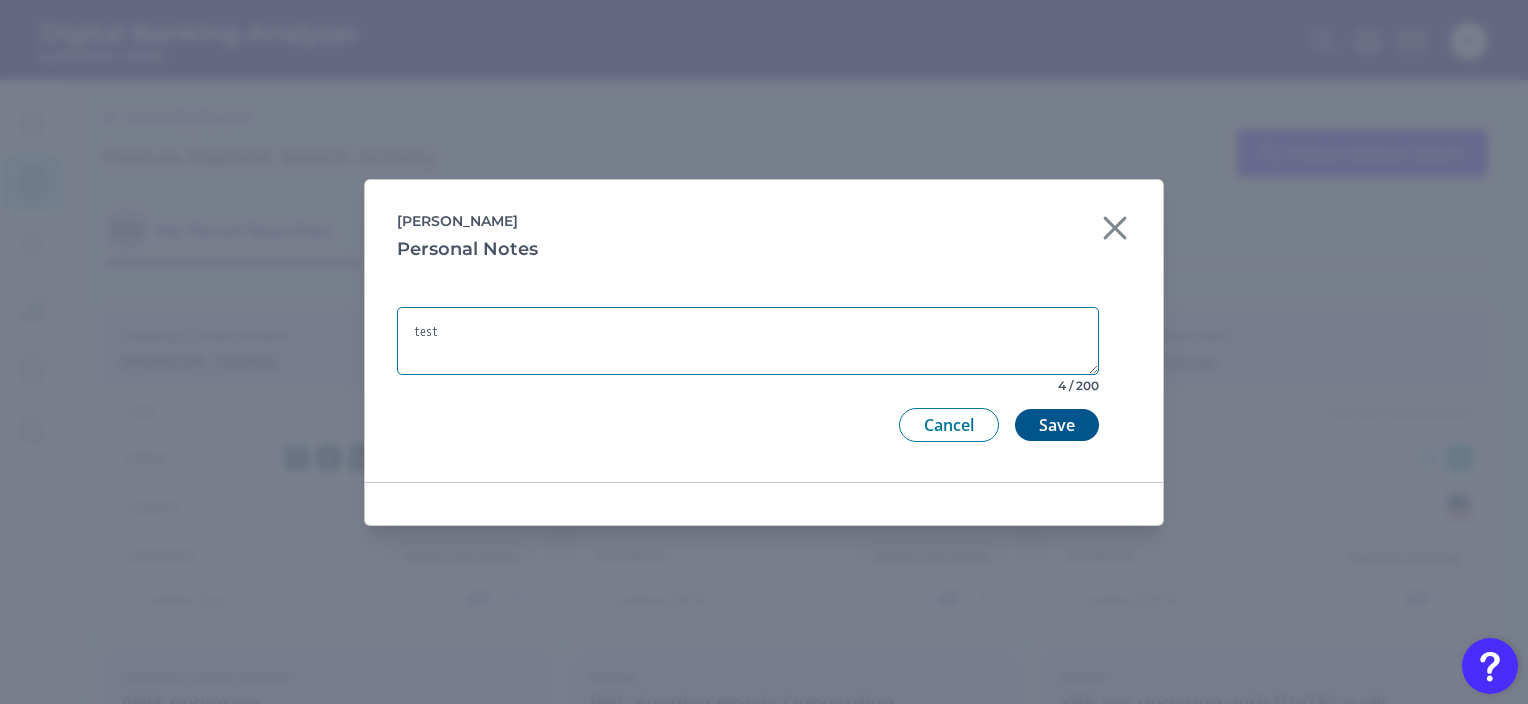 type on "test" 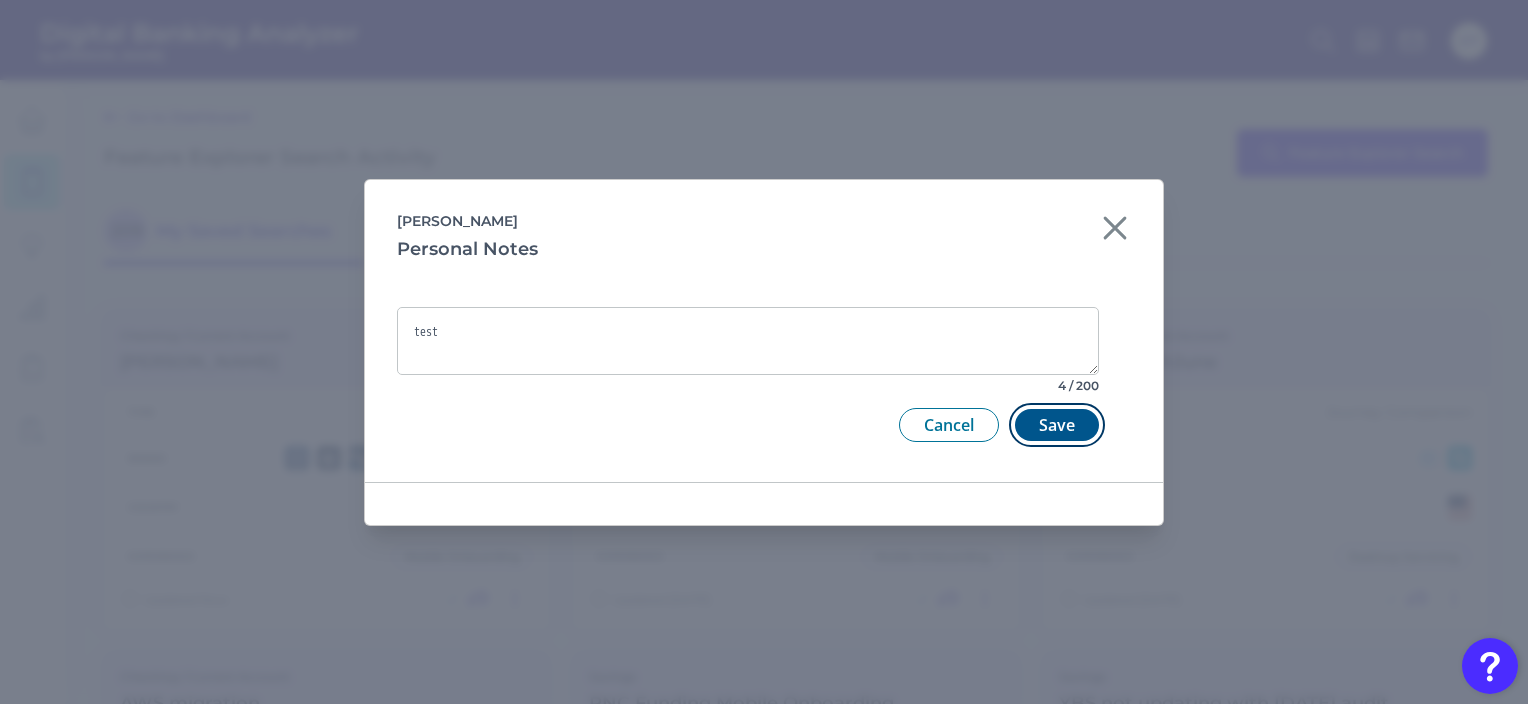click on "Save" at bounding box center [1057, 425] 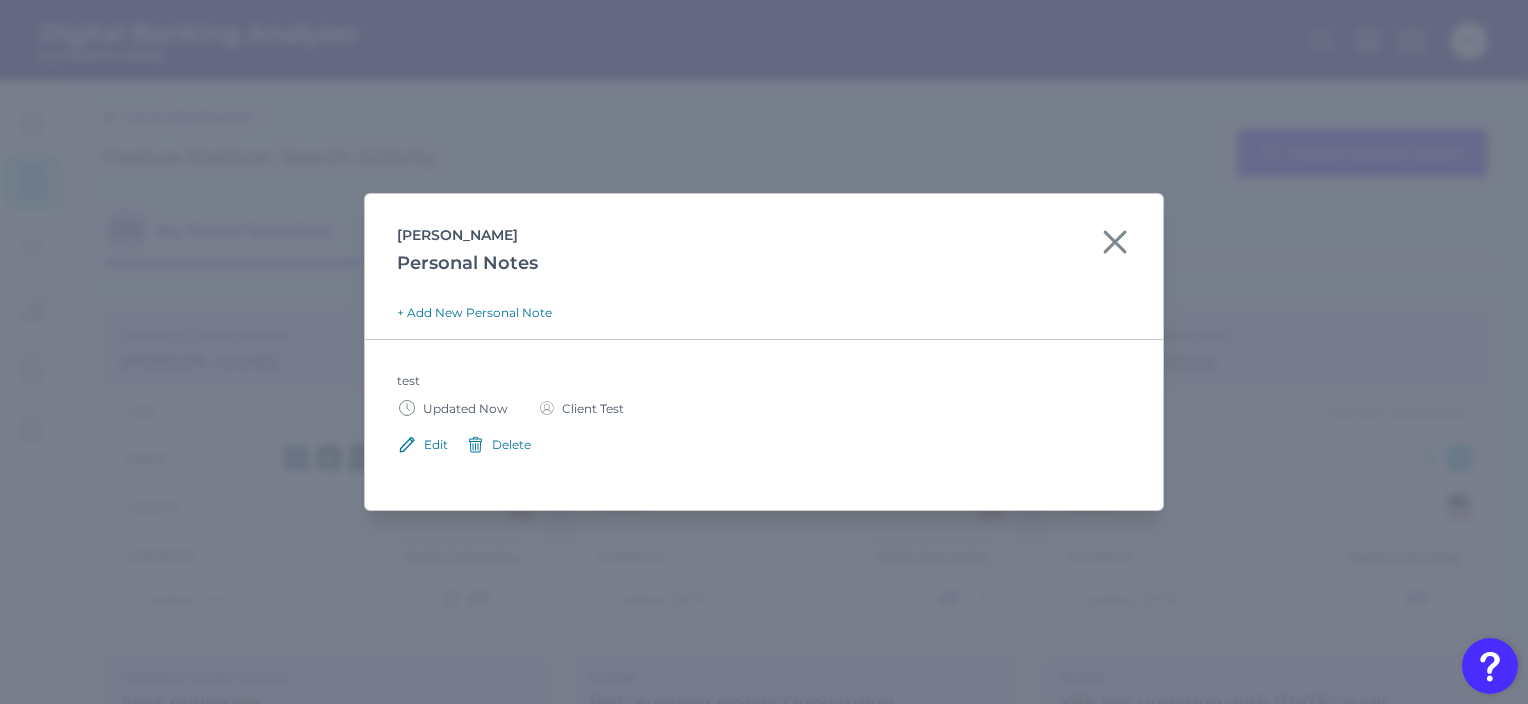click on "Edit" at bounding box center [436, 444] 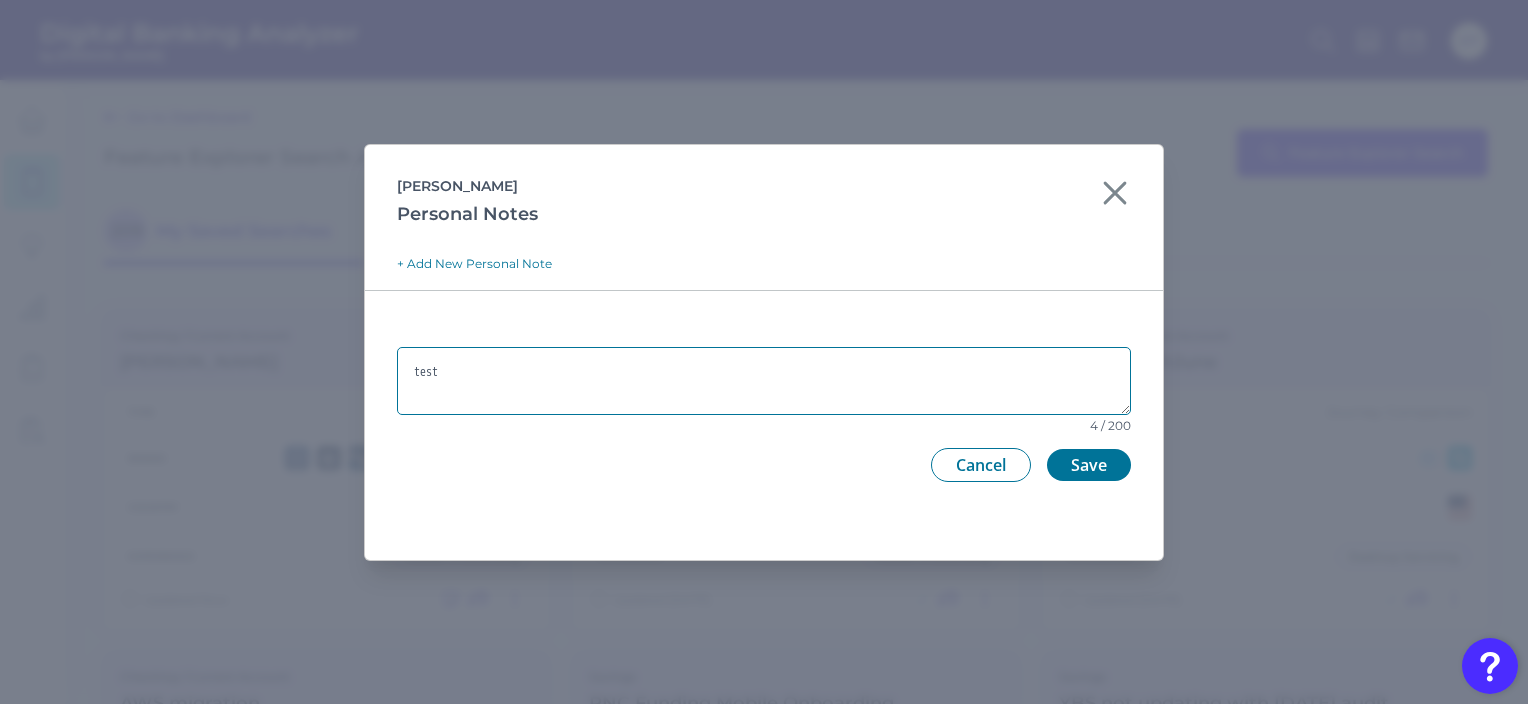 click on "test" at bounding box center (764, 381) 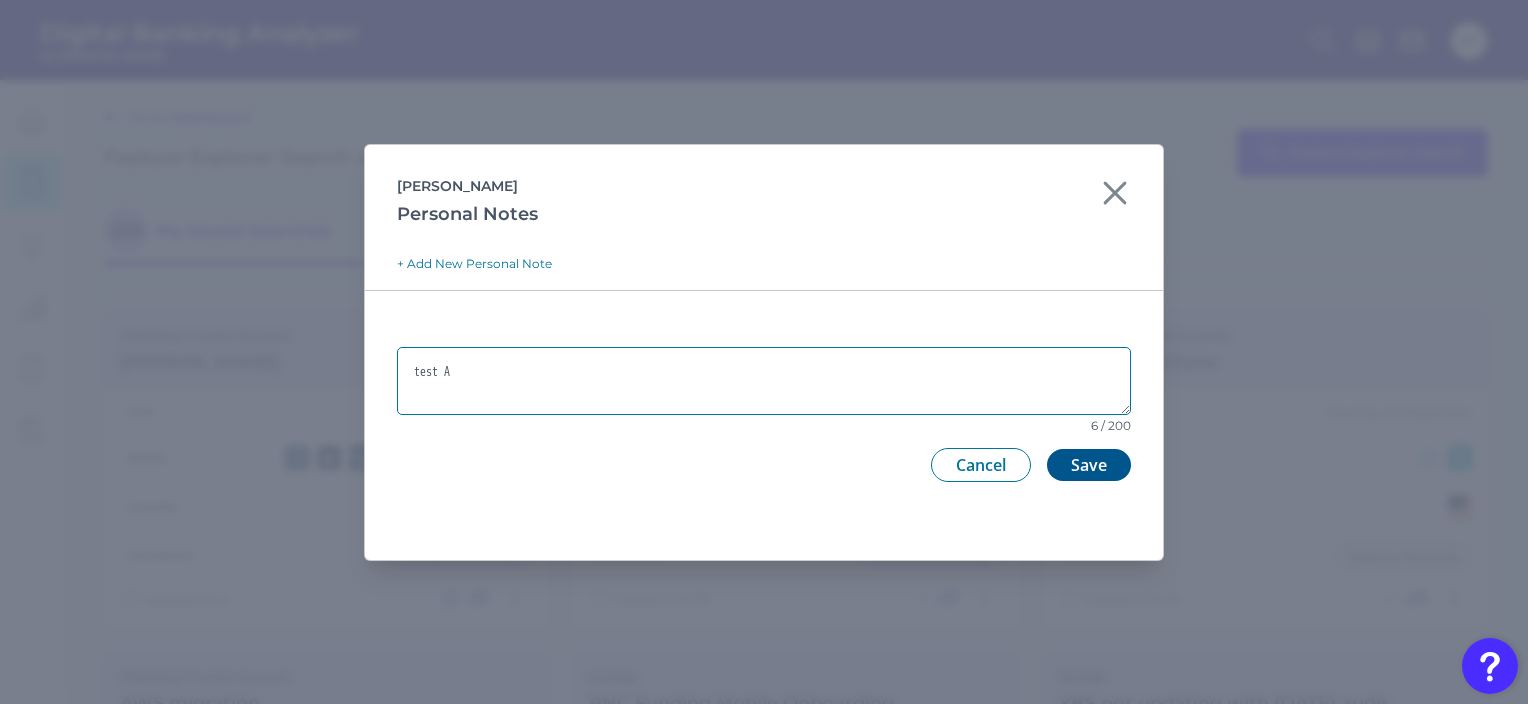 type on "test A" 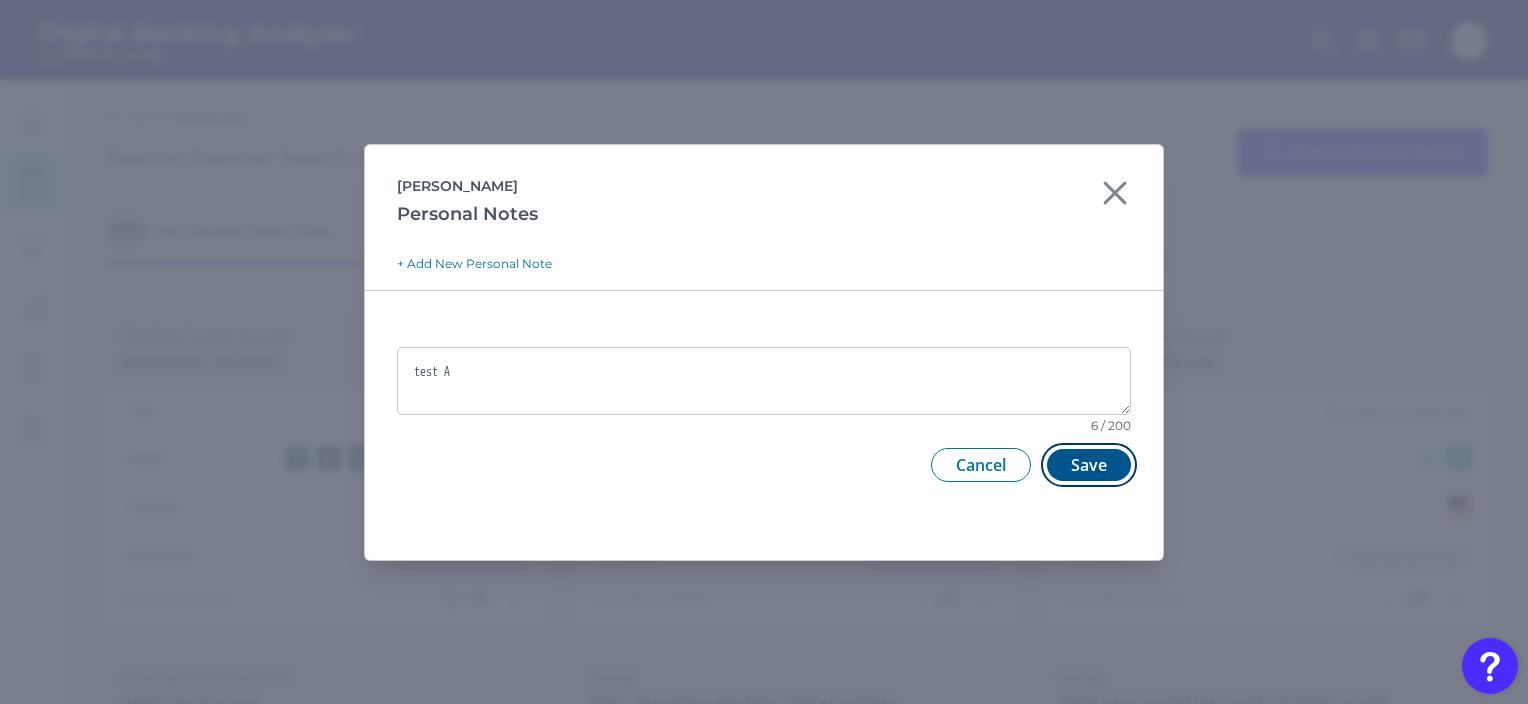 click on "Save" at bounding box center (1089, 465) 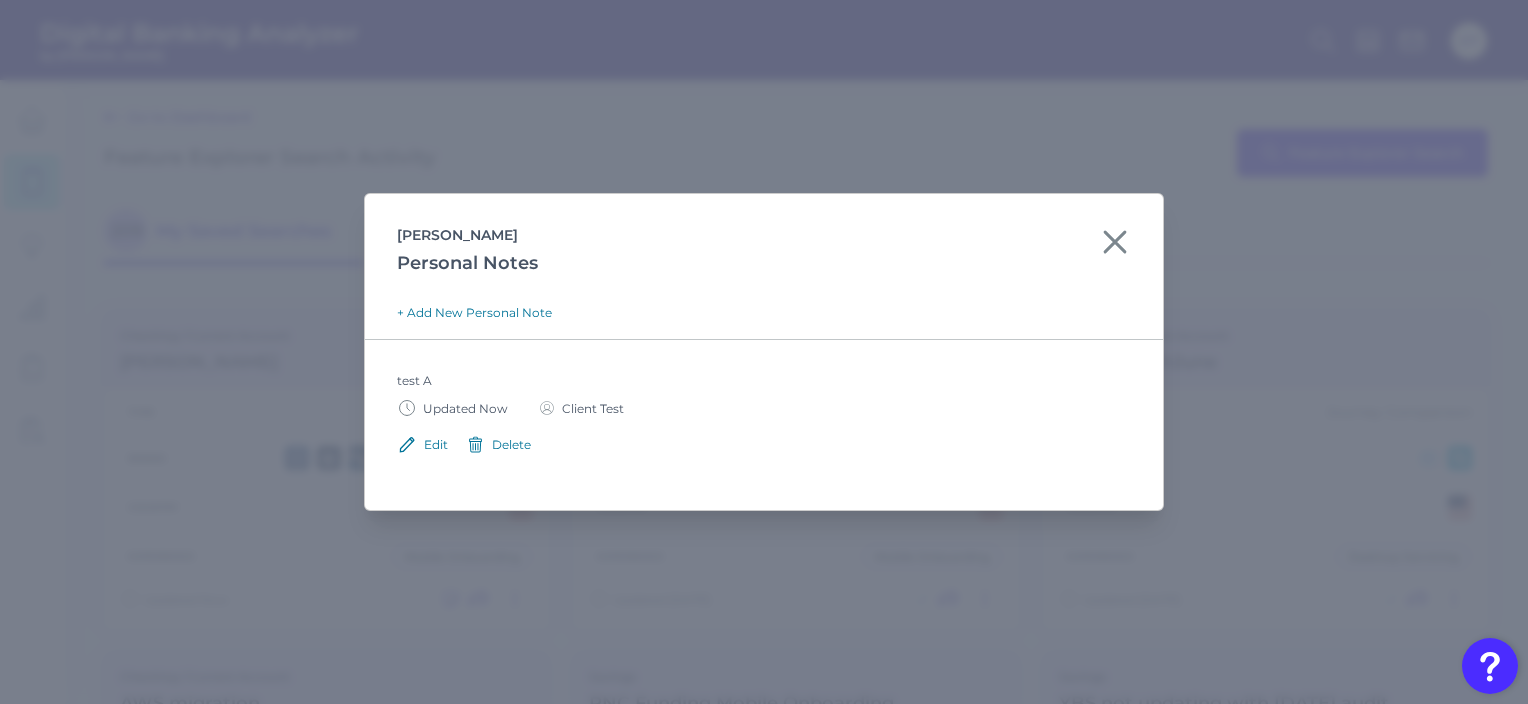 click 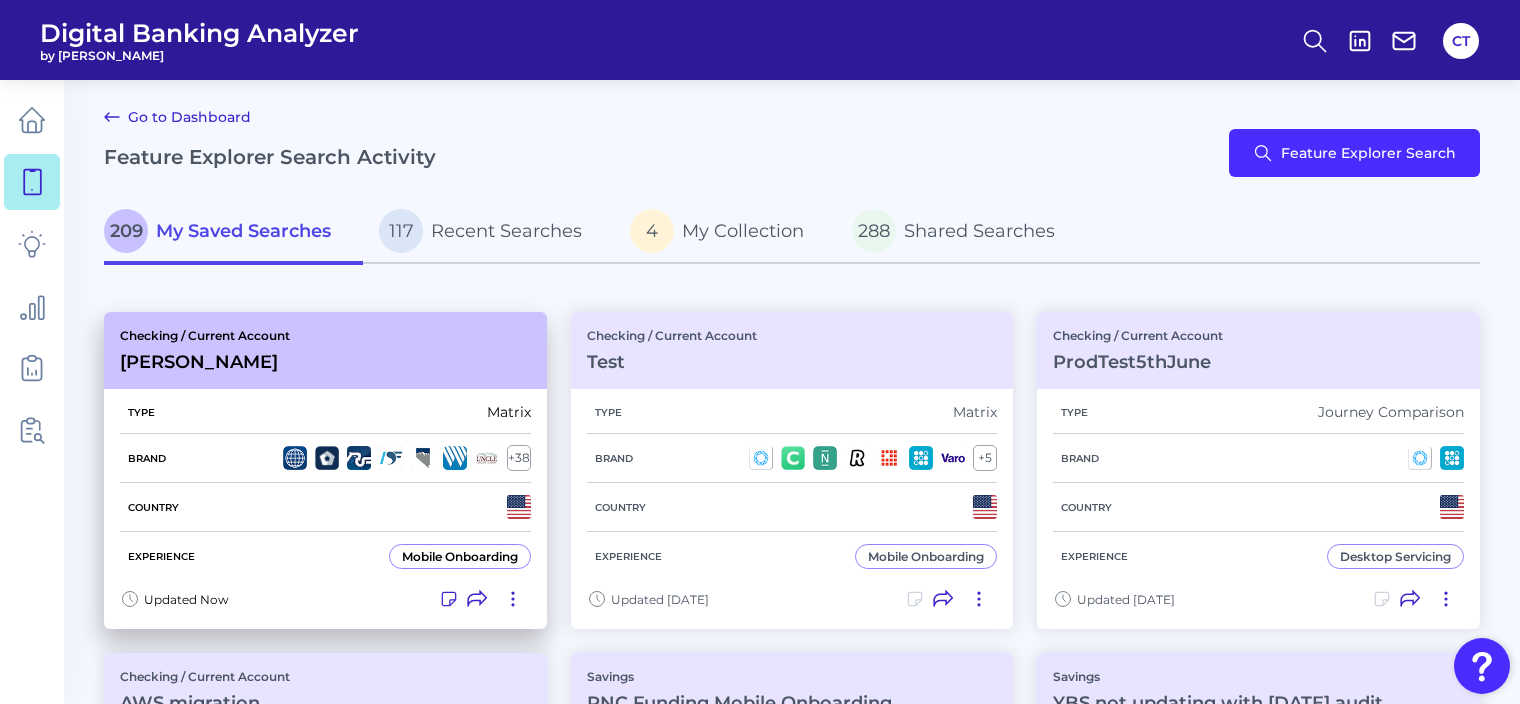 click 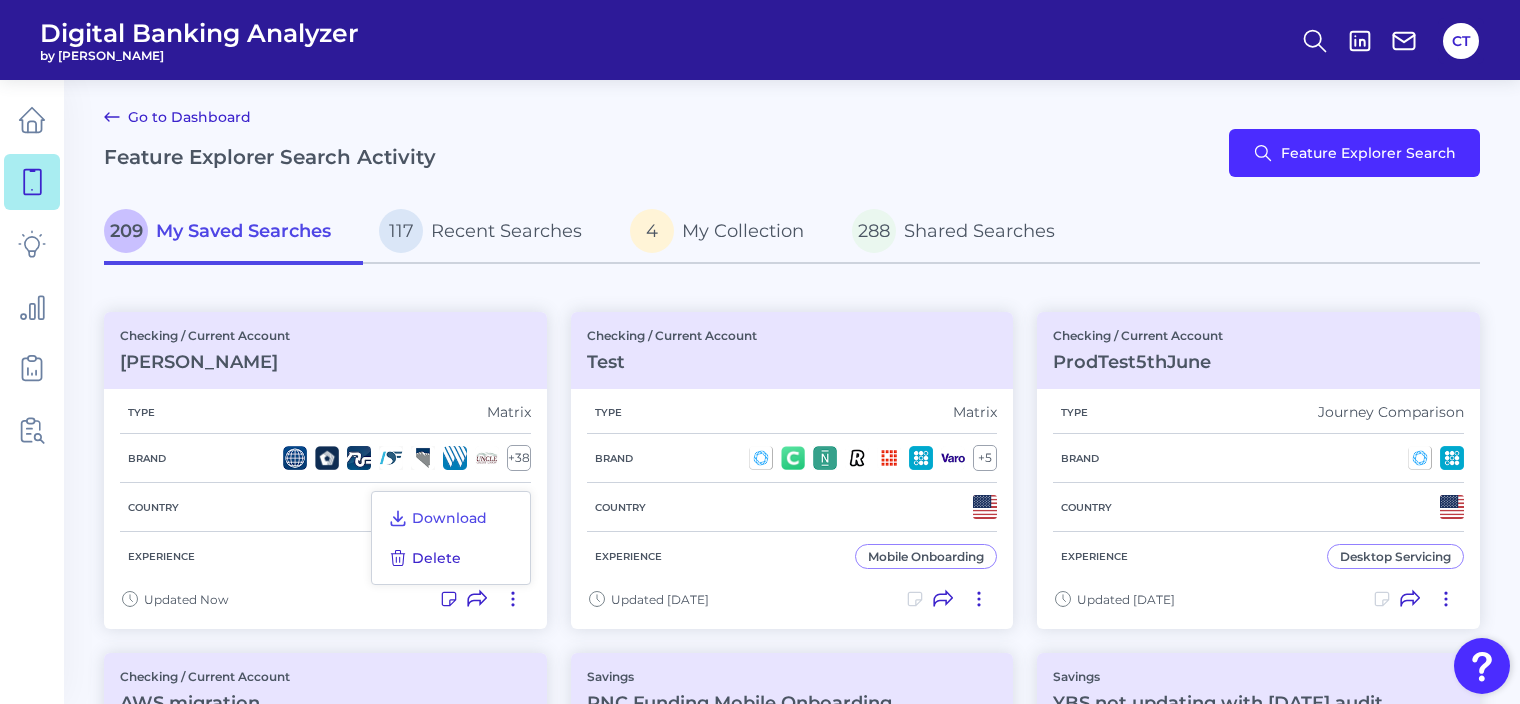 click on "Delete" at bounding box center [436, 558] 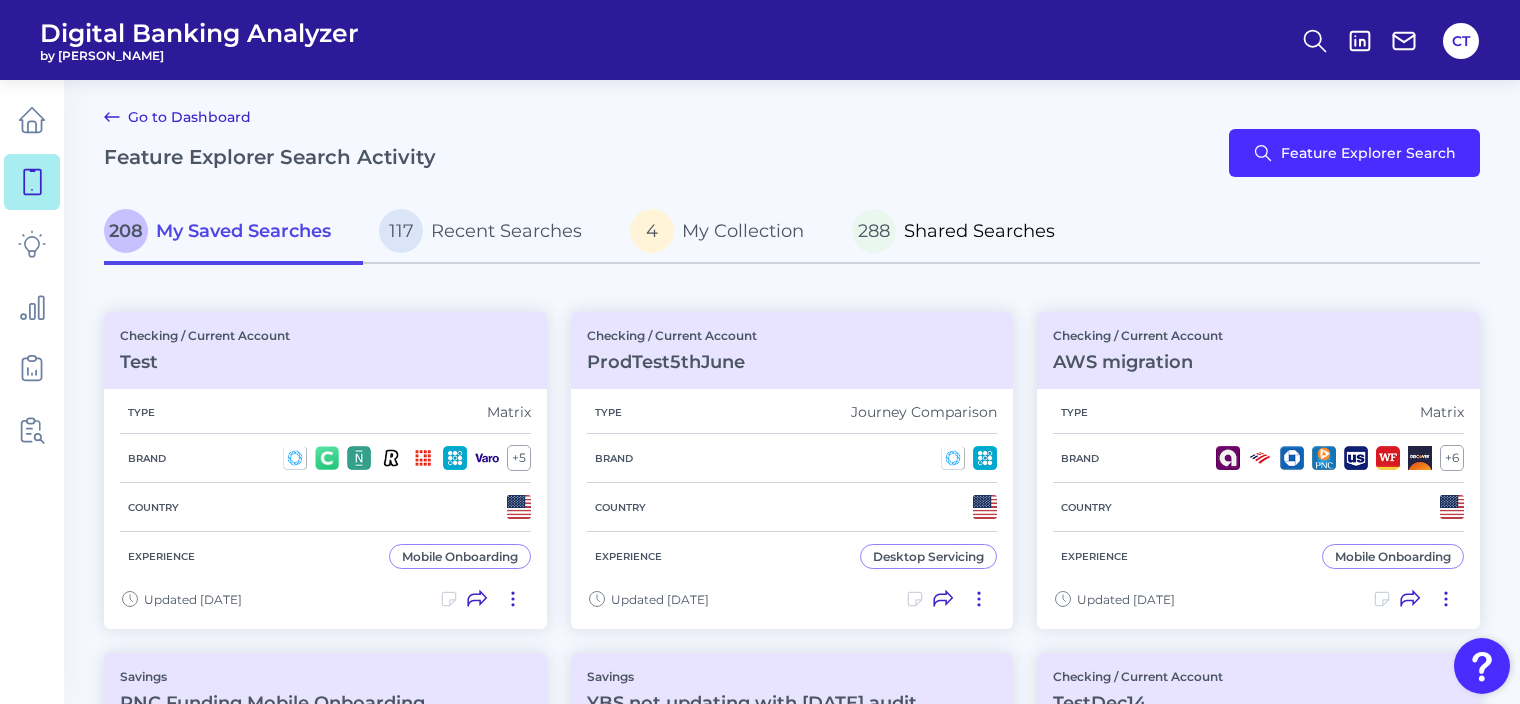 click on "Shared Searches" at bounding box center [979, 231] 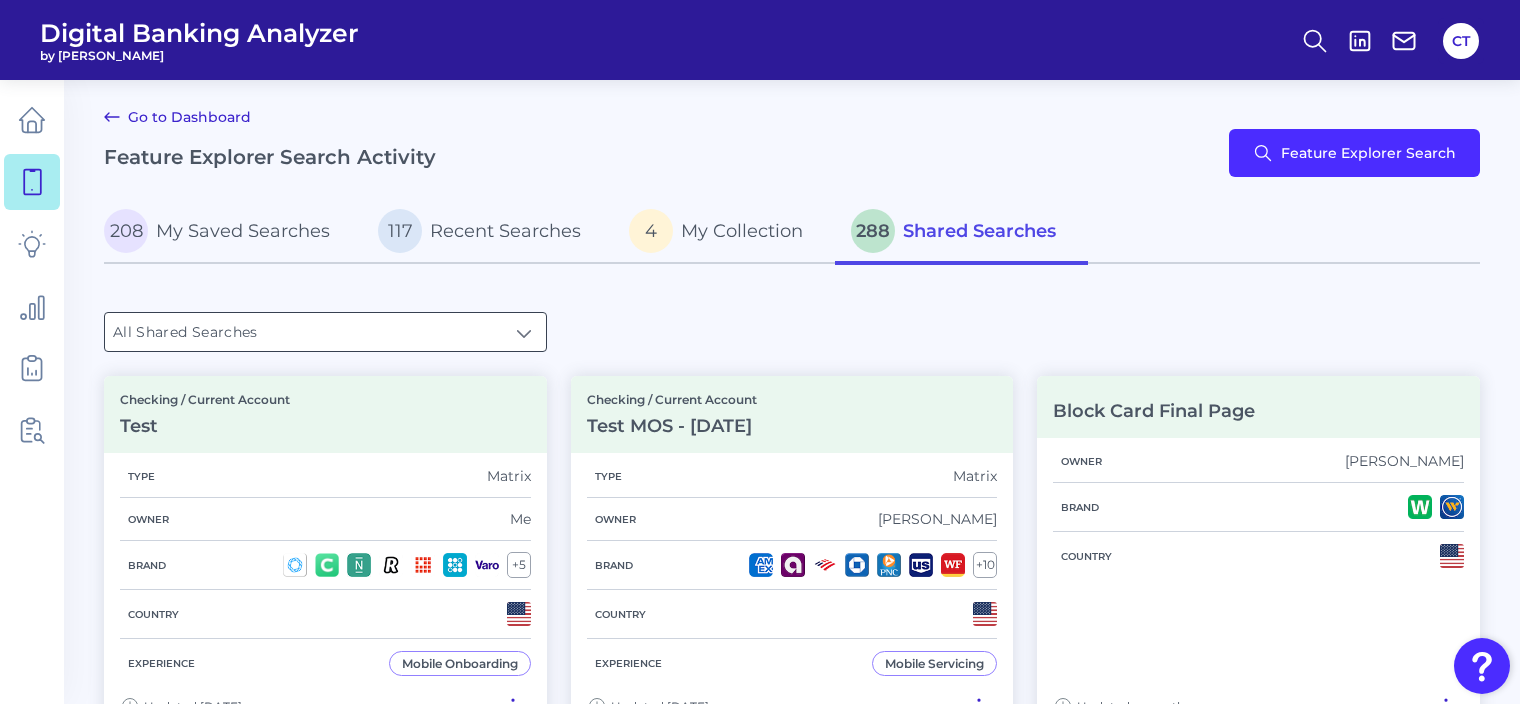 click on "All Shared Searches" at bounding box center (325, 332) 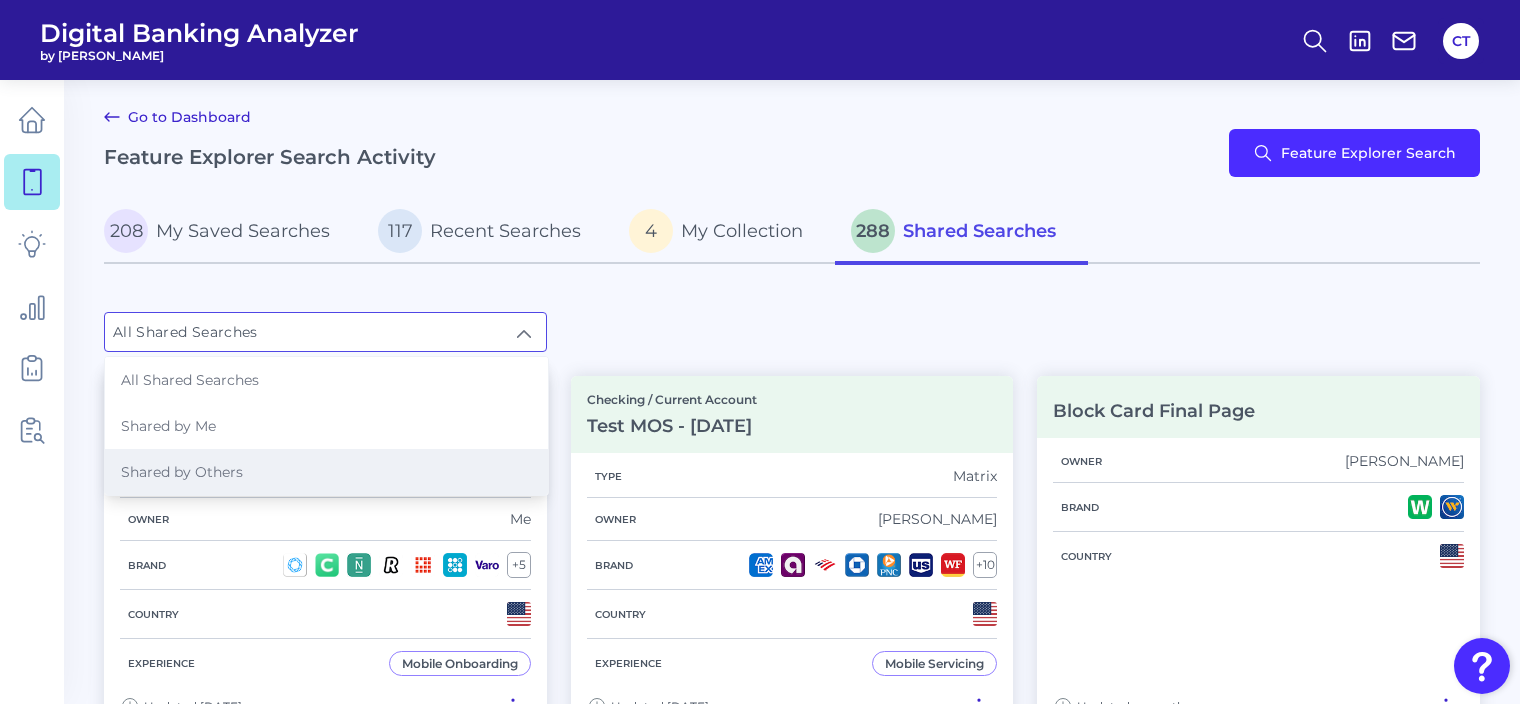 click on "Shared by Others" at bounding box center (326, 472) 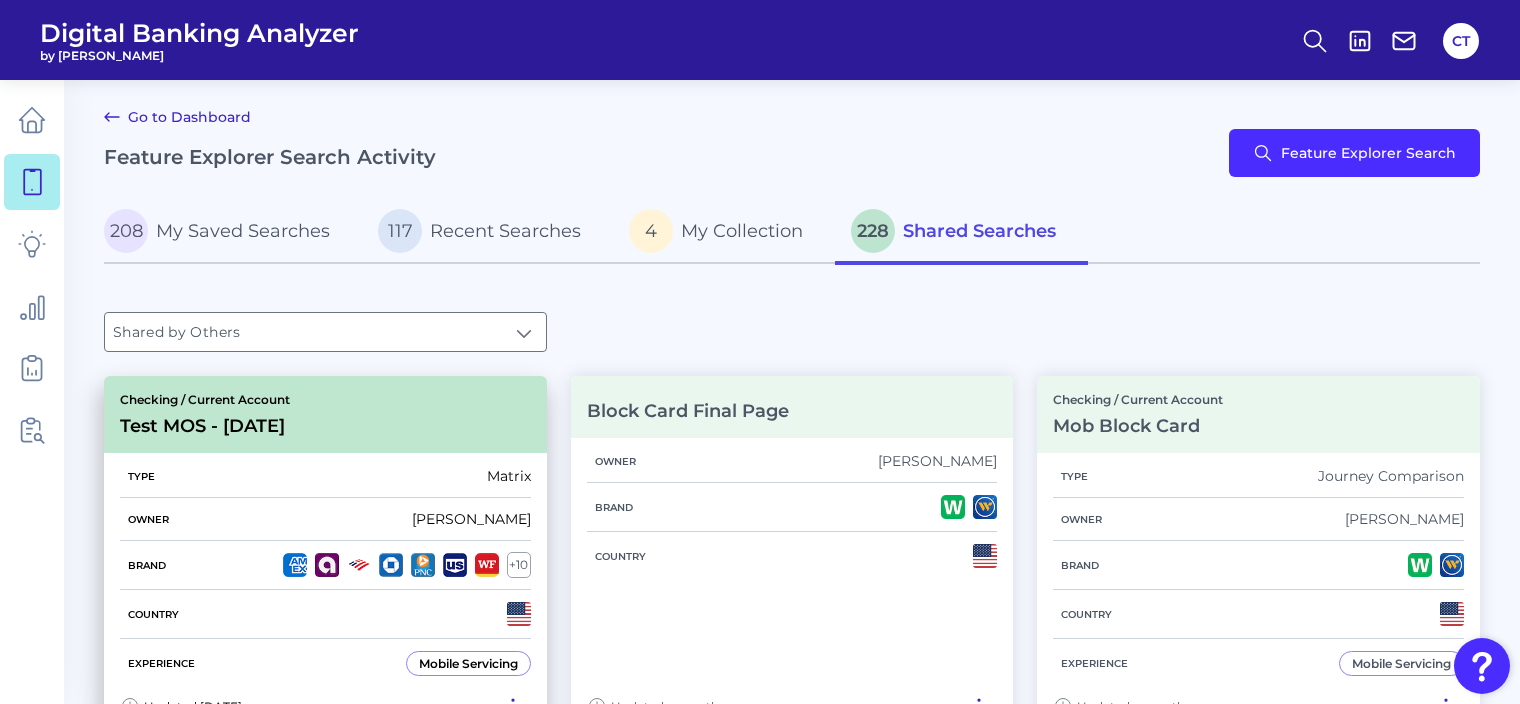 click on "Type Matrix" at bounding box center [325, 476] 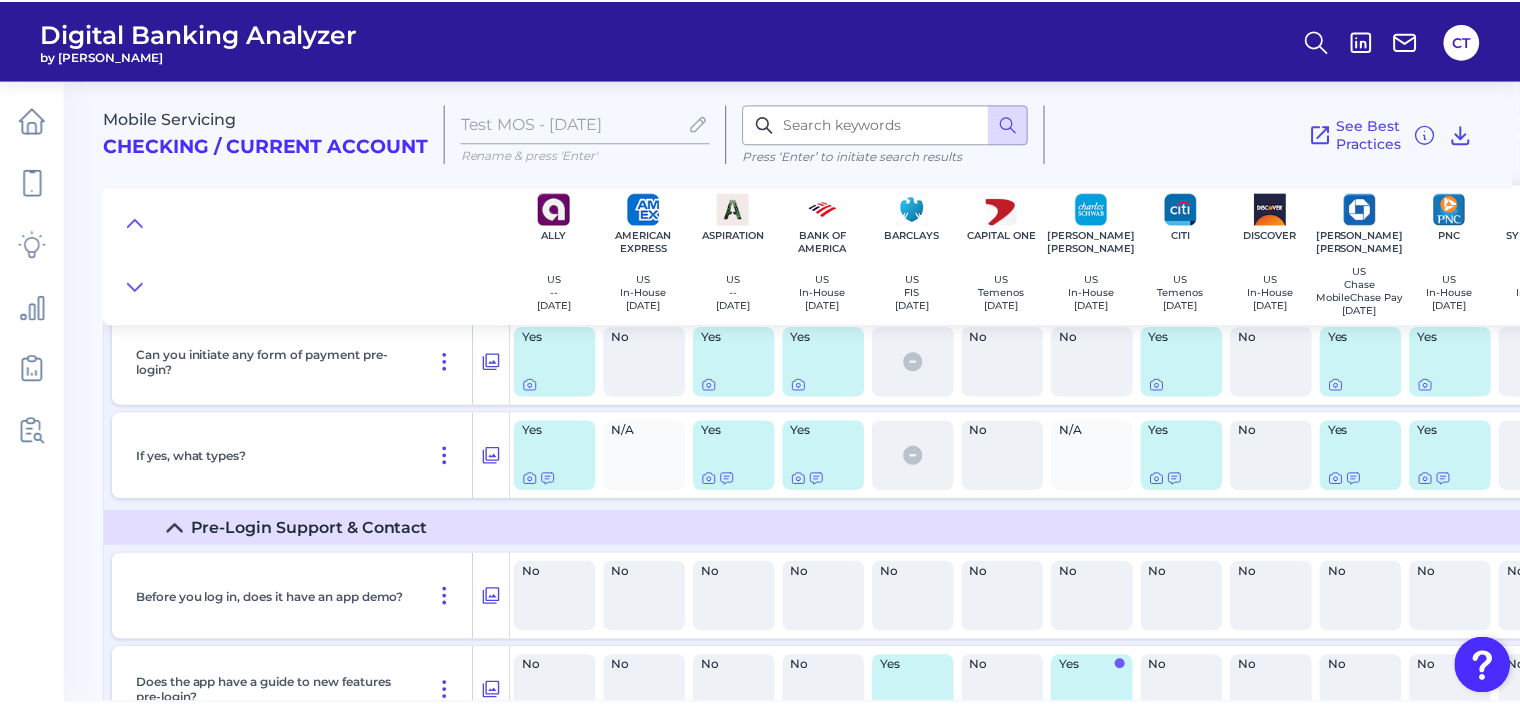 scroll, scrollTop: 100, scrollLeft: 0, axis: vertical 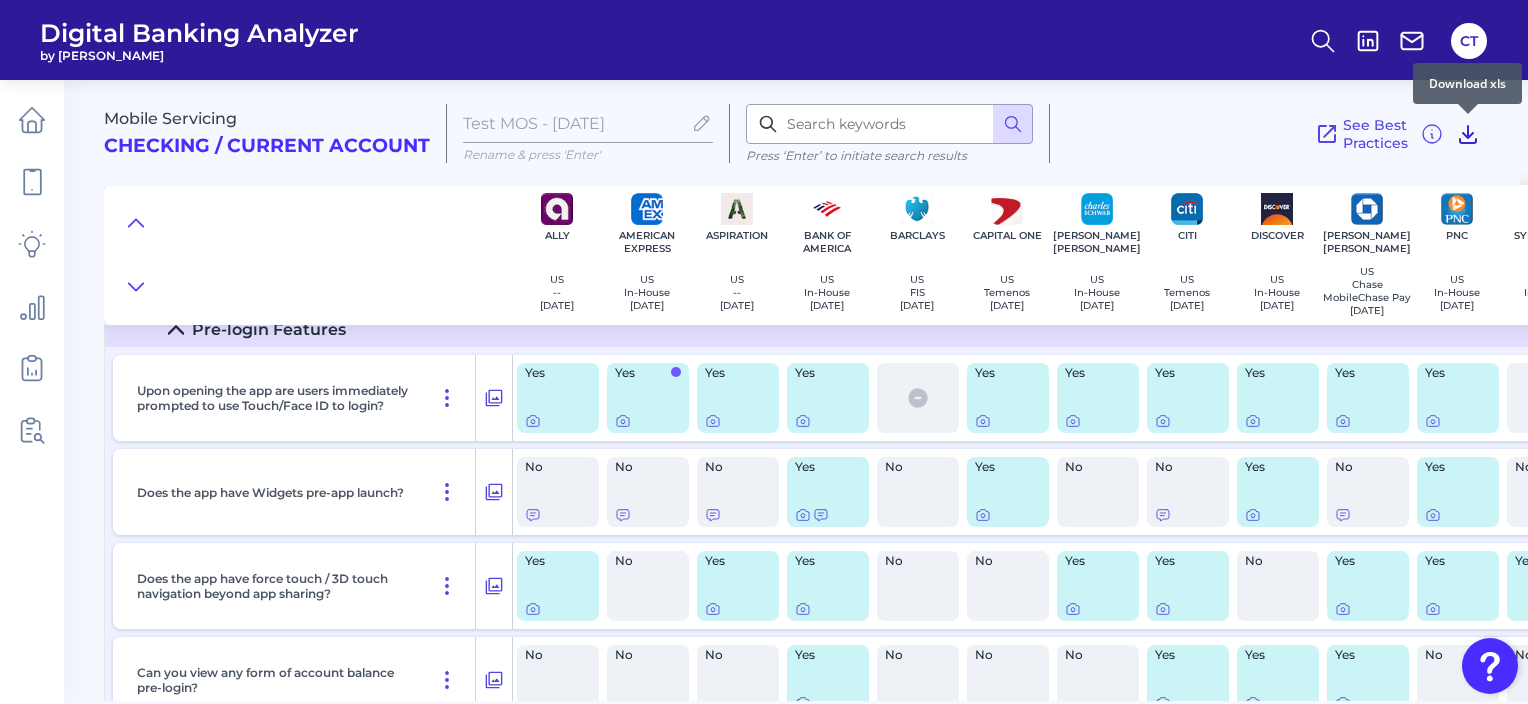click 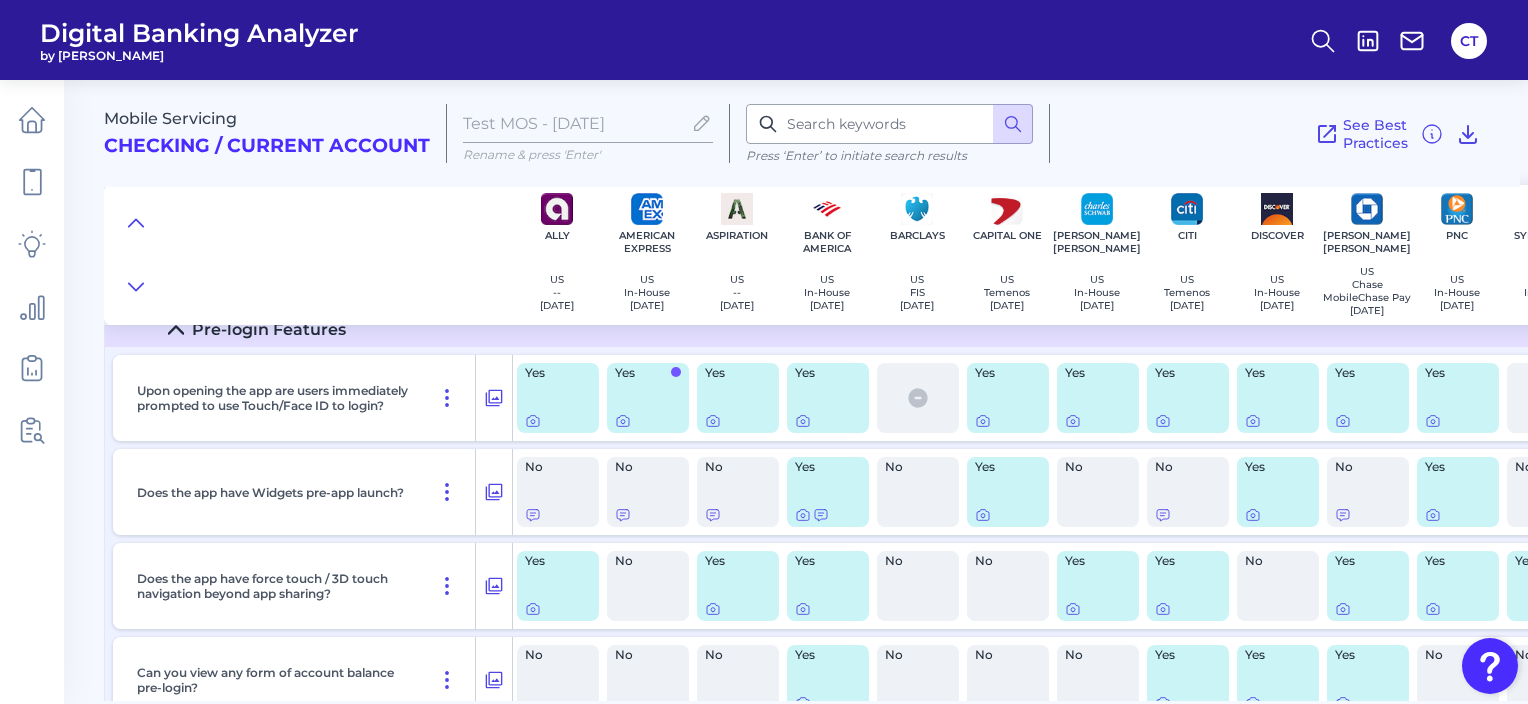 click on "Digital Banking Analyzer by Curinos CT" at bounding box center (764, 40) 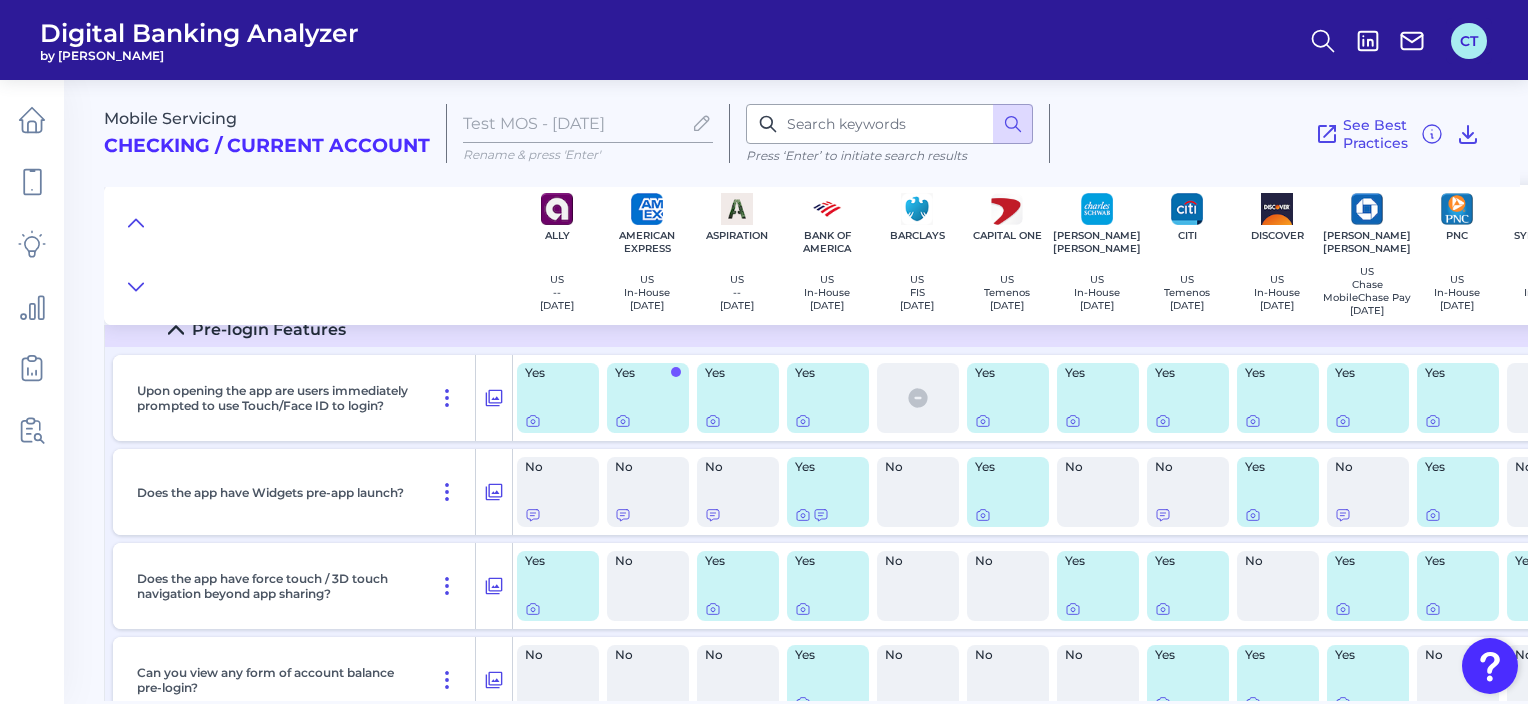 click on "CT" at bounding box center [1469, 41] 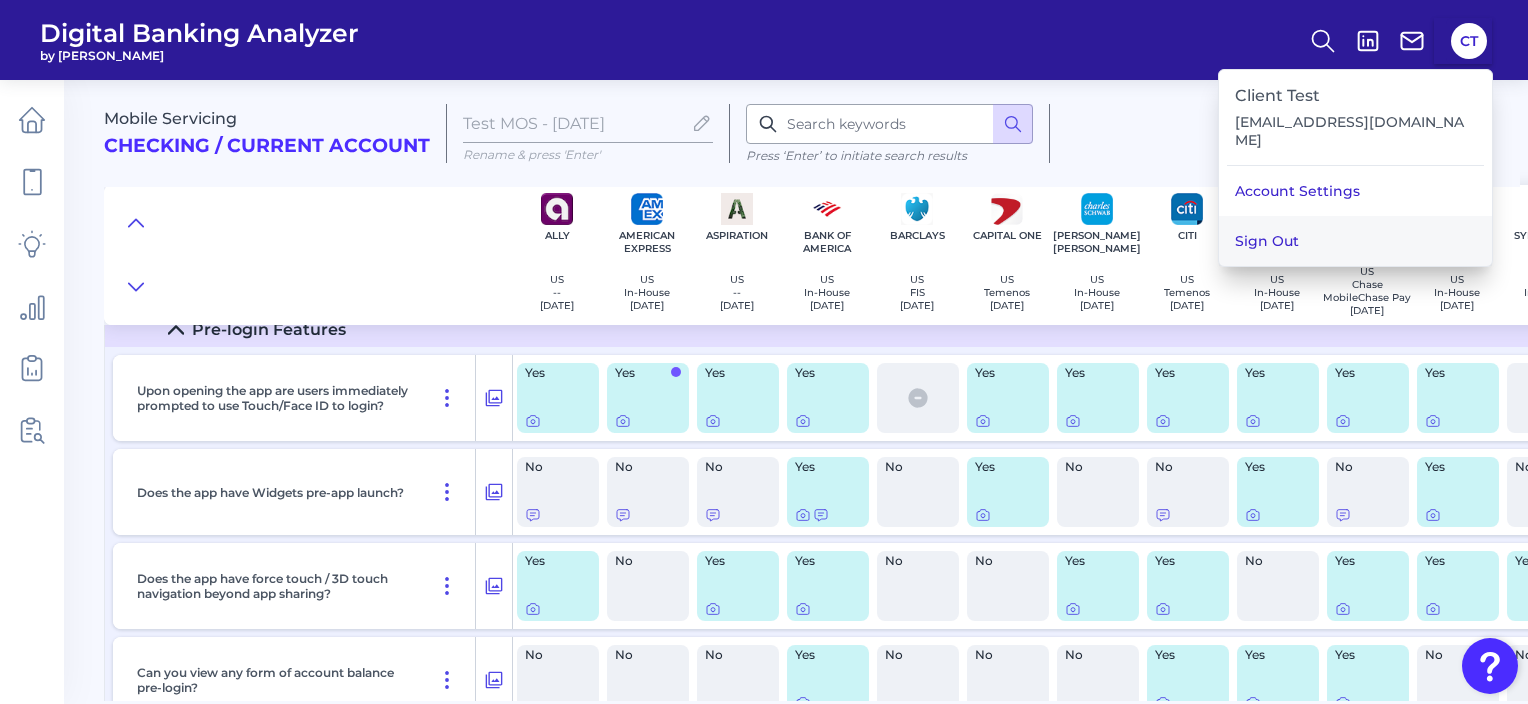 click on "Sign Out" at bounding box center (1355, 241) 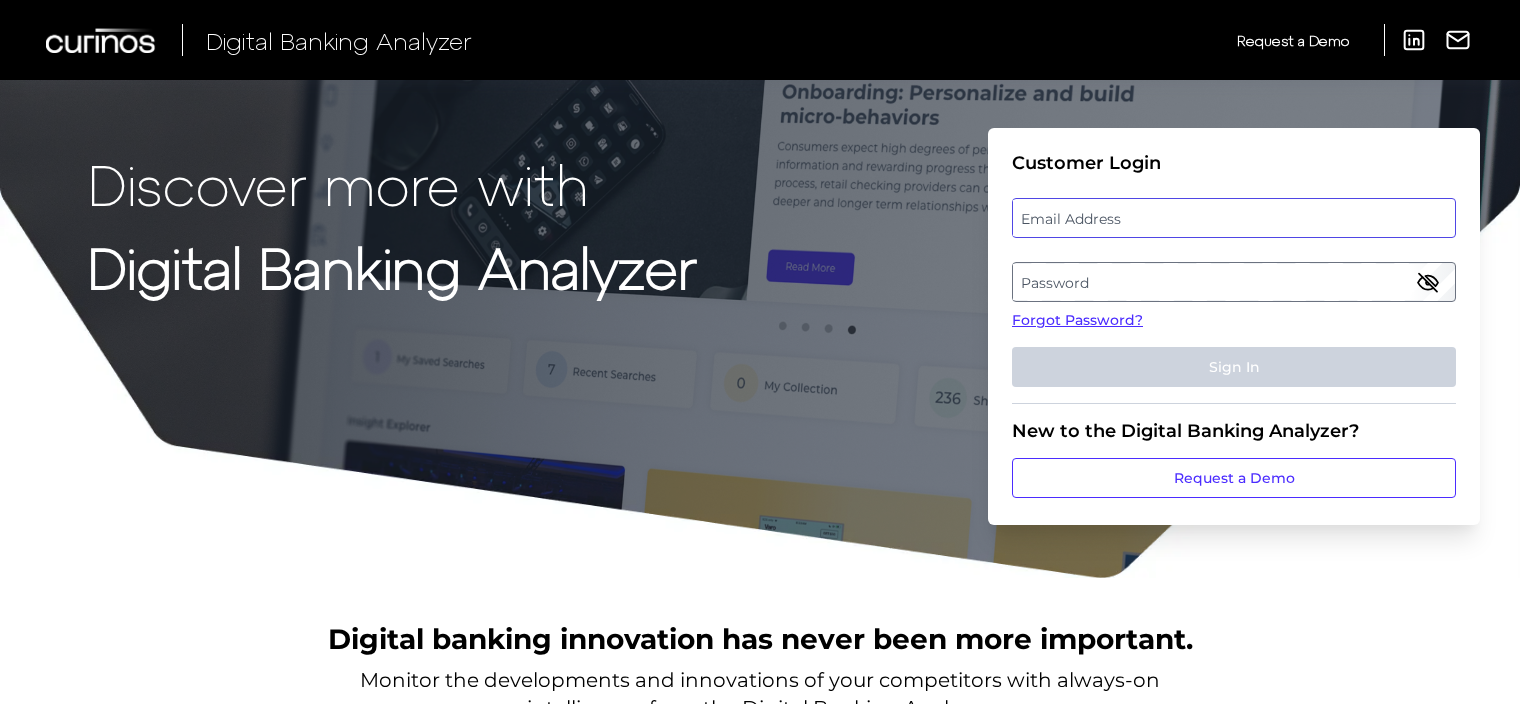 type on "client.test5124@gmail.com" 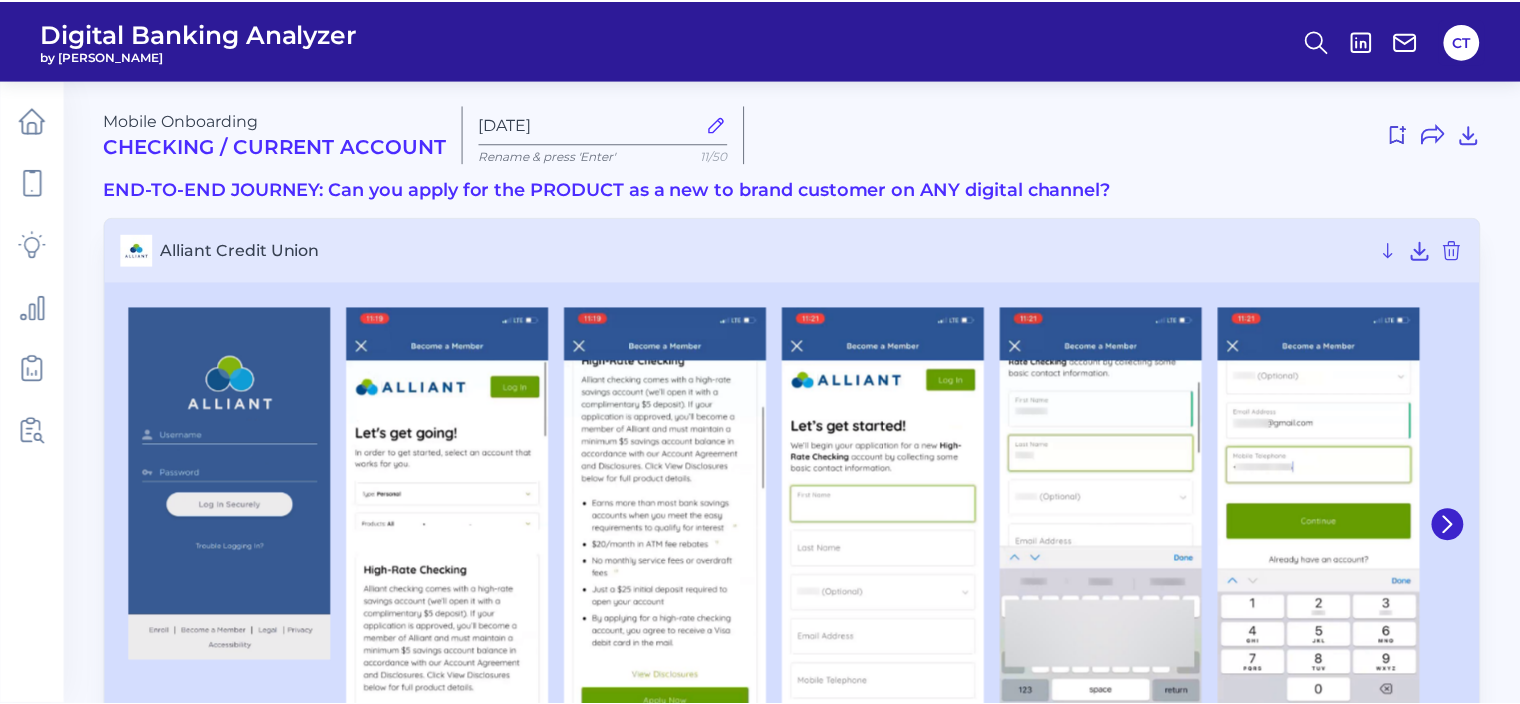 scroll, scrollTop: 0, scrollLeft: 0, axis: both 